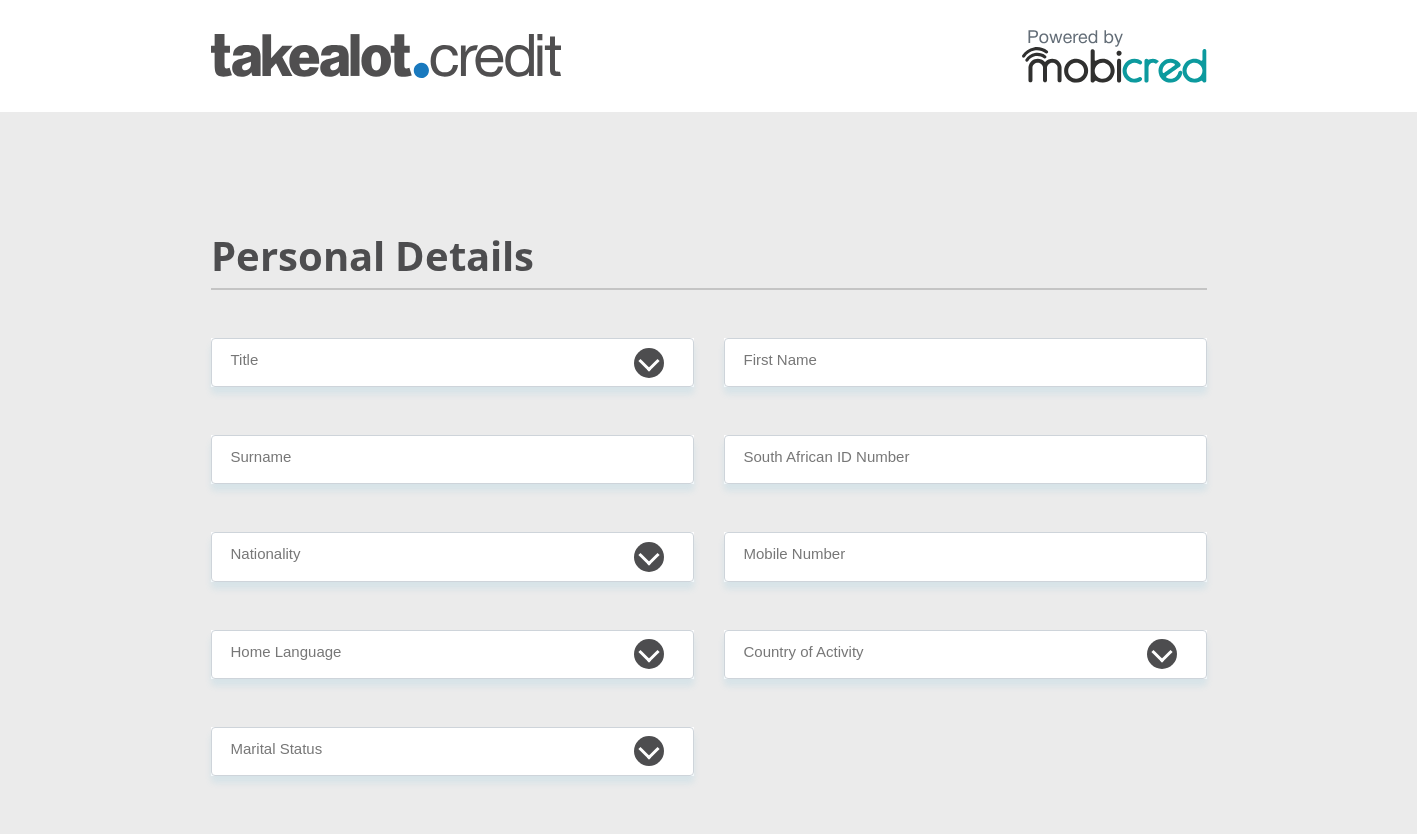 scroll, scrollTop: 0, scrollLeft: 0, axis: both 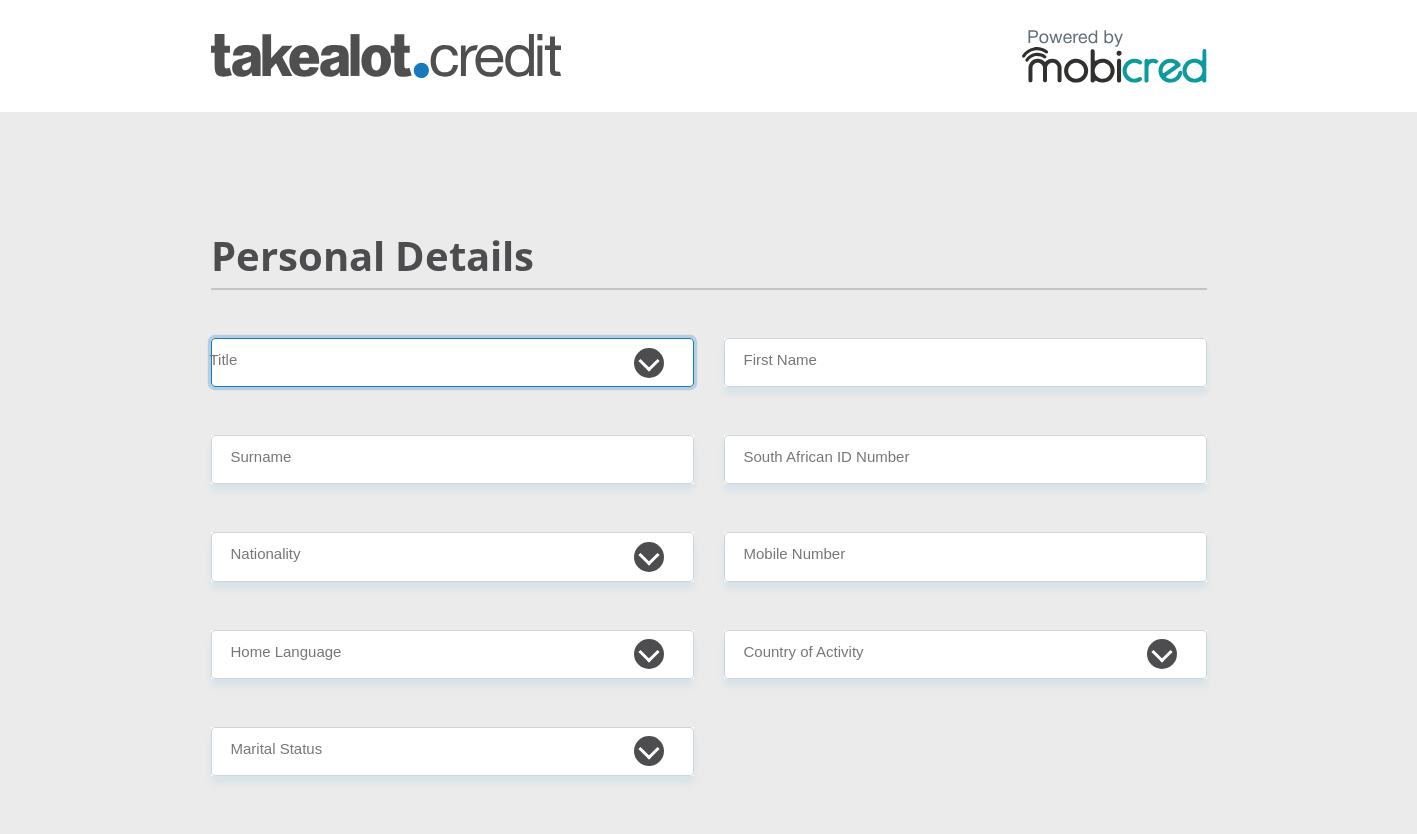 click on "Mr
Ms
Mrs
Dr
[PERSON_NAME]" at bounding box center [452, 362] 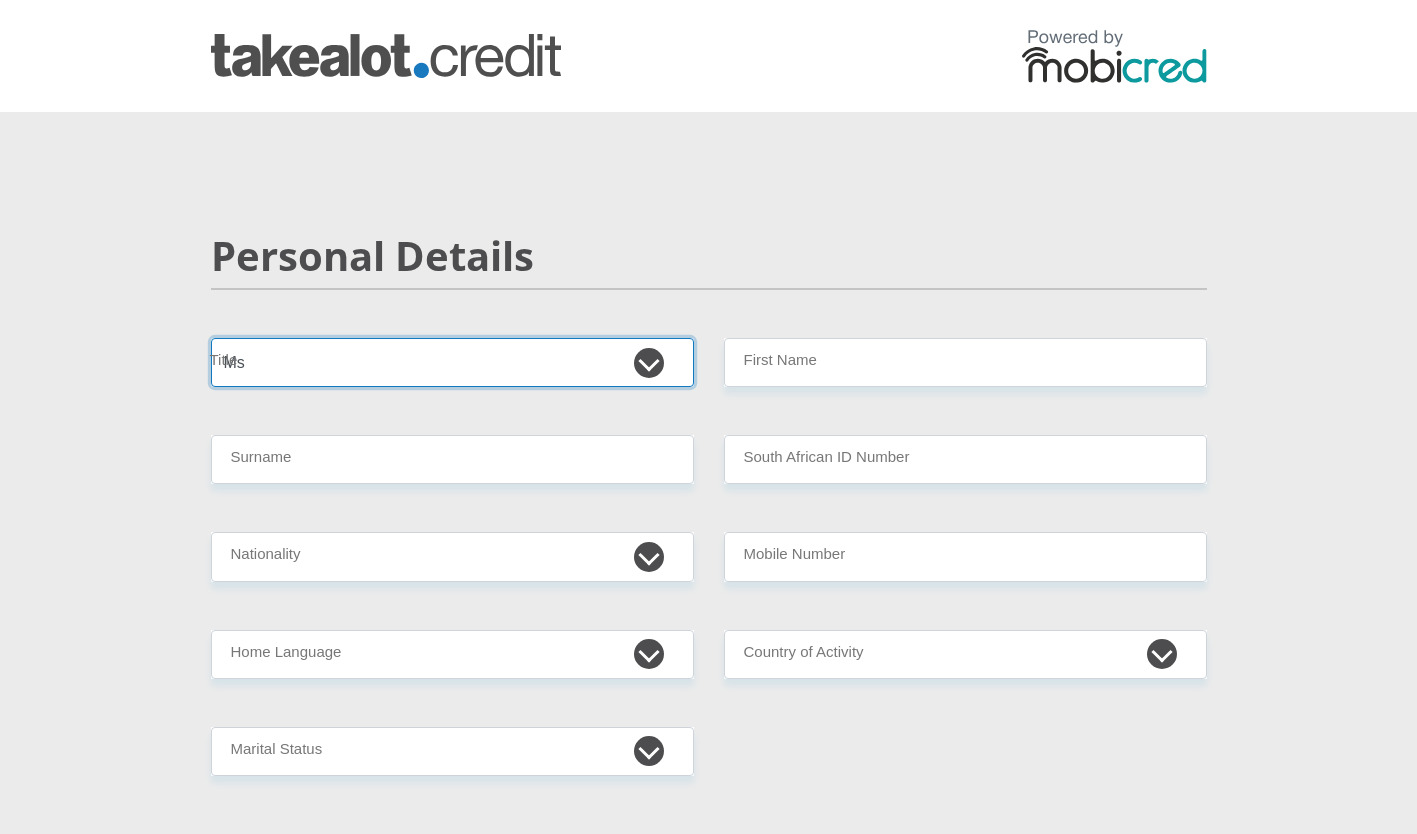 click on "Mr
Ms
Mrs
Dr
[PERSON_NAME]" at bounding box center (452, 362) 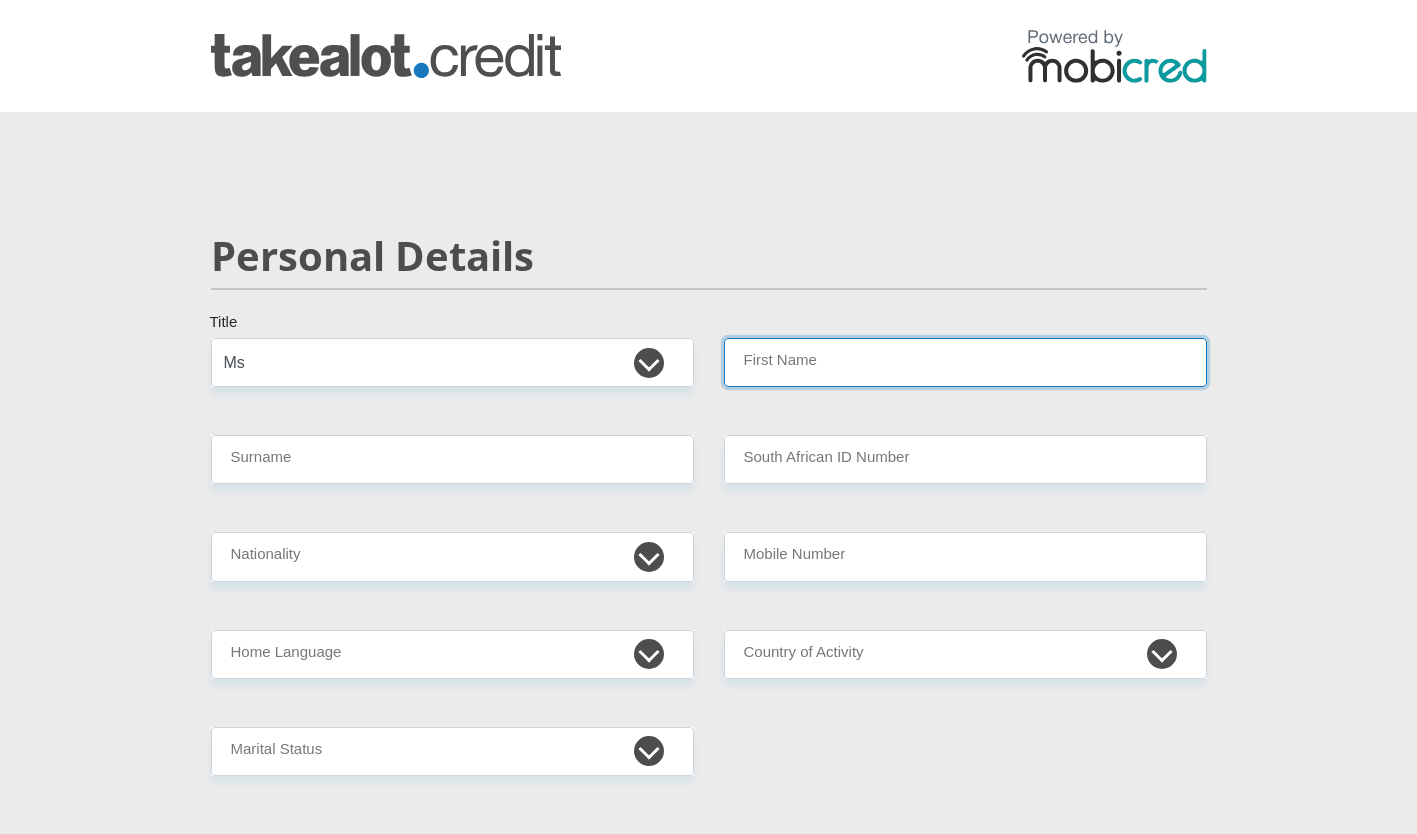 click on "First Name" at bounding box center (965, 362) 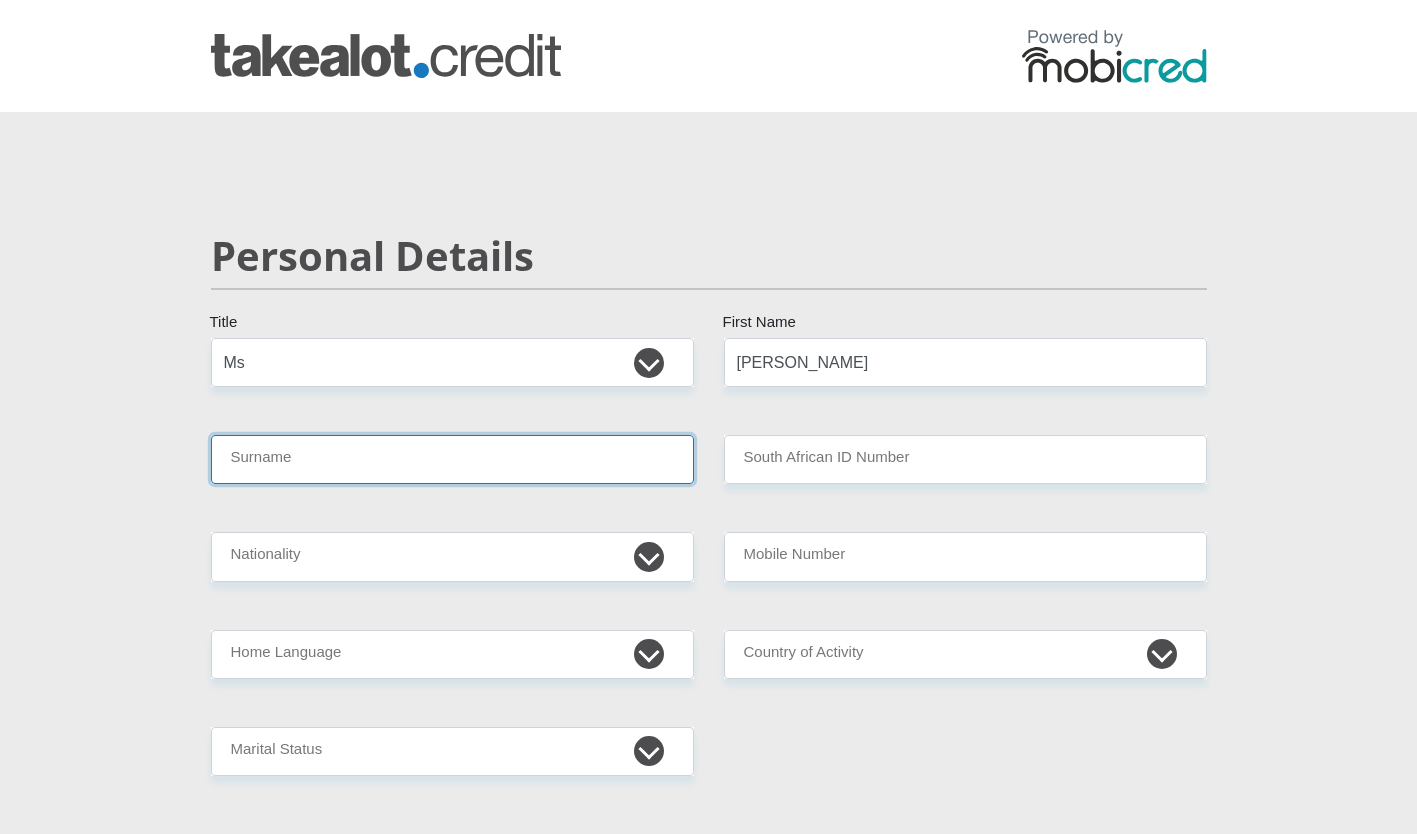 type on "DuPreez" 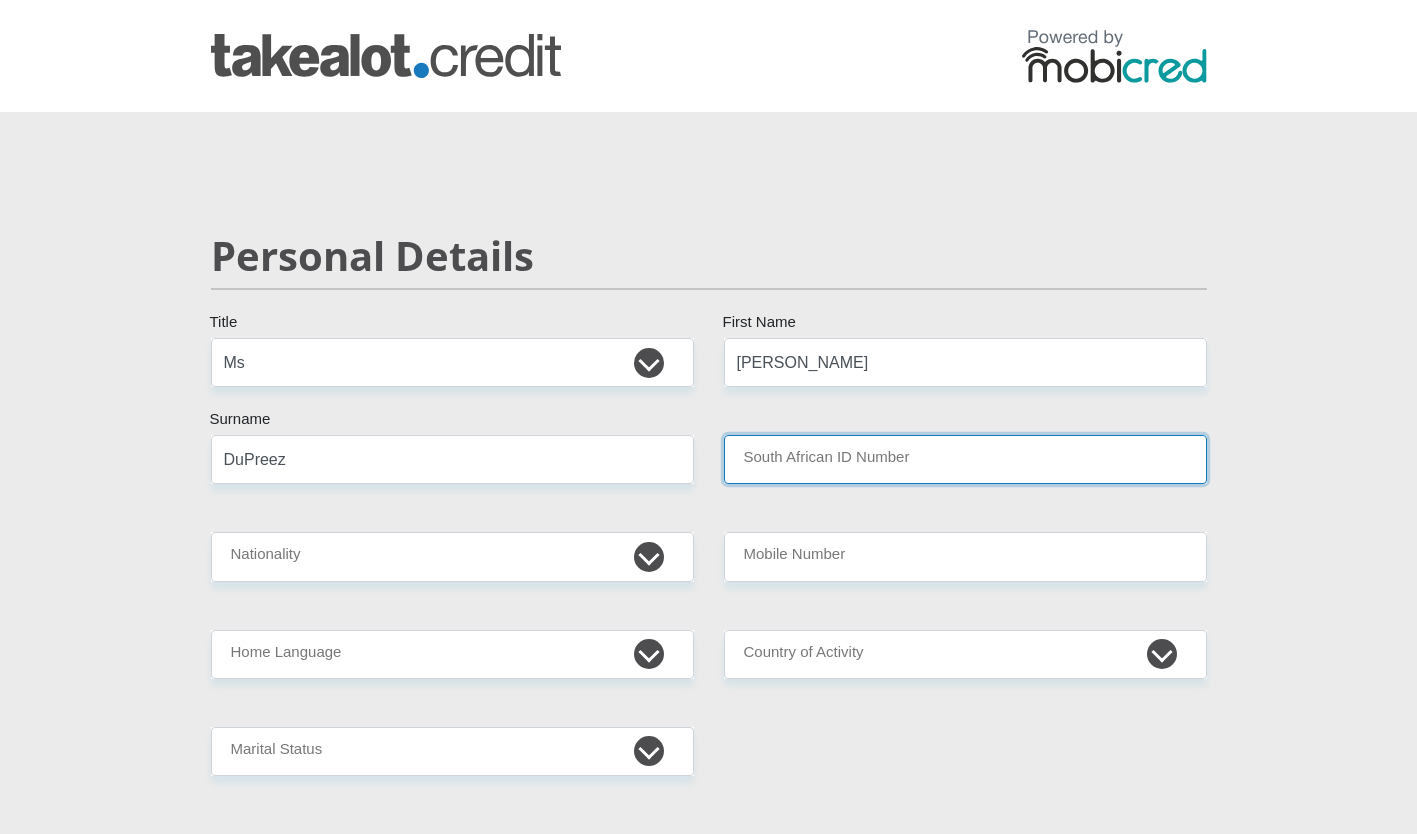 type on "Harmony NRG" 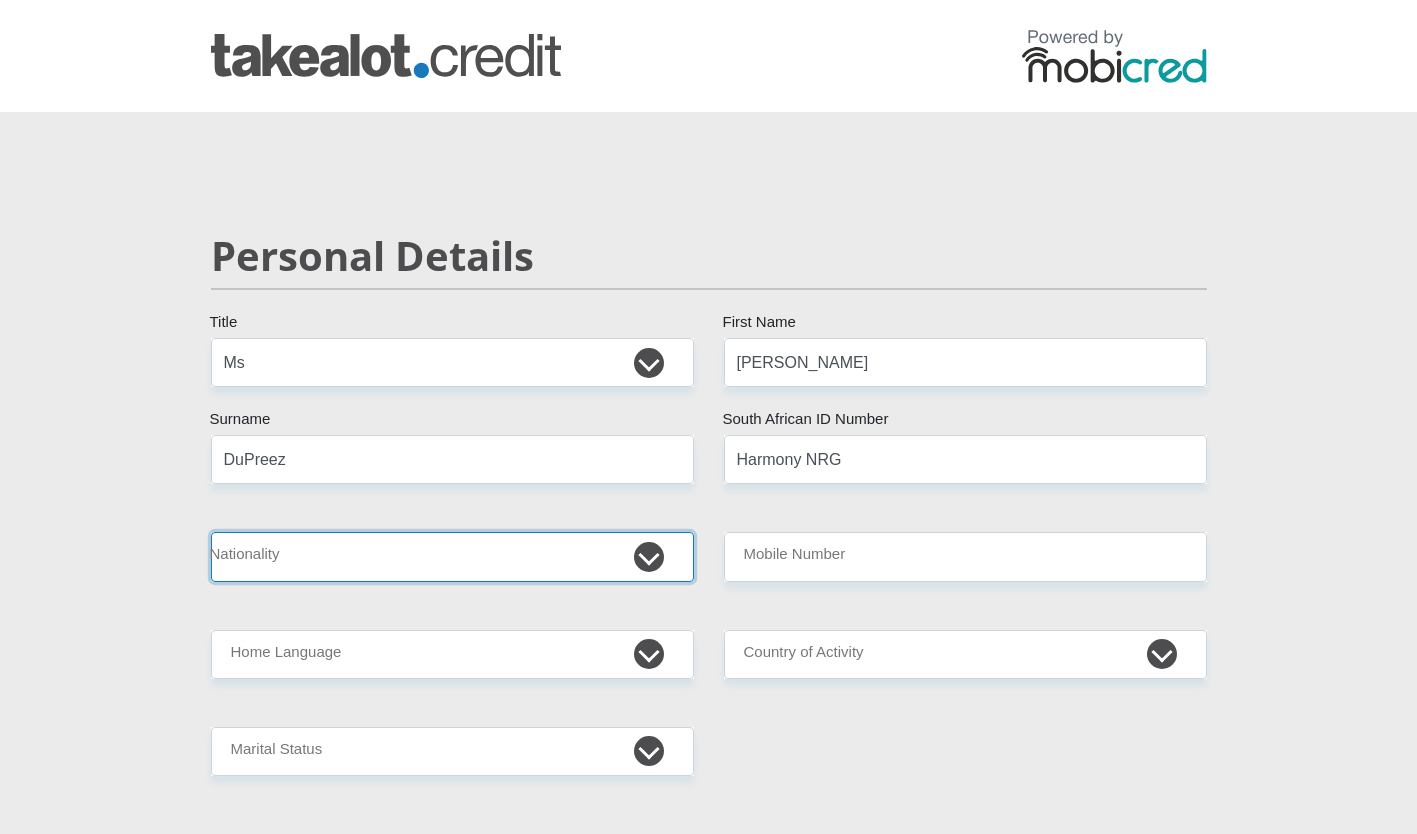 select on "ZAF" 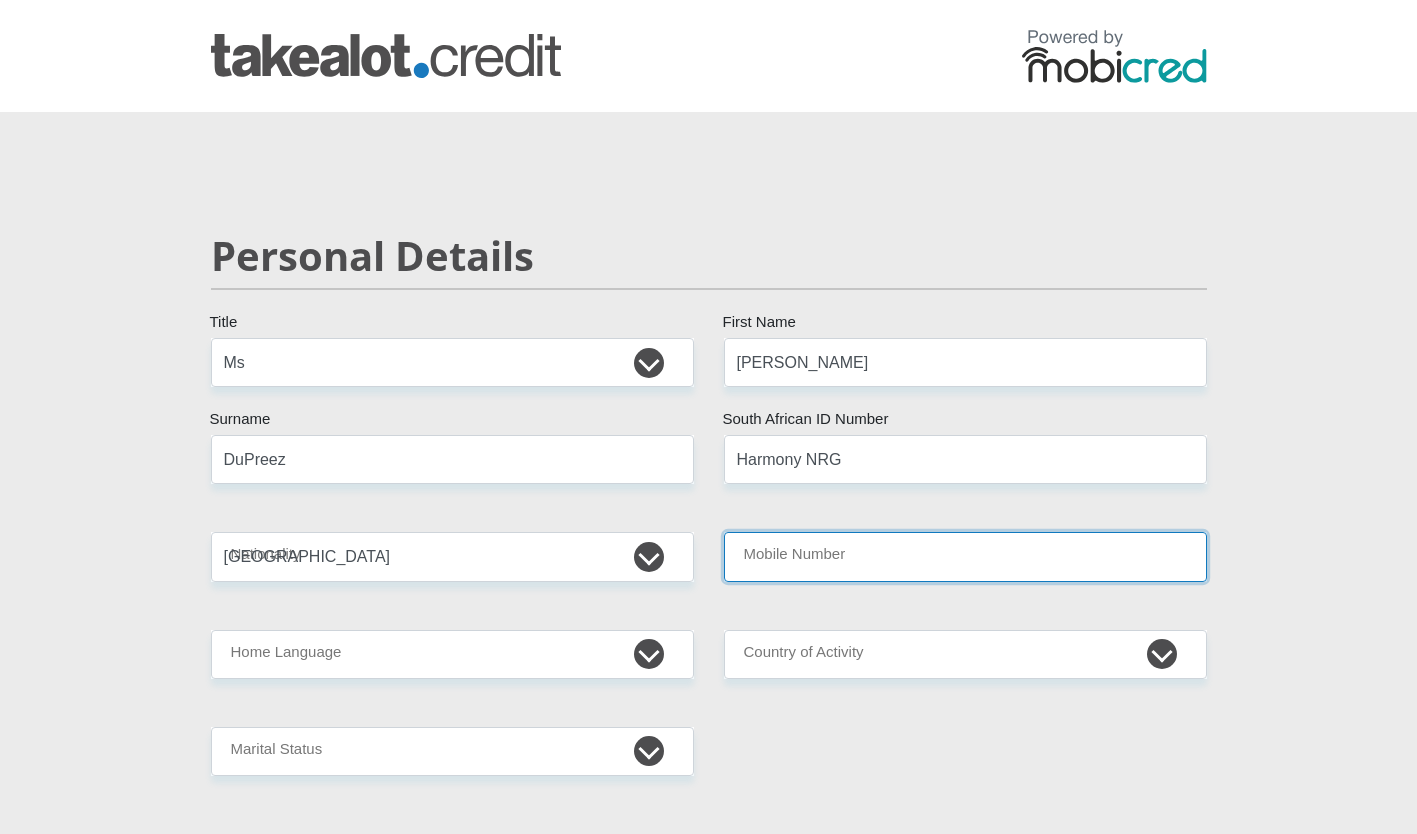 type on "0825704226" 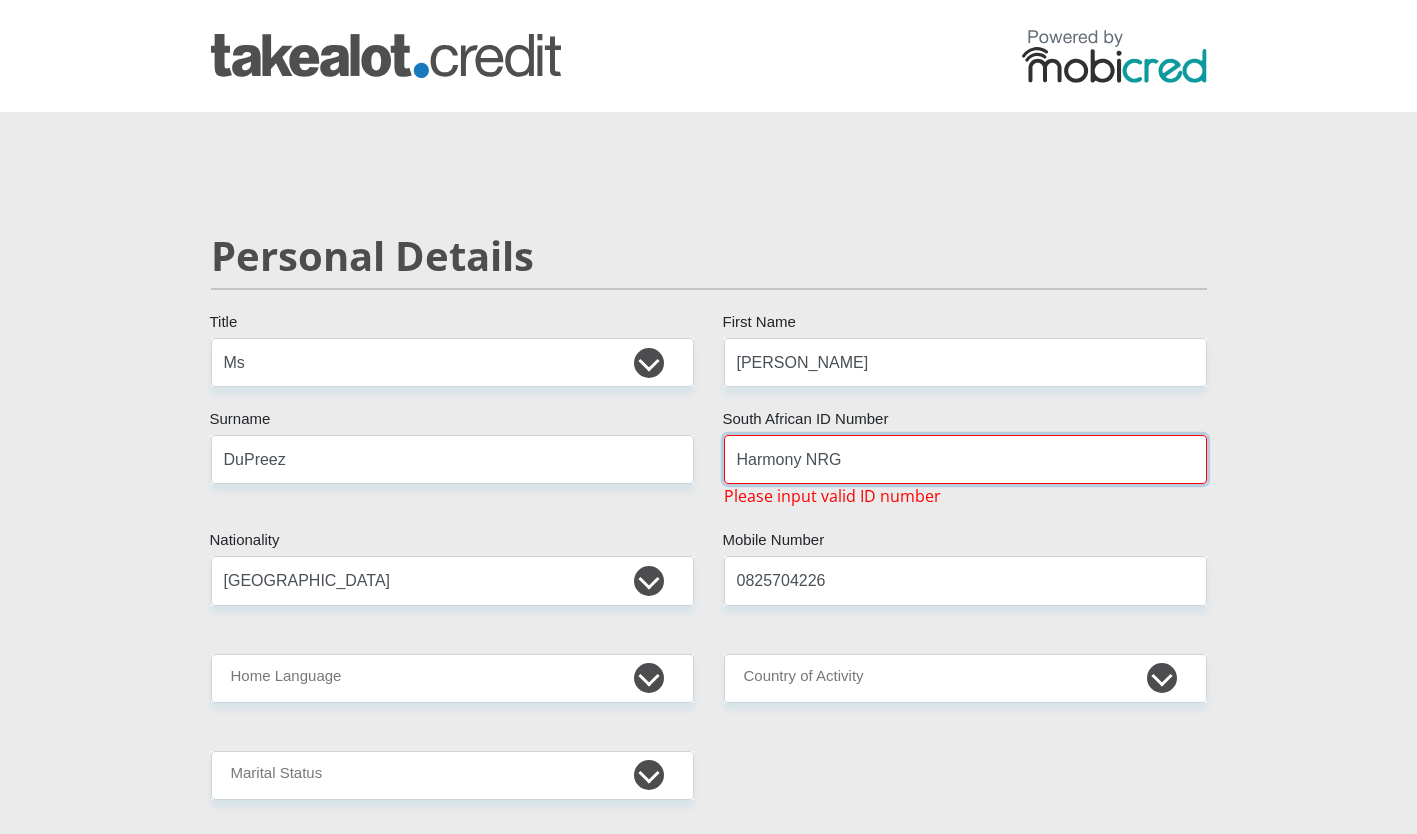 click on "Harmony NRG" at bounding box center [965, 459] 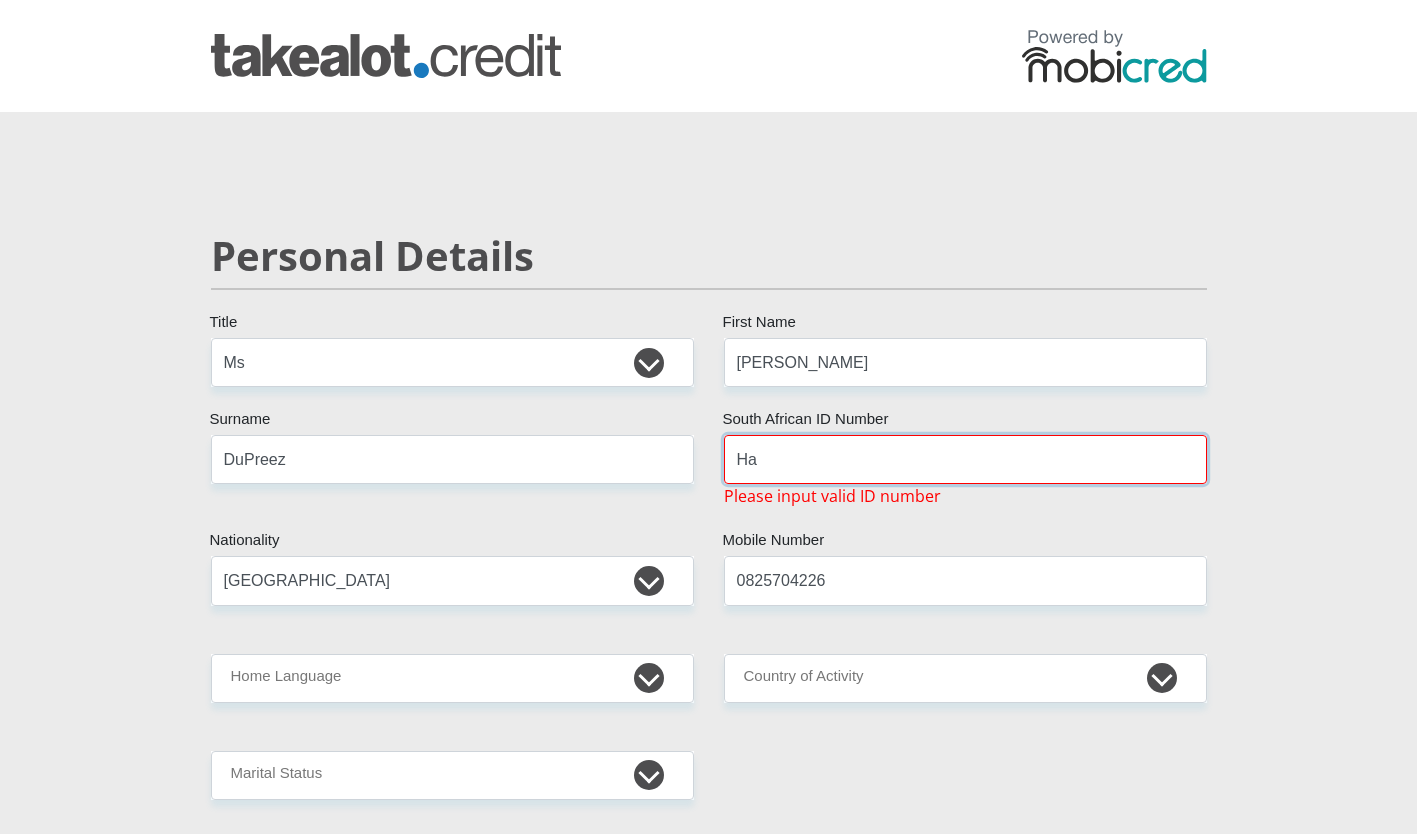 type on "H" 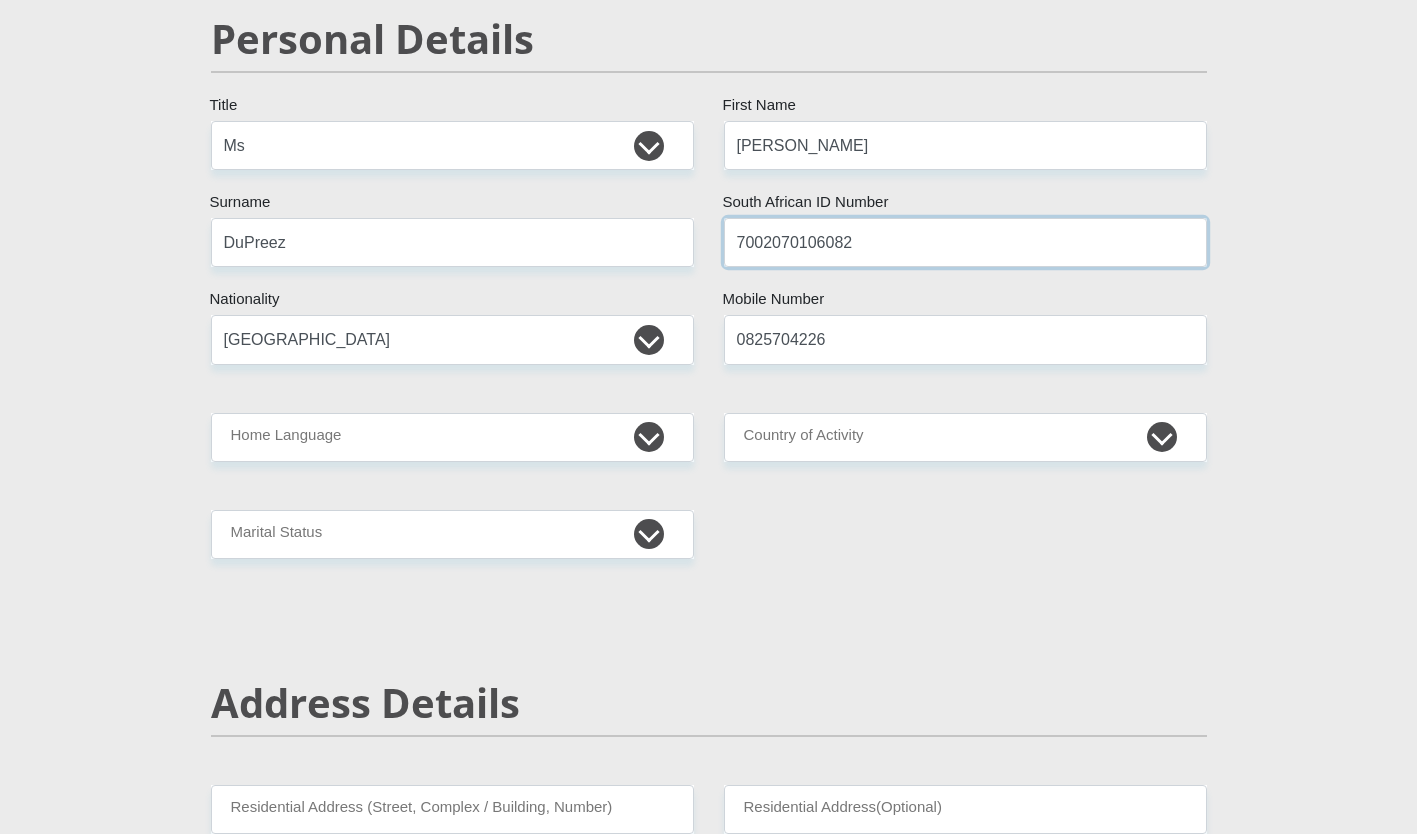 scroll, scrollTop: 240, scrollLeft: 0, axis: vertical 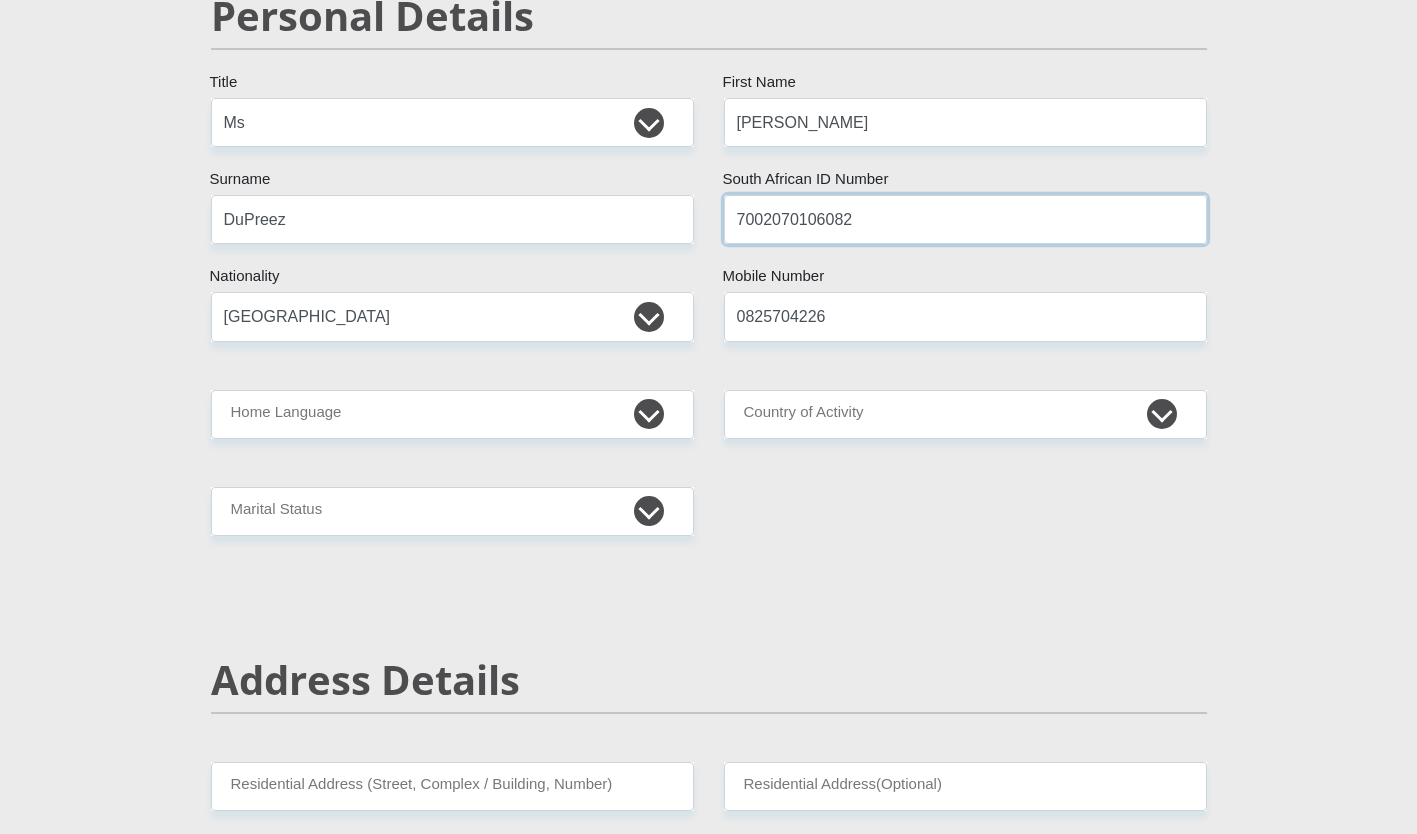 type on "7002070106082" 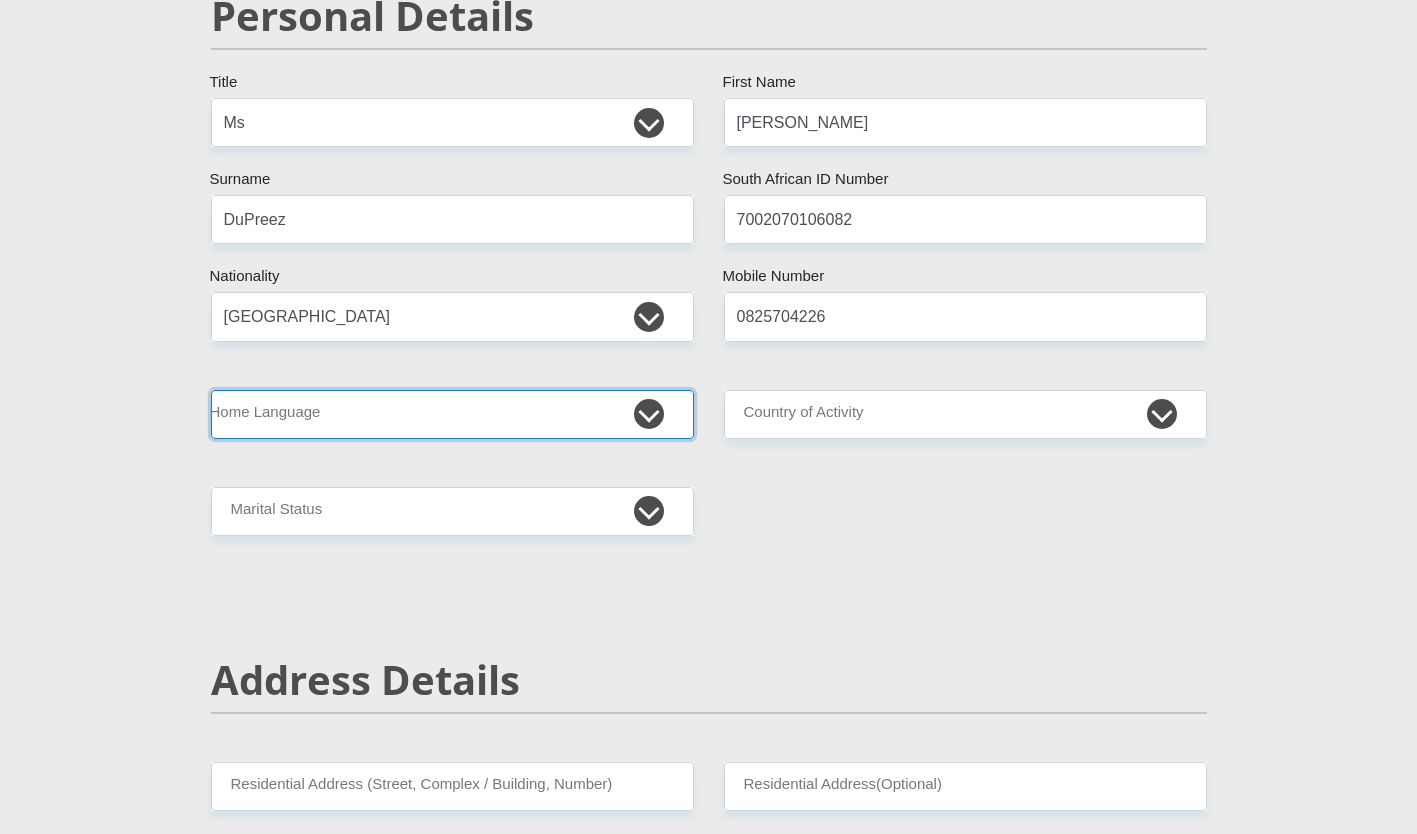 click on "Afrikaans
English
Sepedi
South Ndebele
Southern Sotho
Swati
Tsonga
Tswana
Venda
Xhosa
Zulu
Other" at bounding box center [452, 414] 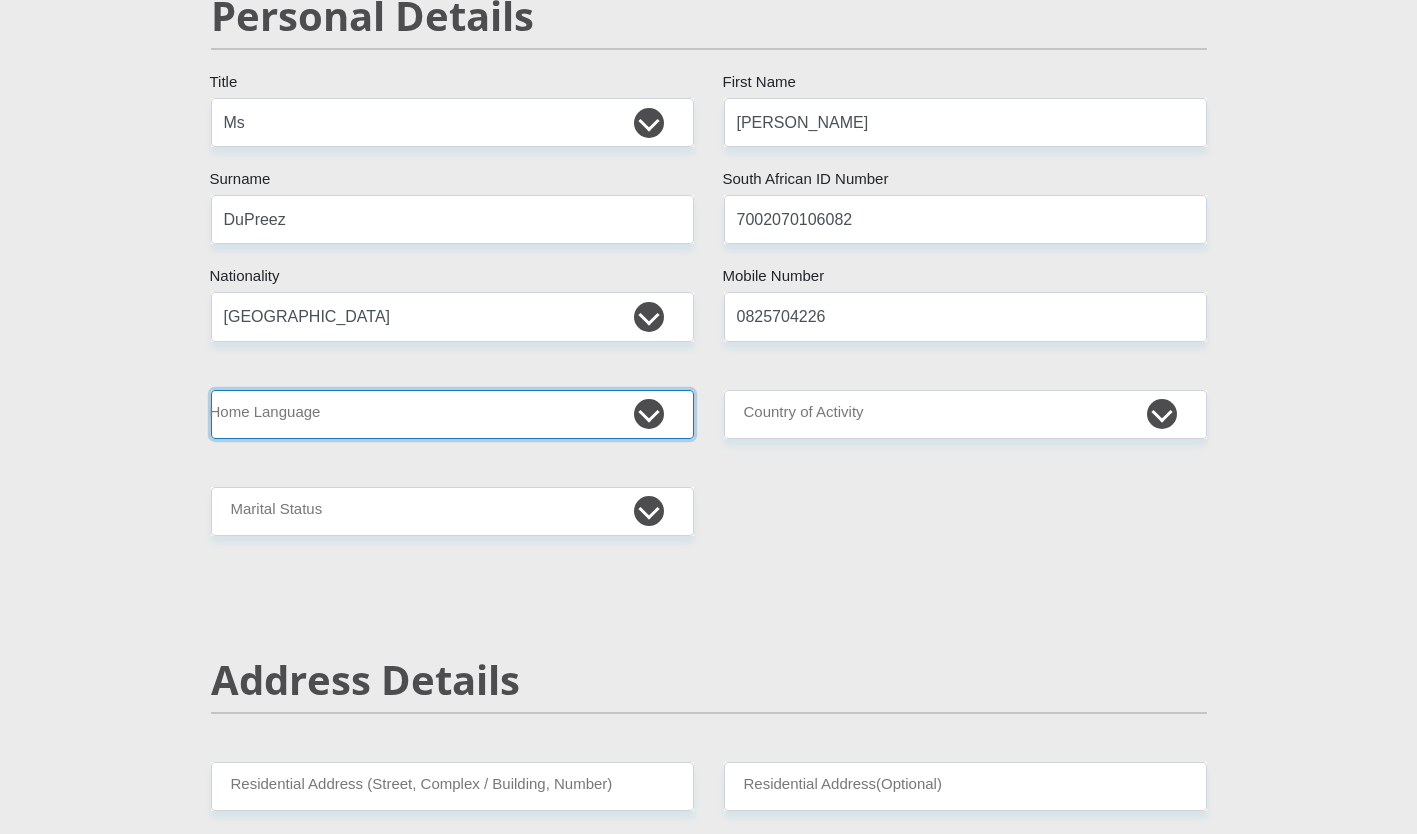 select on "eng" 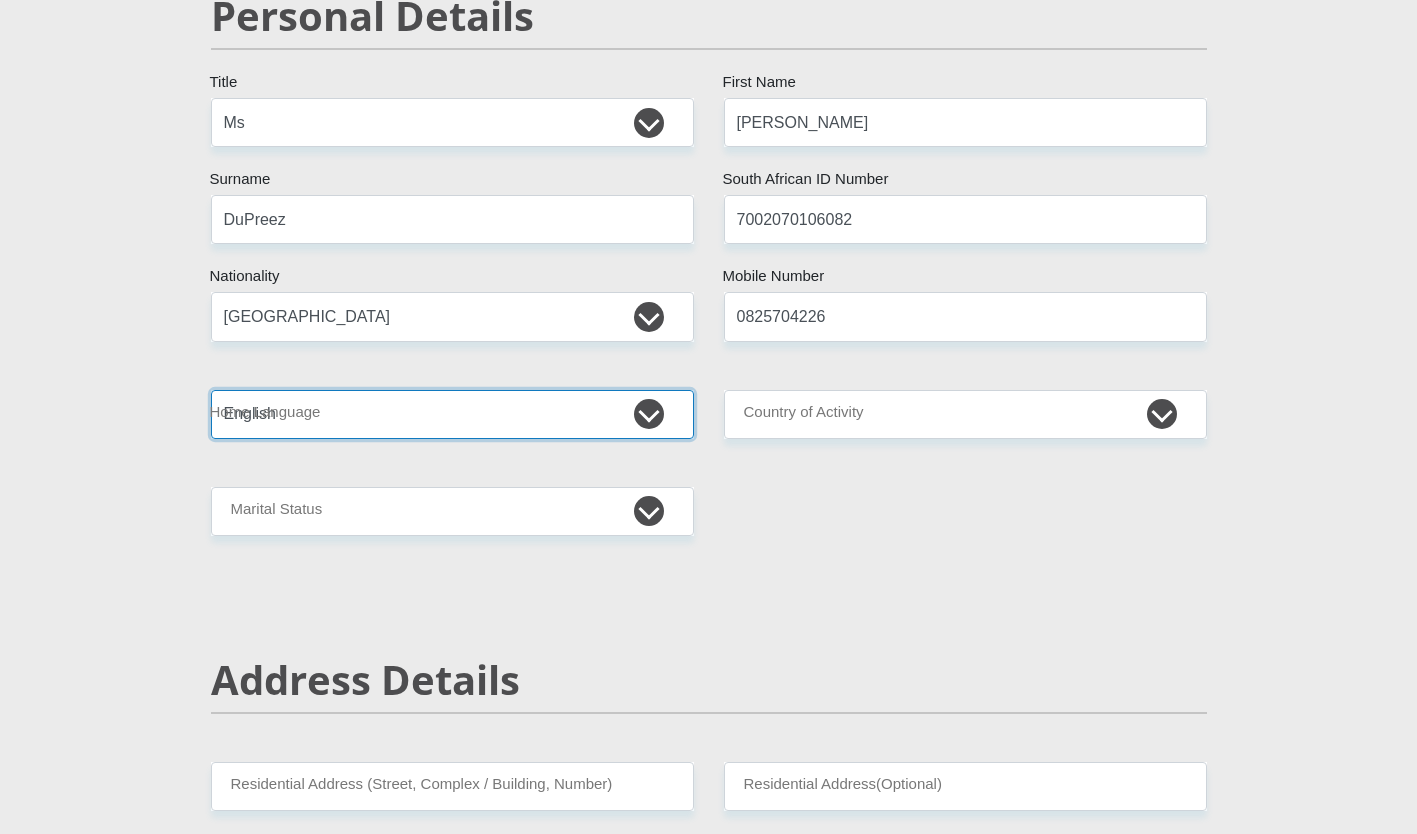 click on "Afrikaans
English
Sepedi
South Ndebele
Southern Sotho
Swati
Tsonga
Tswana
Venda
Xhosa
Zulu
Other" at bounding box center [452, 414] 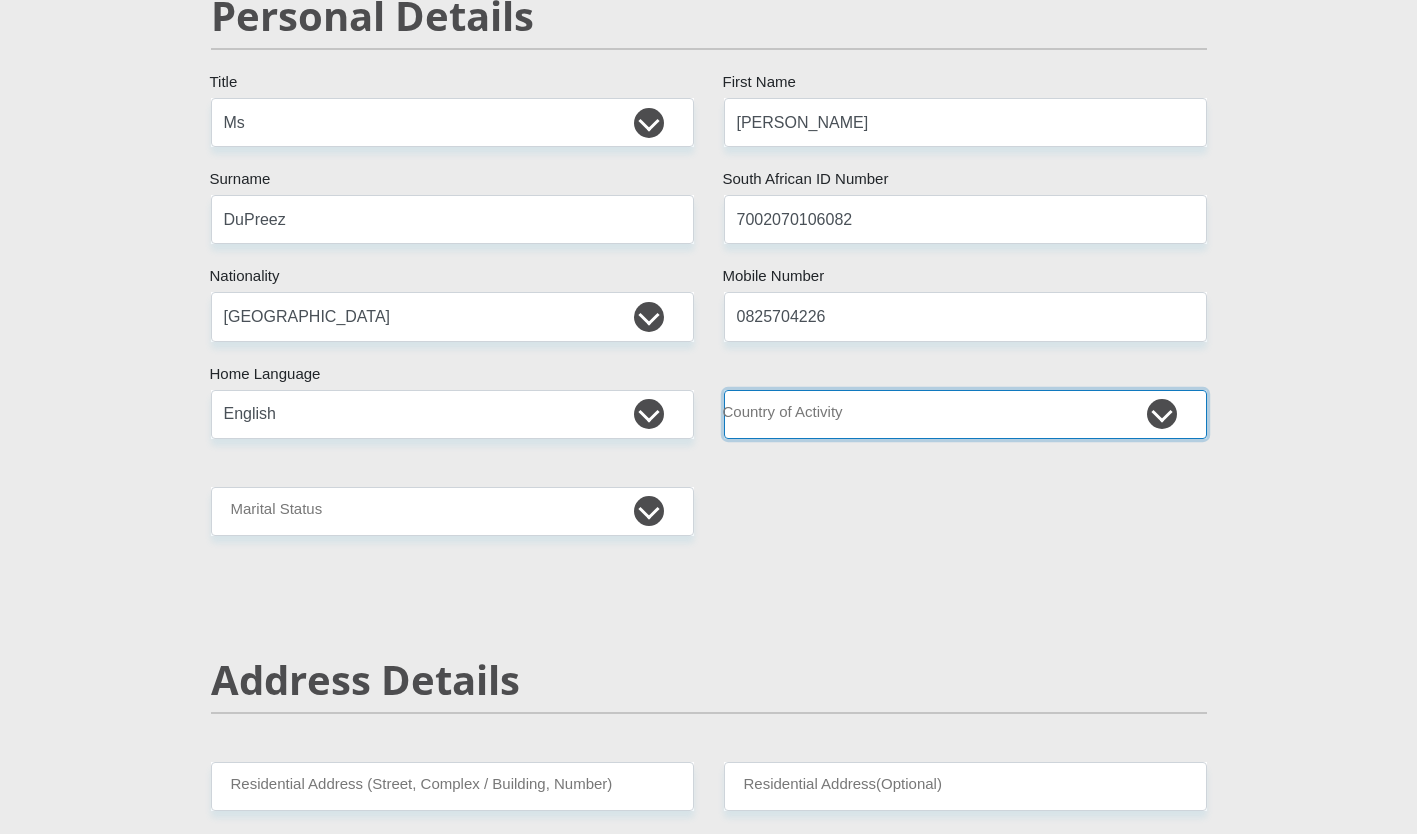 click on "[GEOGRAPHIC_DATA]
[GEOGRAPHIC_DATA]
[GEOGRAPHIC_DATA]
[GEOGRAPHIC_DATA]
[GEOGRAPHIC_DATA]
[GEOGRAPHIC_DATA] [GEOGRAPHIC_DATA]
[GEOGRAPHIC_DATA]
[GEOGRAPHIC_DATA]
[GEOGRAPHIC_DATA]
[GEOGRAPHIC_DATA]
[GEOGRAPHIC_DATA]
[GEOGRAPHIC_DATA]
[GEOGRAPHIC_DATA]
[GEOGRAPHIC_DATA]
[GEOGRAPHIC_DATA]
[DATE][GEOGRAPHIC_DATA]
[GEOGRAPHIC_DATA]
[GEOGRAPHIC_DATA]
[GEOGRAPHIC_DATA]
[GEOGRAPHIC_DATA]" at bounding box center [965, 414] 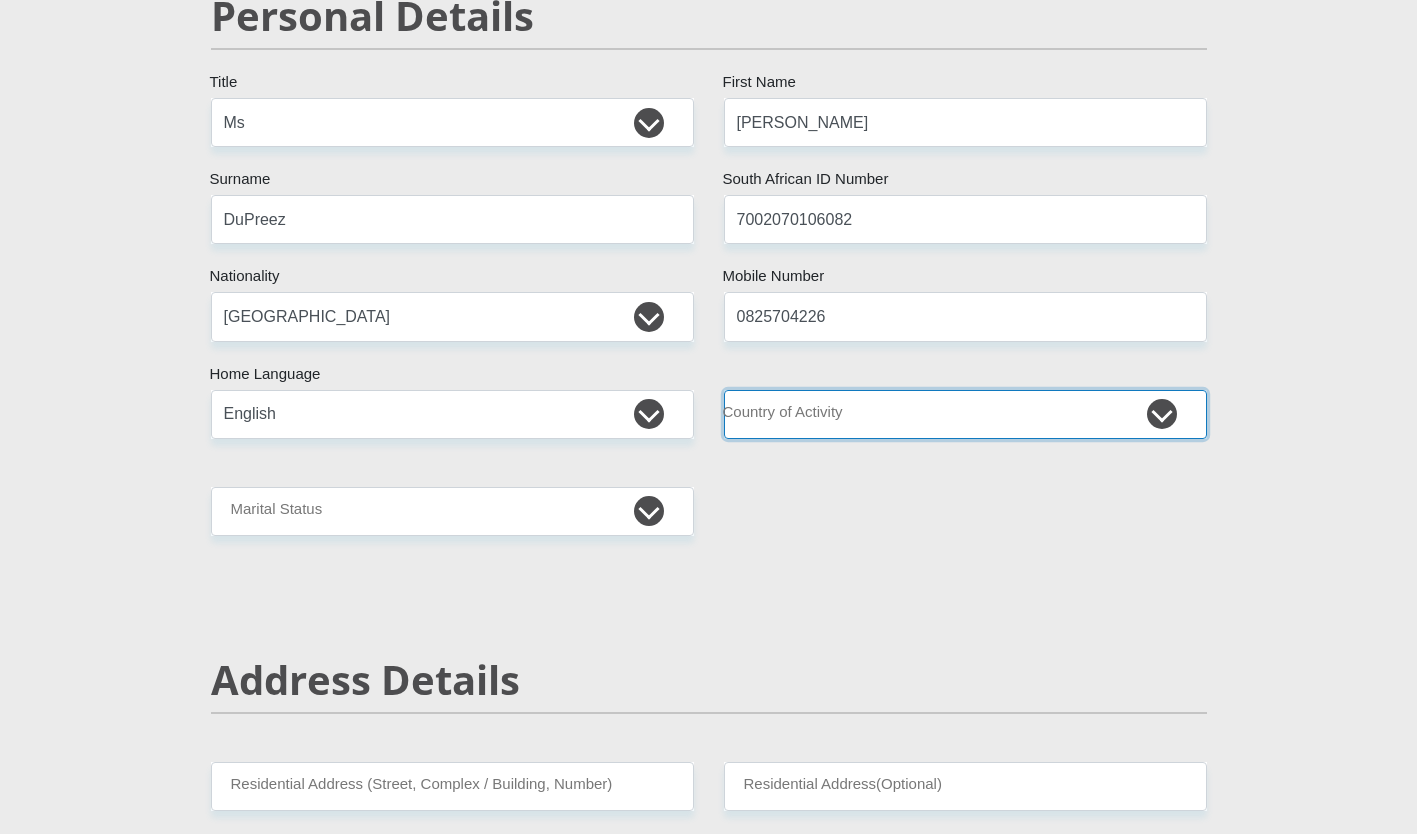select on "ZAF" 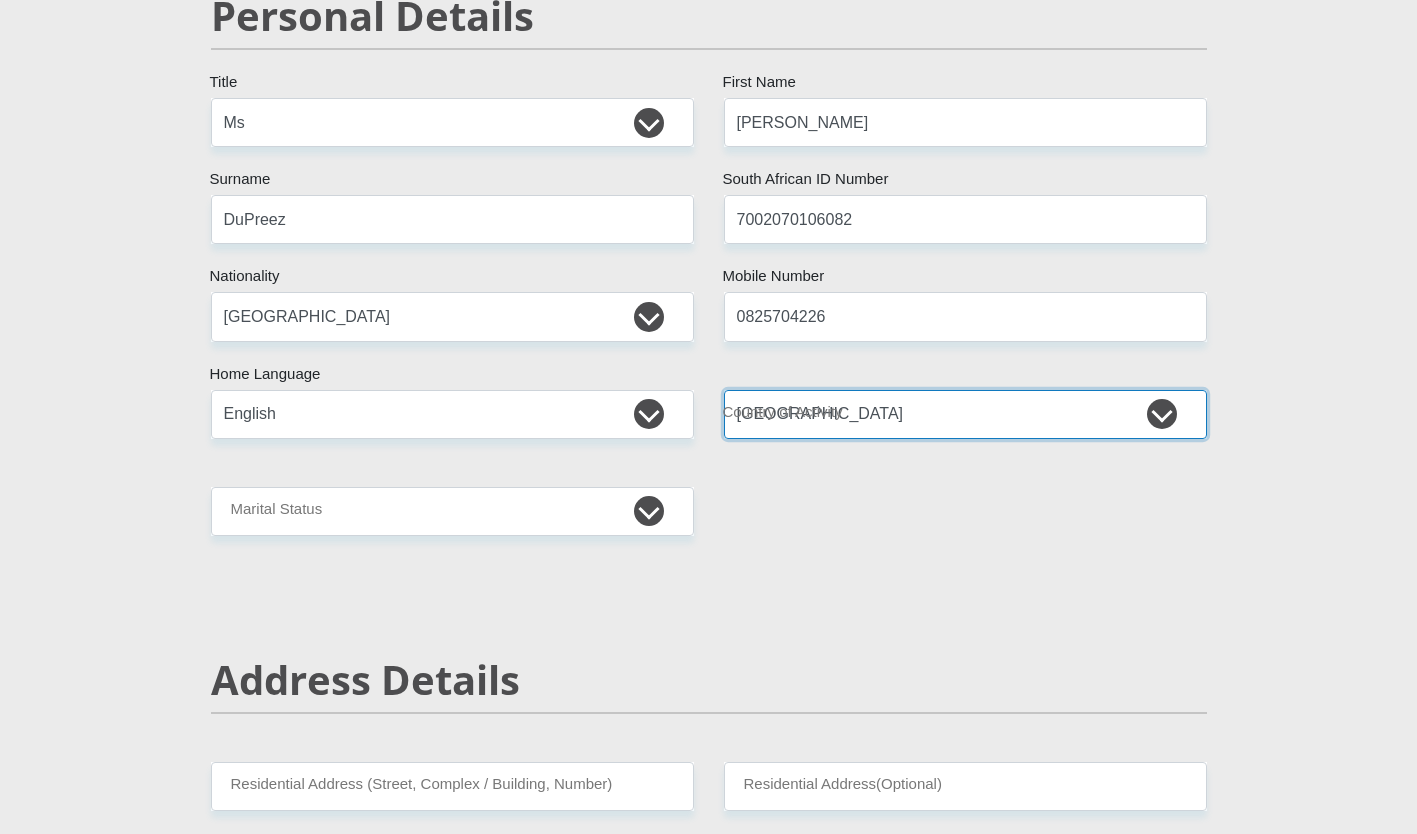 click on "[GEOGRAPHIC_DATA]
[GEOGRAPHIC_DATA]
[GEOGRAPHIC_DATA]
[GEOGRAPHIC_DATA]
[GEOGRAPHIC_DATA]
[GEOGRAPHIC_DATA] [GEOGRAPHIC_DATA]
[GEOGRAPHIC_DATA]
[GEOGRAPHIC_DATA]
[GEOGRAPHIC_DATA]
[GEOGRAPHIC_DATA]
[GEOGRAPHIC_DATA]
[GEOGRAPHIC_DATA]
[GEOGRAPHIC_DATA]
[GEOGRAPHIC_DATA]
[GEOGRAPHIC_DATA]
[DATE][GEOGRAPHIC_DATA]
[GEOGRAPHIC_DATA]
[GEOGRAPHIC_DATA]
[GEOGRAPHIC_DATA]
[GEOGRAPHIC_DATA]" at bounding box center [965, 414] 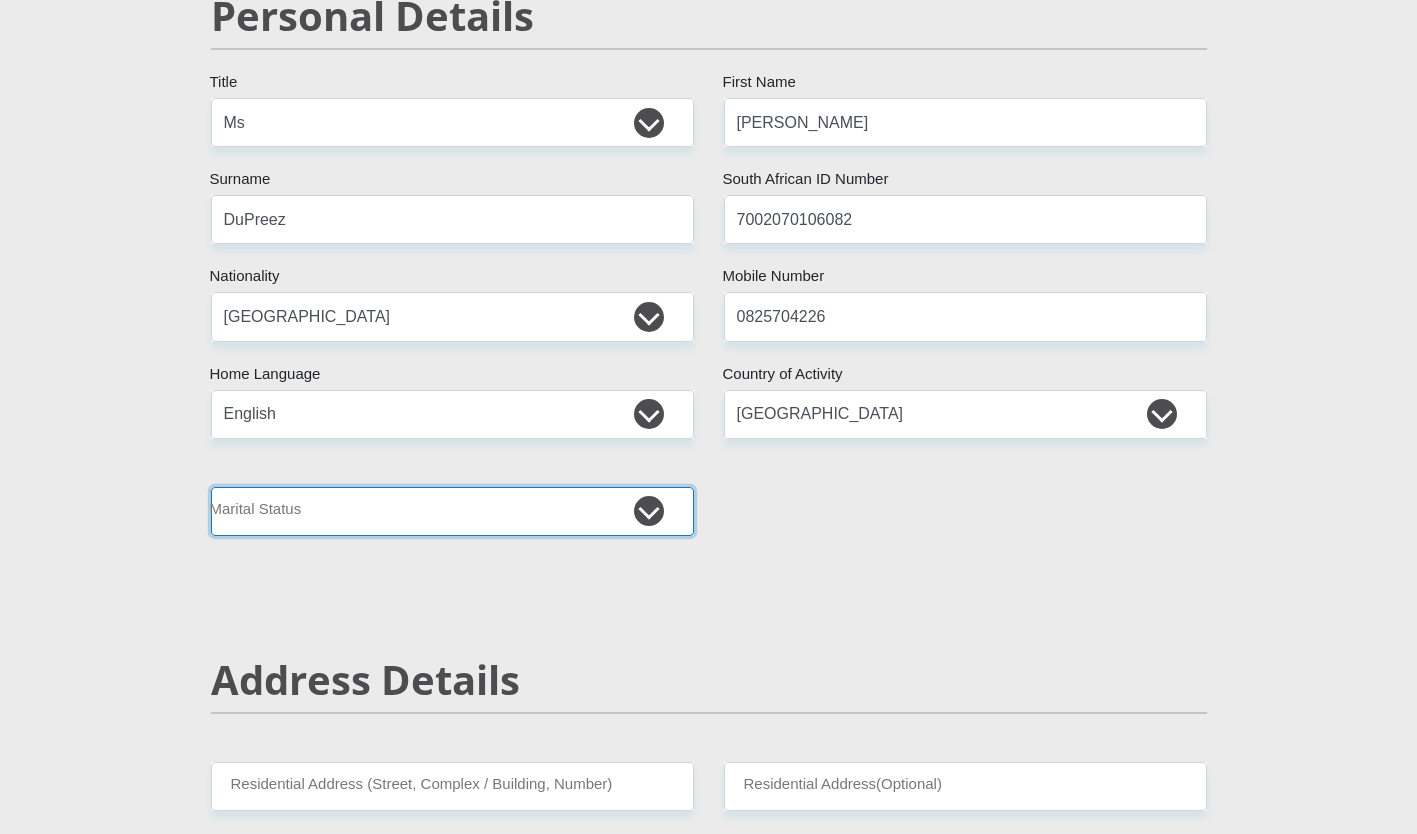click on "Married ANC
Single
Divorced
Widowed
Married COP or Customary Law" at bounding box center (452, 511) 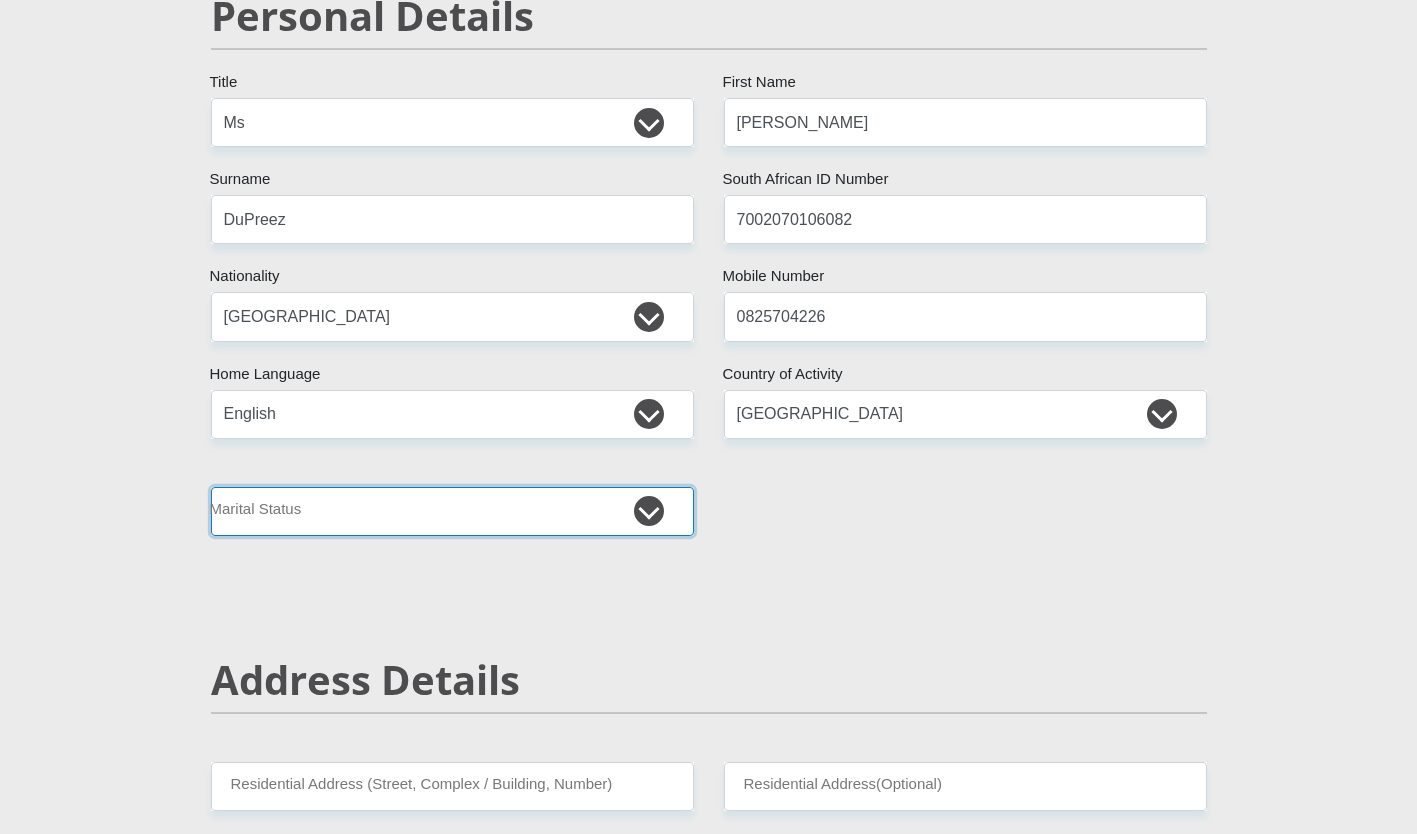 select on "5" 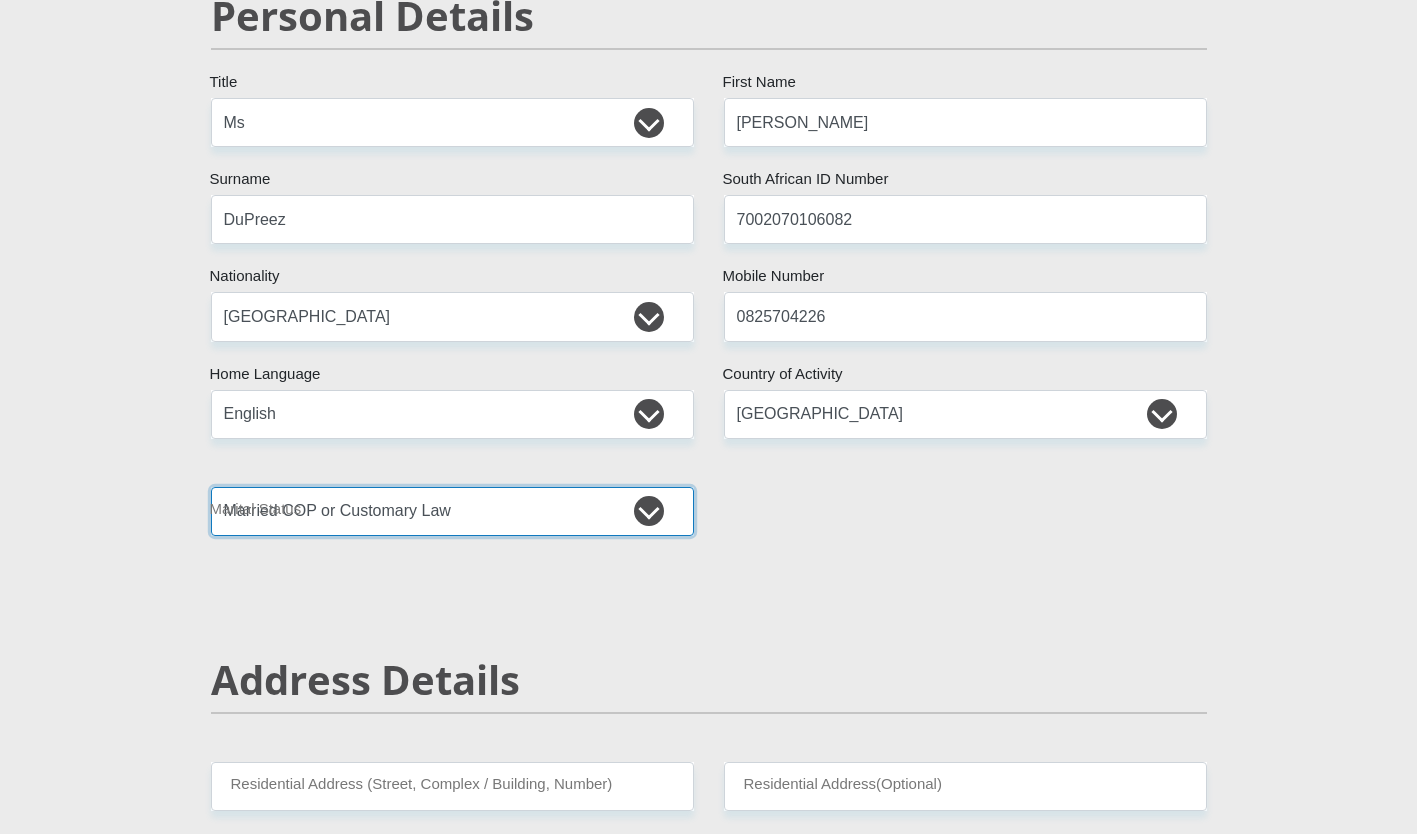 click on "Married ANC
Single
Divorced
Widowed
Married COP or Customary Law" at bounding box center [452, 511] 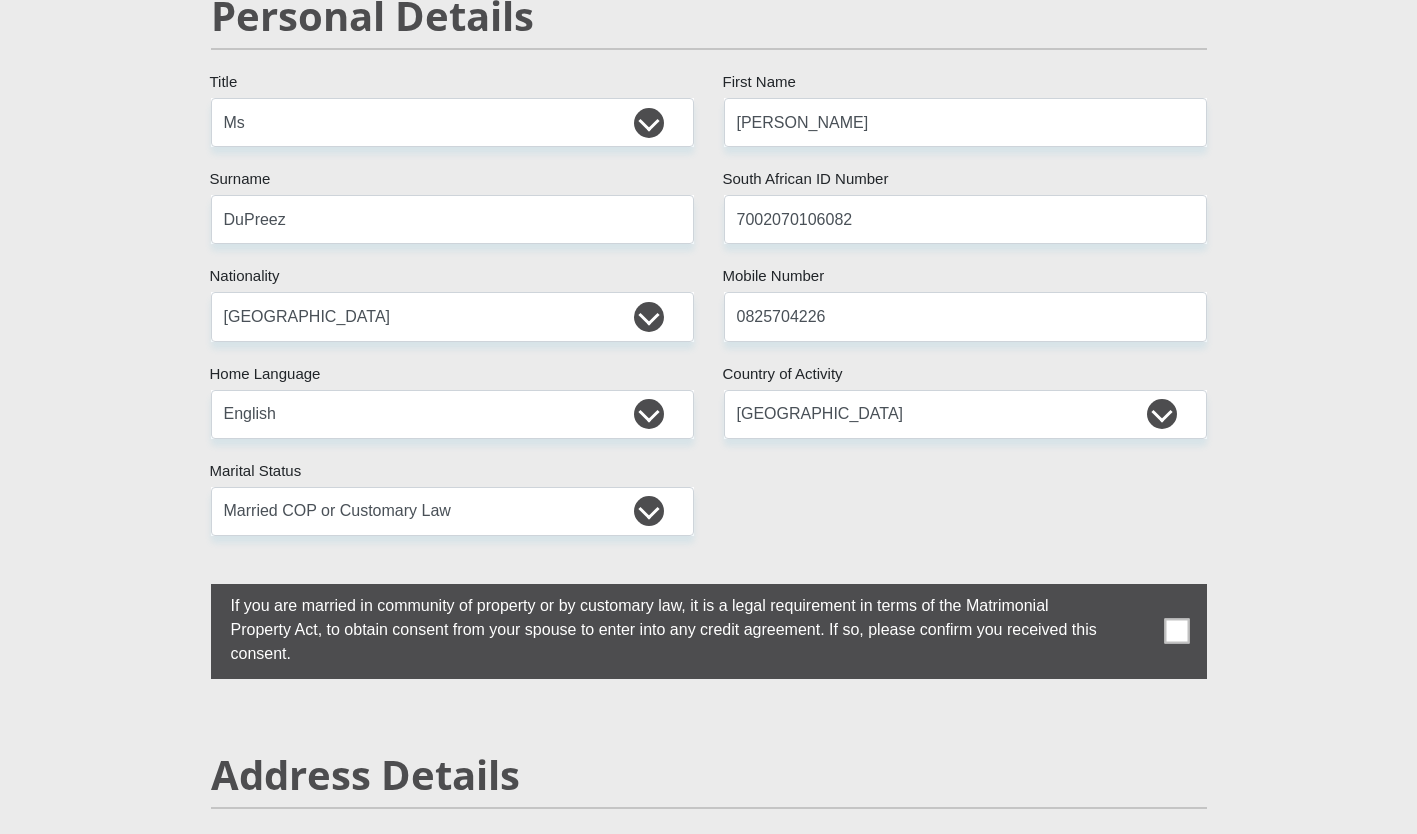click at bounding box center [1176, 631] 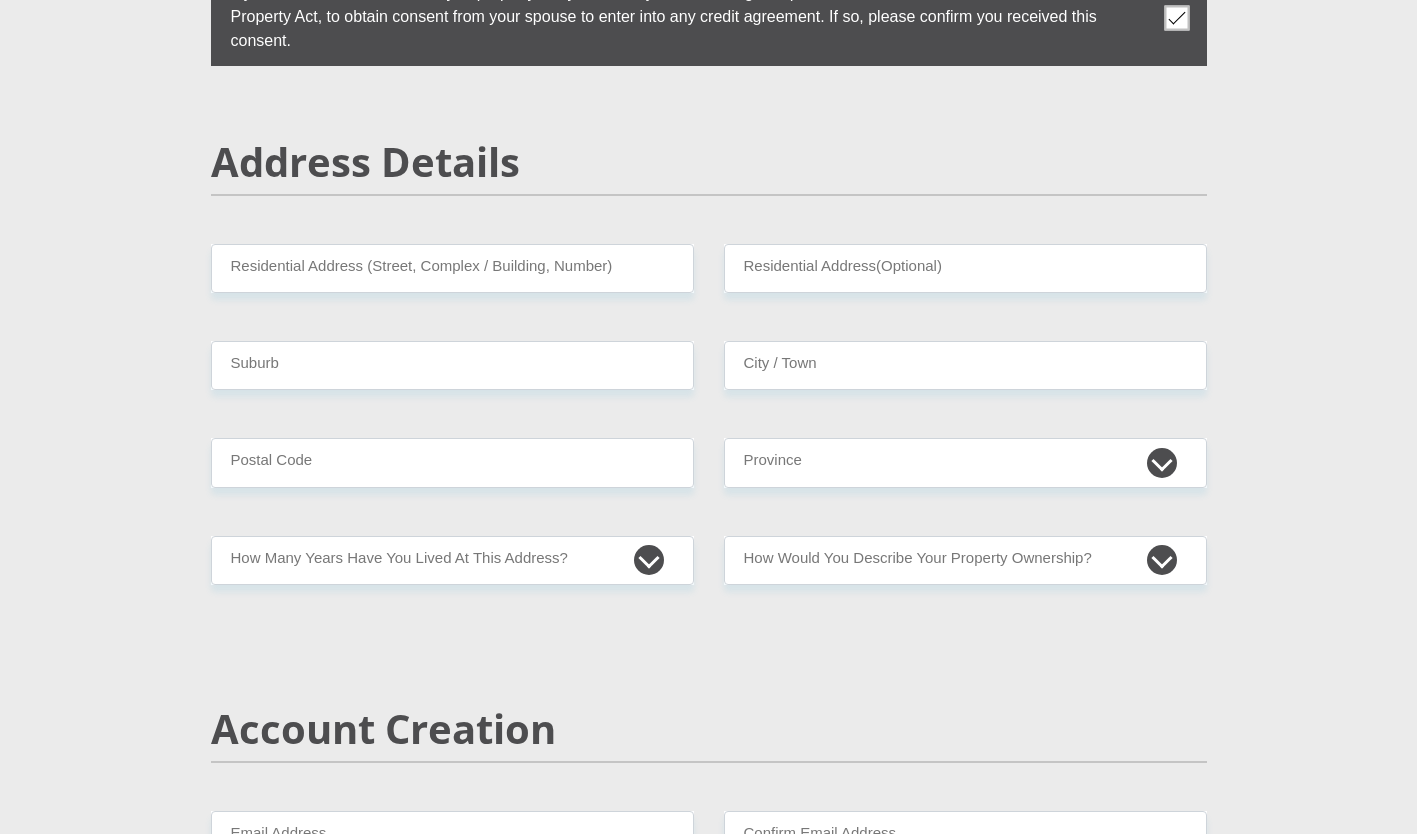 scroll, scrollTop: 866, scrollLeft: 0, axis: vertical 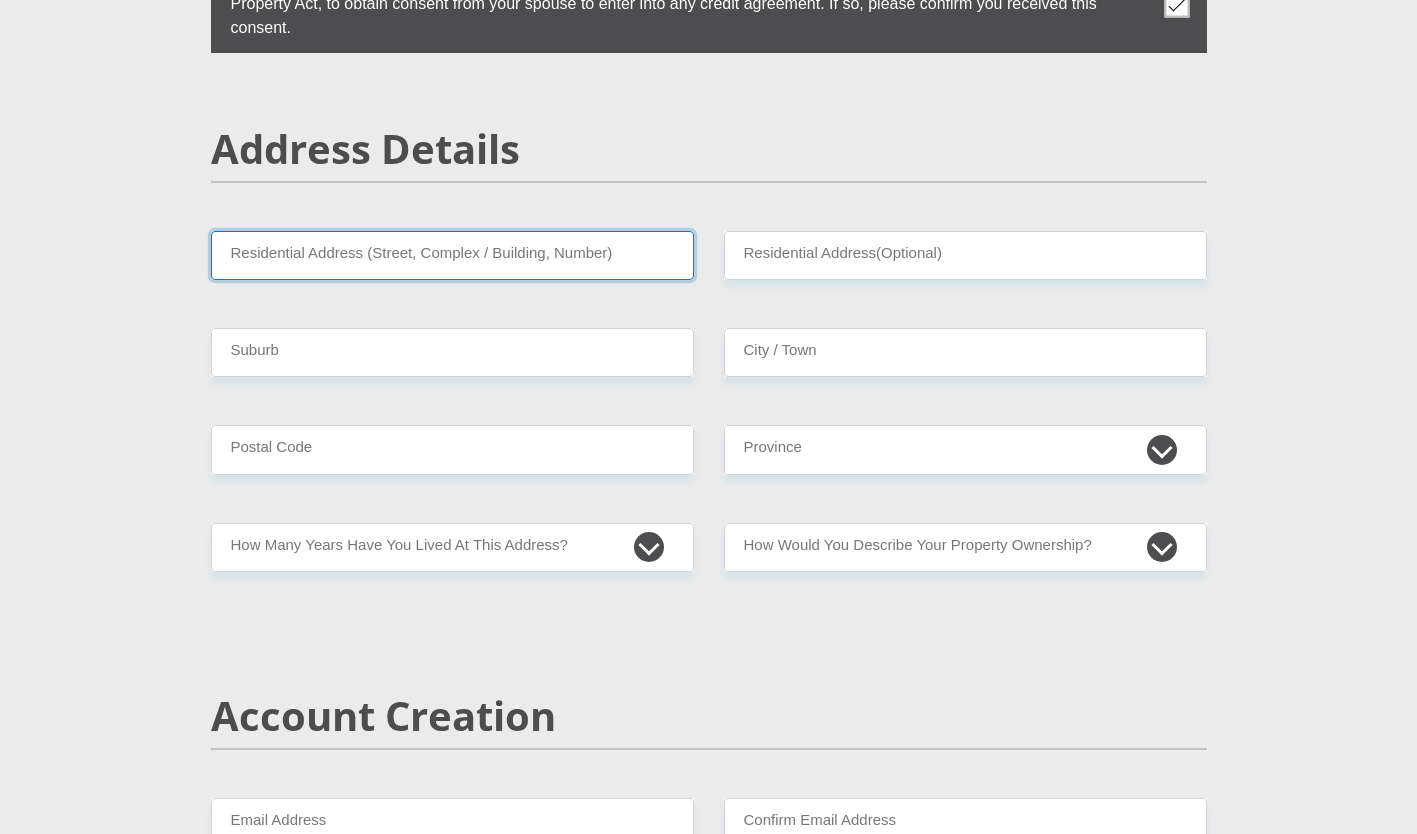 click on "Residential Address (Street, Complex / Building, Number)" at bounding box center [452, 255] 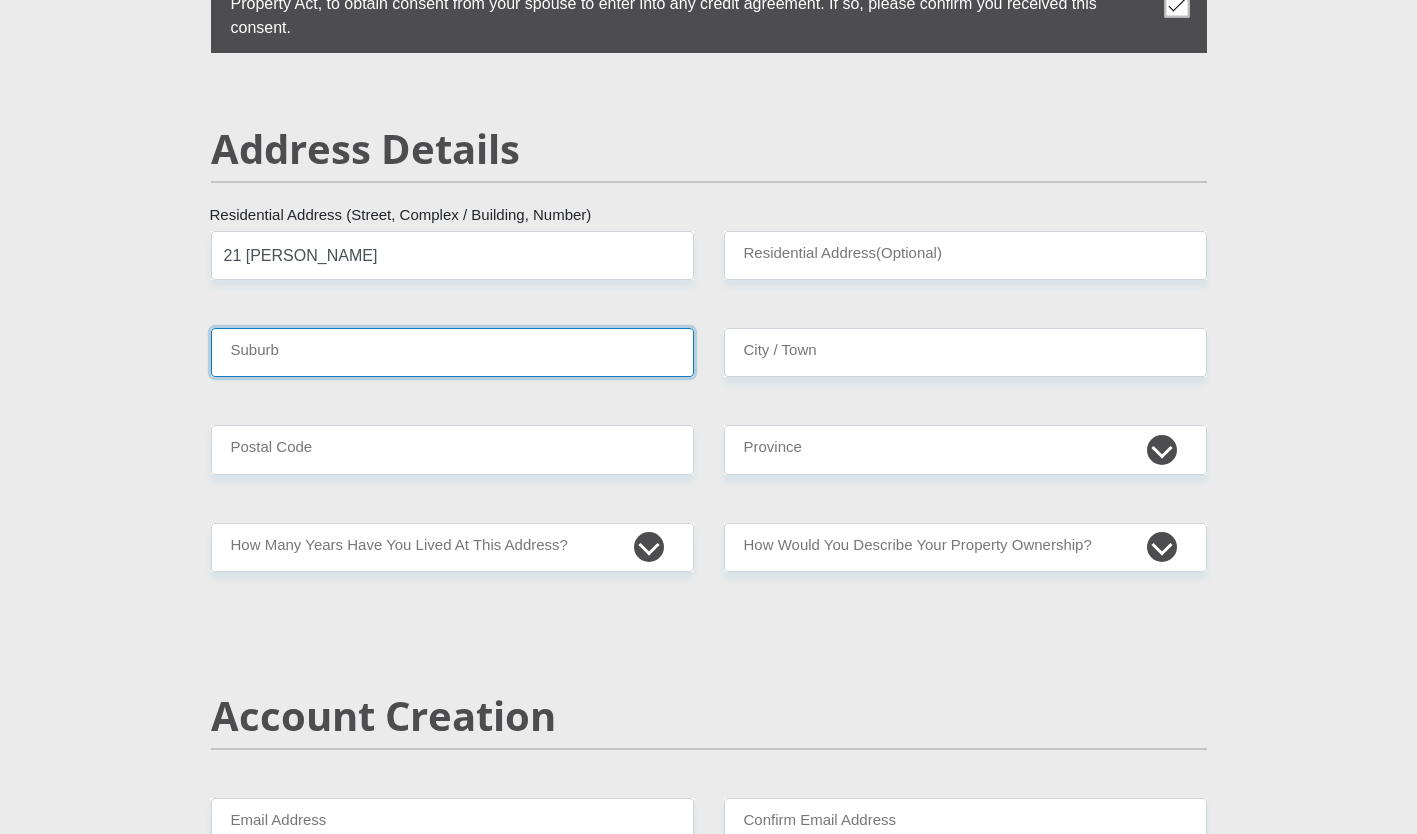 type on "In which capacity are you registering?" 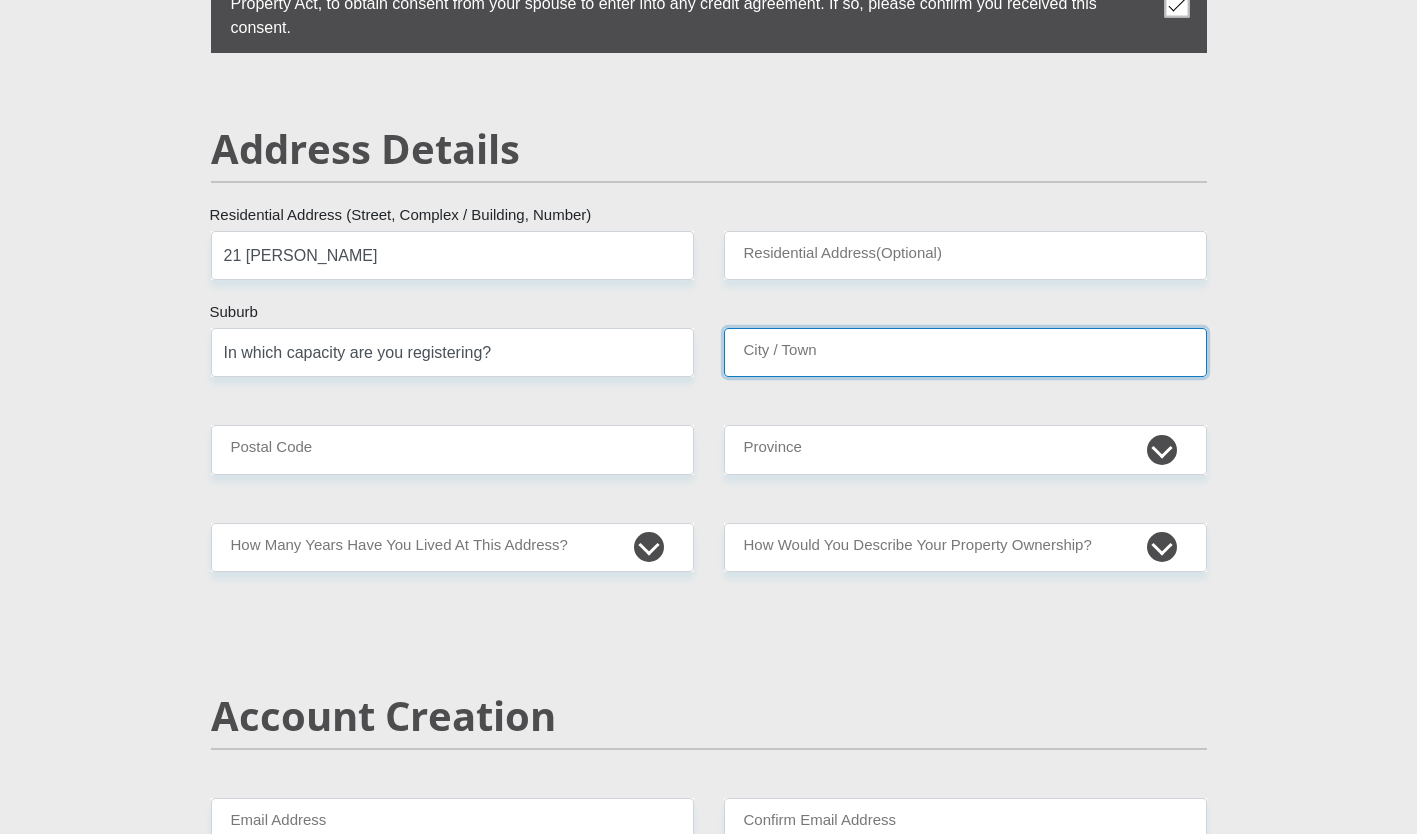 type on "In which capacity are you registering?" 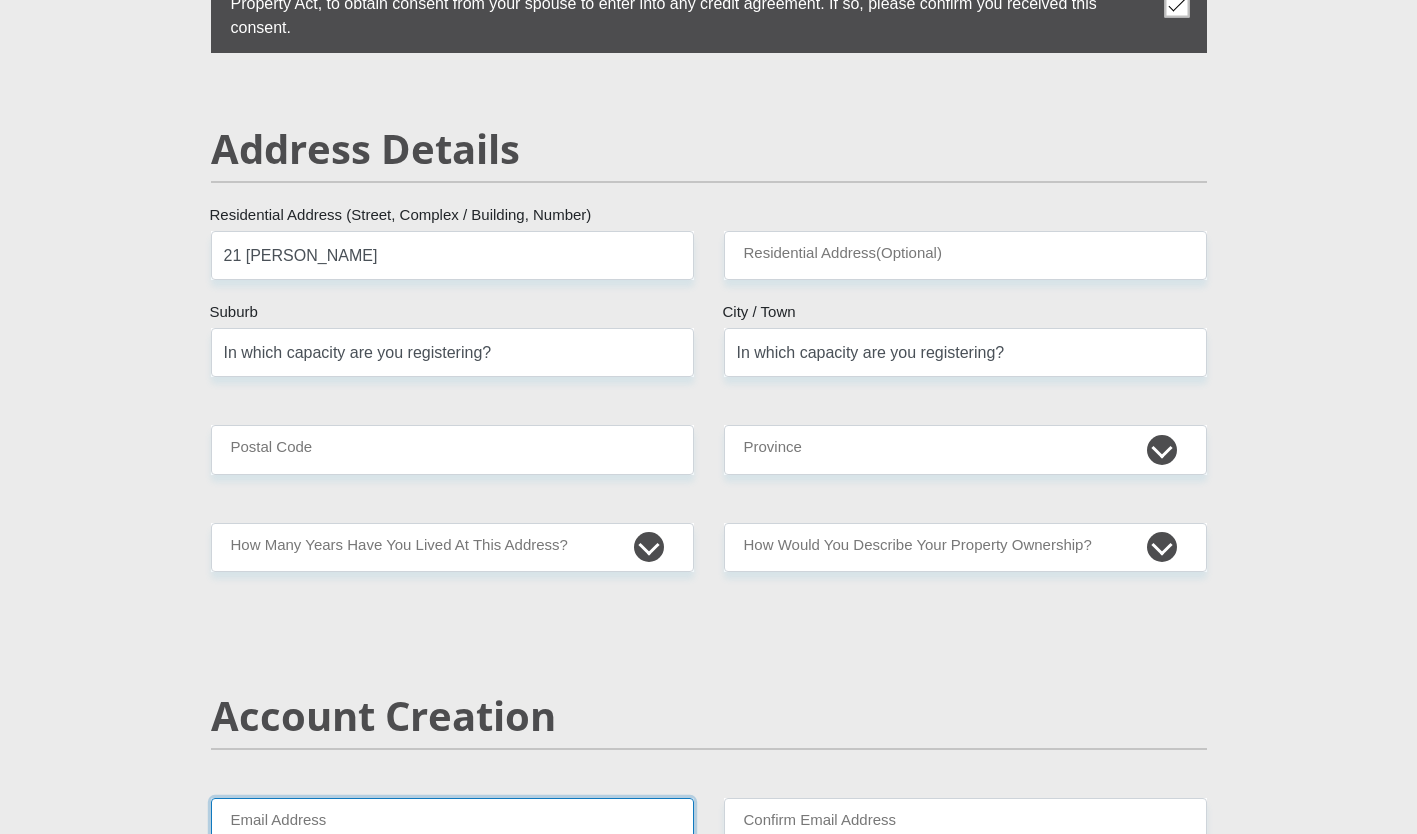 type on "[EMAIL_ADDRESS][DOMAIN_NAME]" 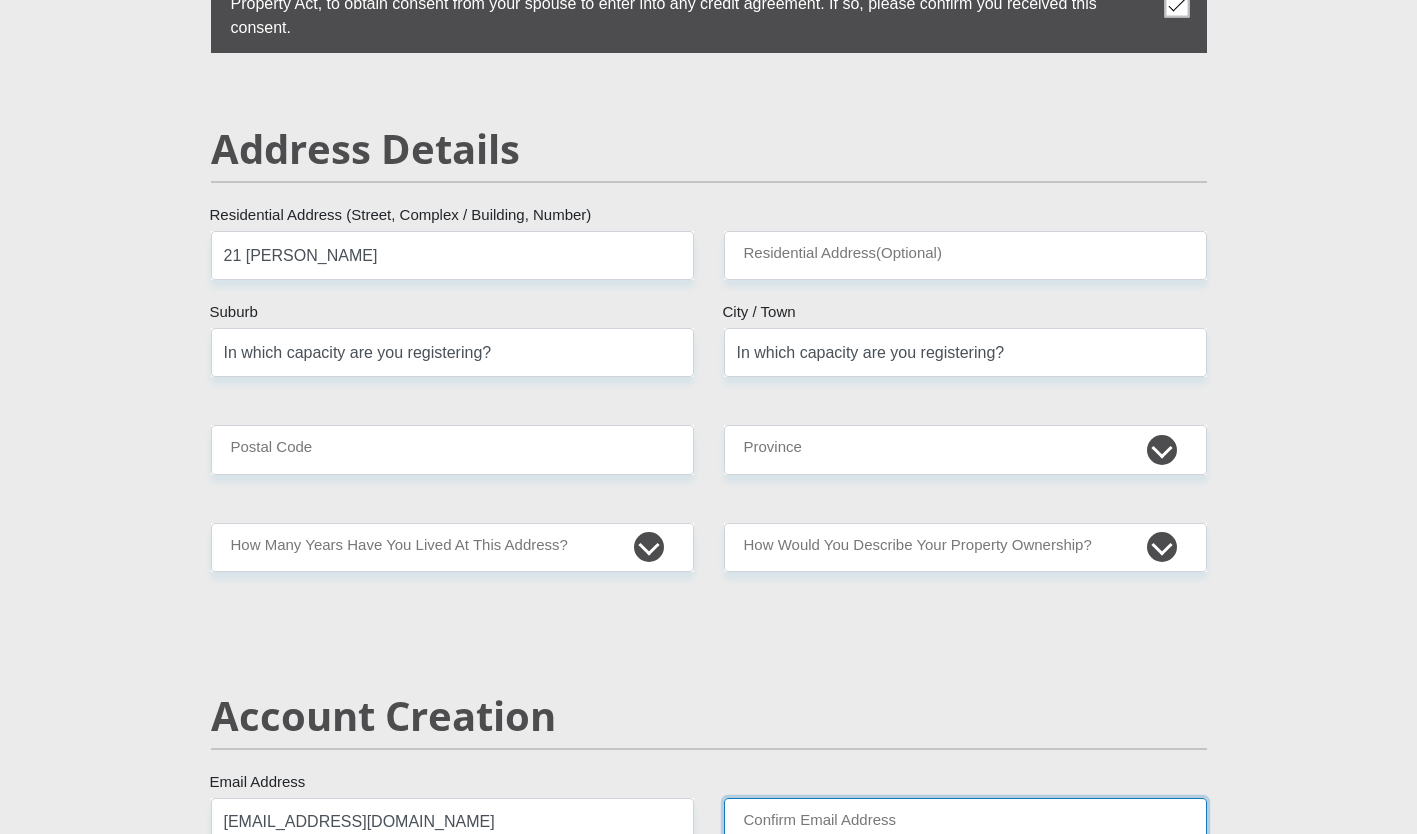 type on "[EMAIL_ADDRESS][DOMAIN_NAME]" 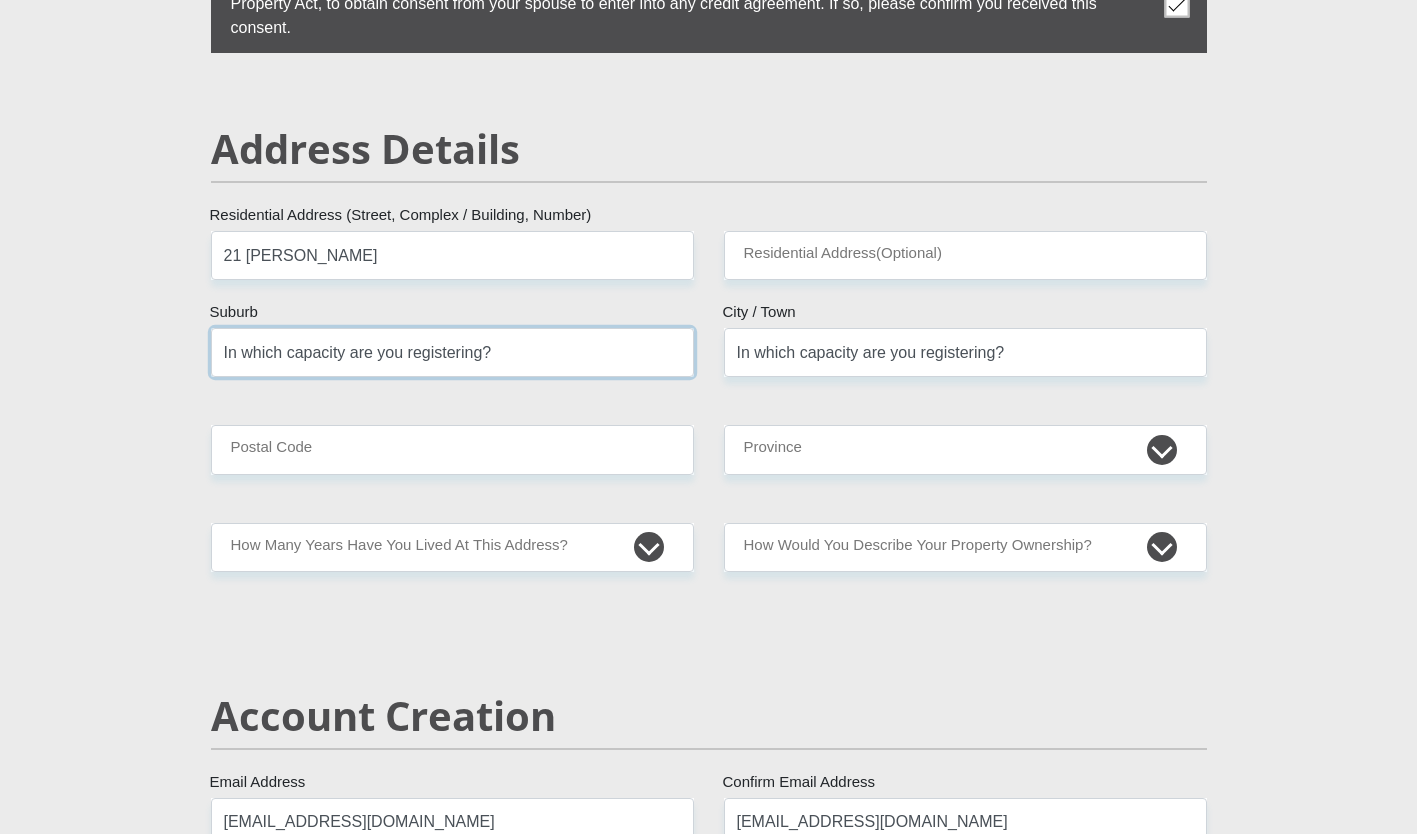 click on "In which capacity are you registering?" at bounding box center (452, 352) 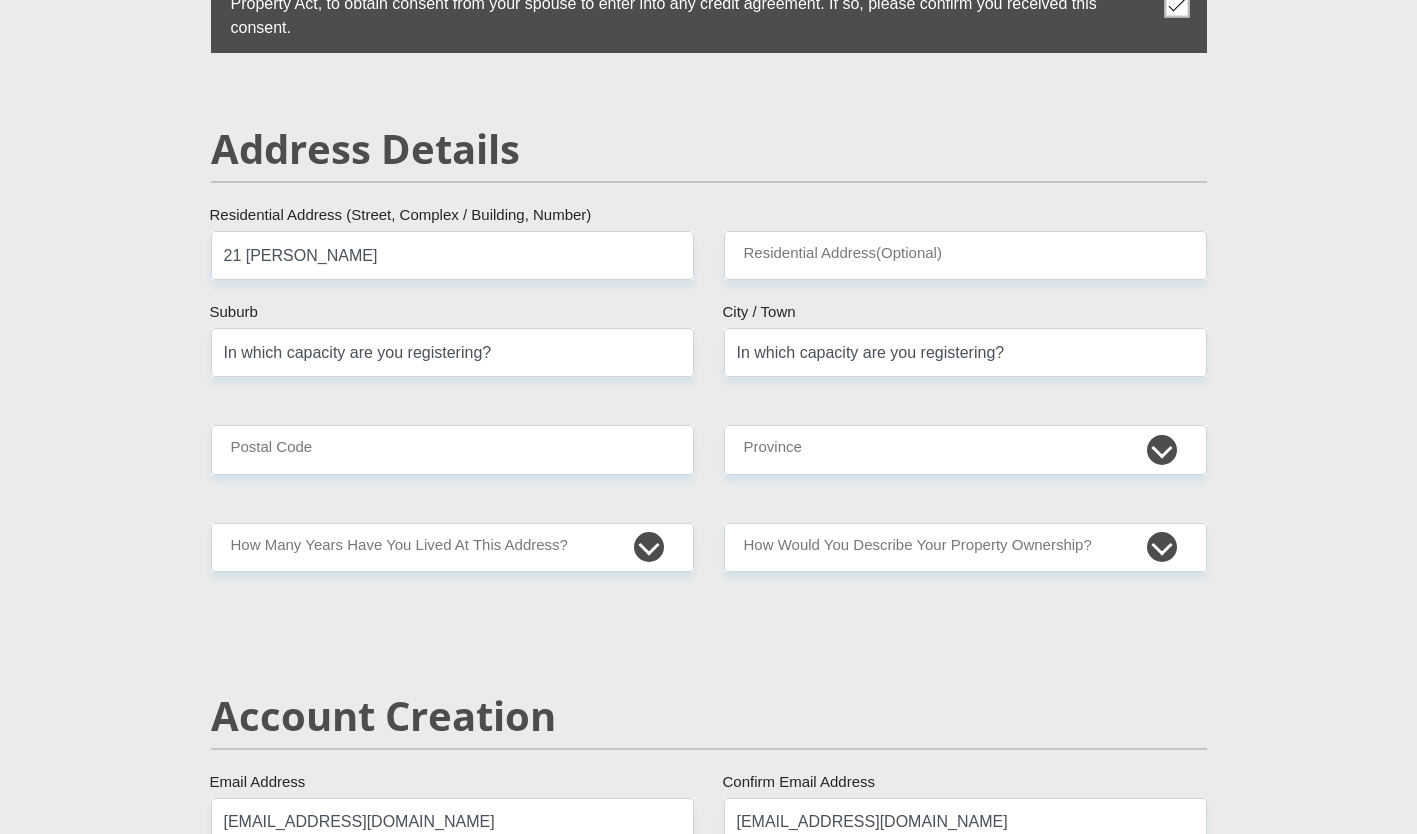 click on "Mr
Ms
Mrs
Dr
[PERSON_NAME]
Title
[PERSON_NAME]
First Name
[PERSON_NAME]
Surname
7002070106082
South African ID Number
Please input valid ID number
[GEOGRAPHIC_DATA]
[GEOGRAPHIC_DATA]
[GEOGRAPHIC_DATA]
[GEOGRAPHIC_DATA]
[GEOGRAPHIC_DATA]
[GEOGRAPHIC_DATA] [GEOGRAPHIC_DATA]
[GEOGRAPHIC_DATA]
[GEOGRAPHIC_DATA]
[GEOGRAPHIC_DATA]
[GEOGRAPHIC_DATA]
[GEOGRAPHIC_DATA]
[GEOGRAPHIC_DATA]
[GEOGRAPHIC_DATA]" at bounding box center [709, 2371] 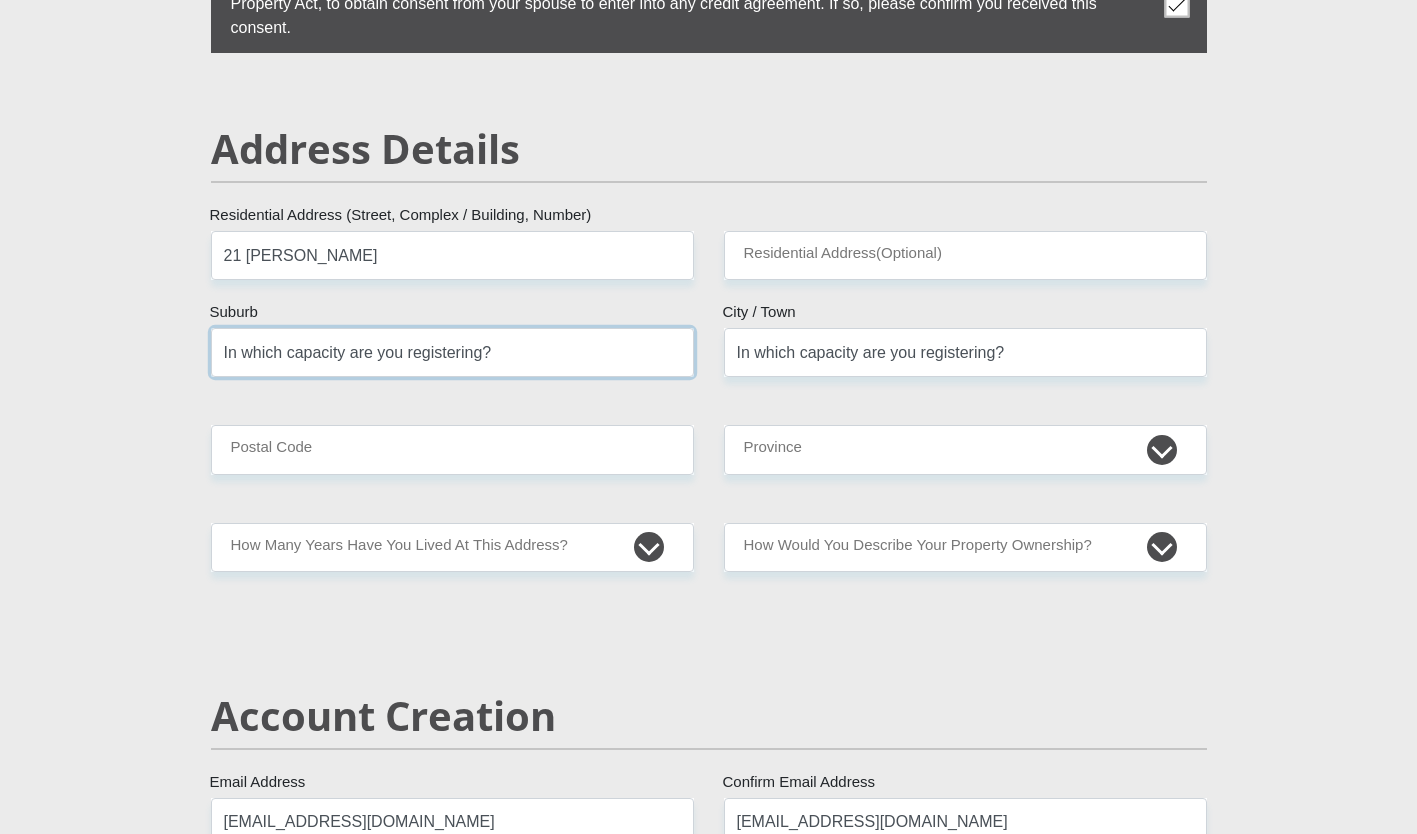 click on "In which capacity are you registering?" at bounding box center [452, 352] 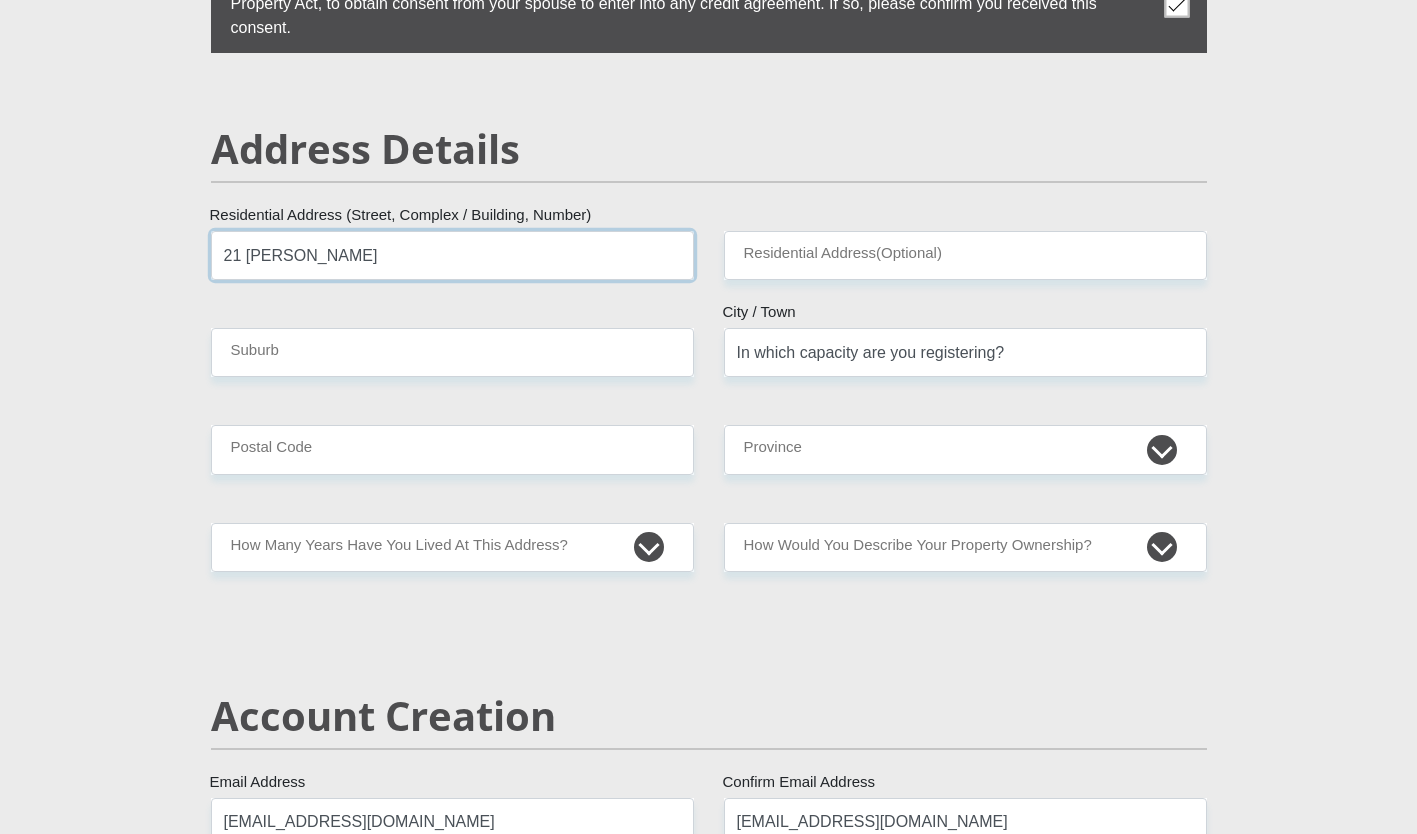 type 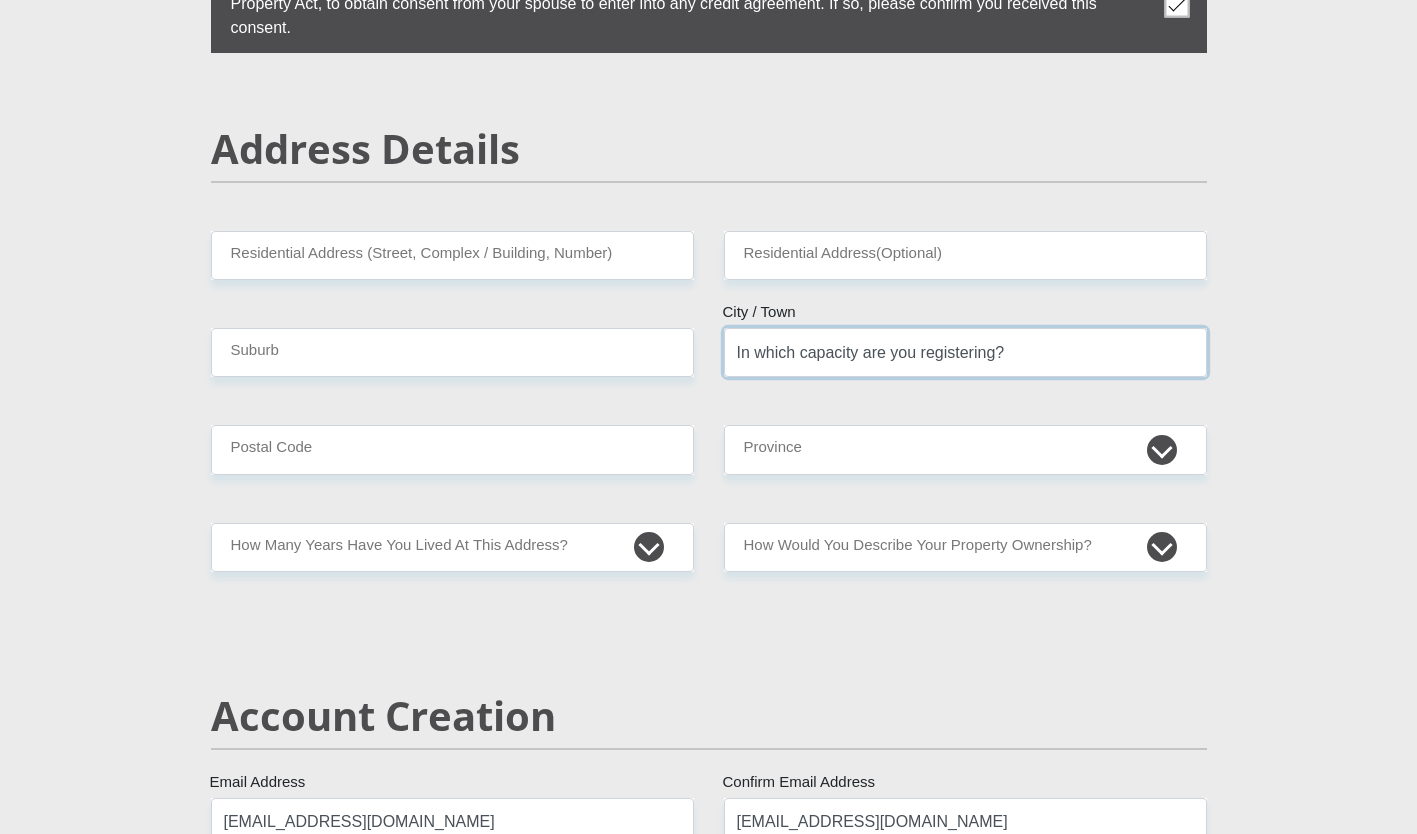 type 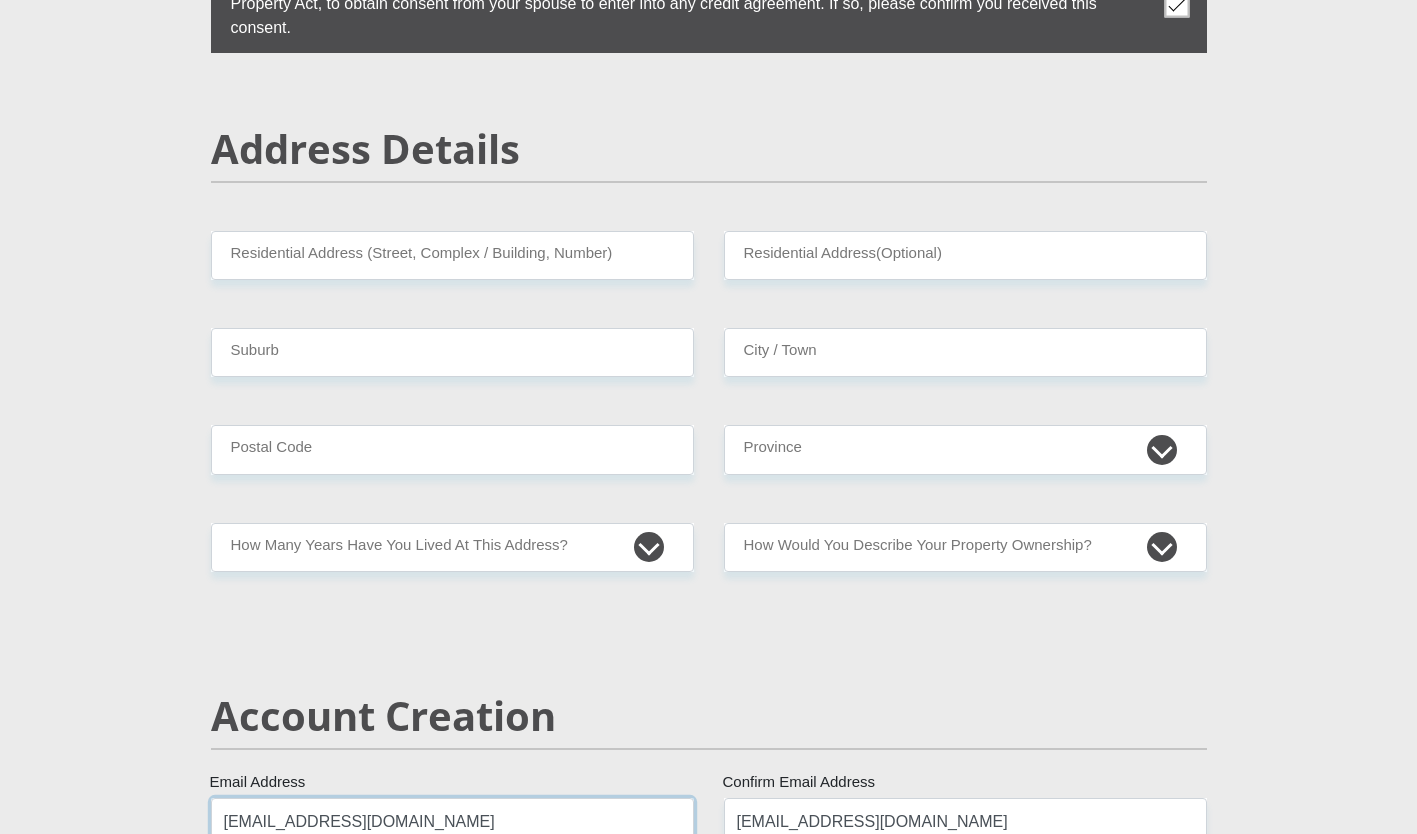 type 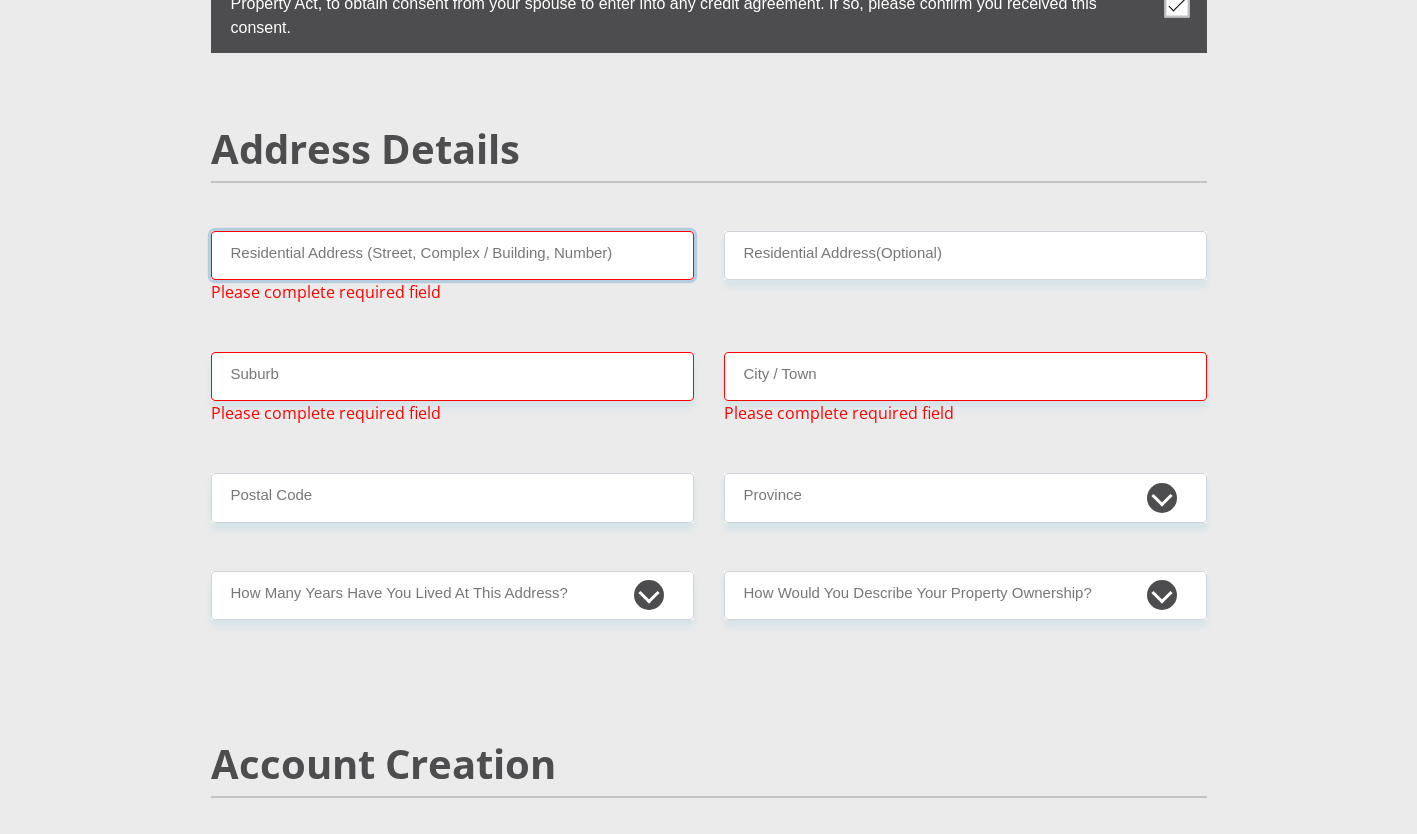 click on "Residential Address (Street, Complex / Building, Number)" at bounding box center [452, 255] 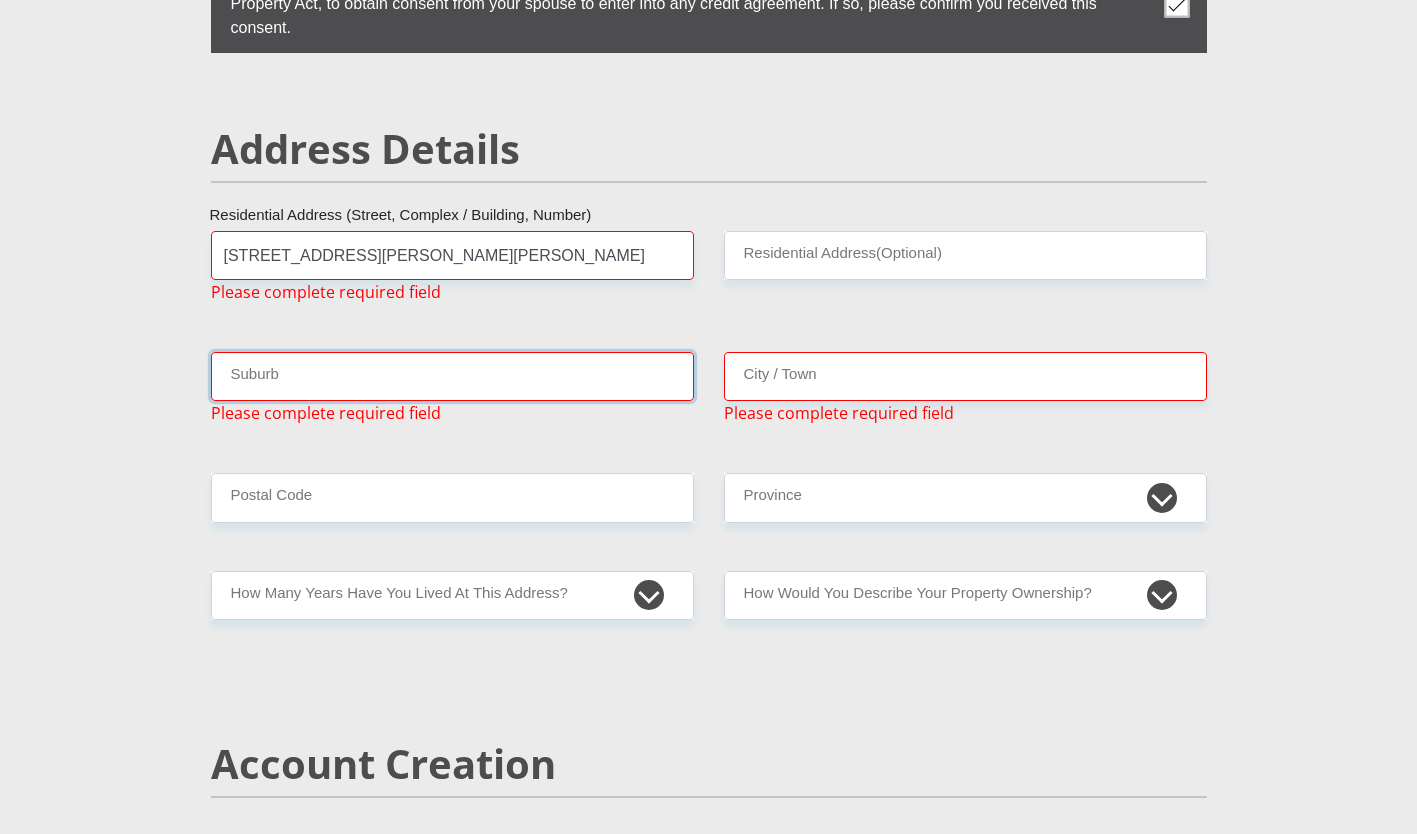 type on "[GEOGRAPHIC_DATA]" 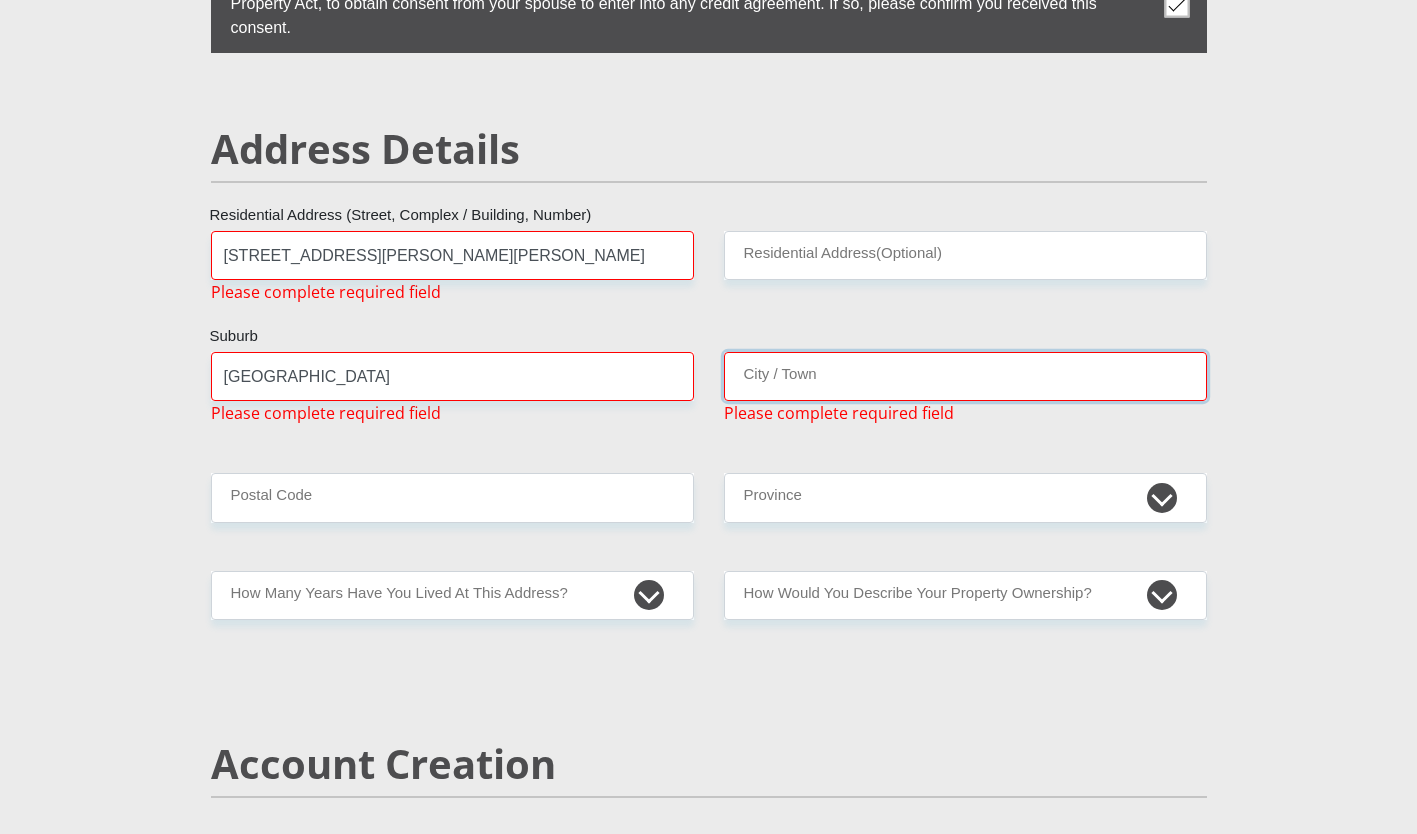 type on "[GEOGRAPHIC_DATA]" 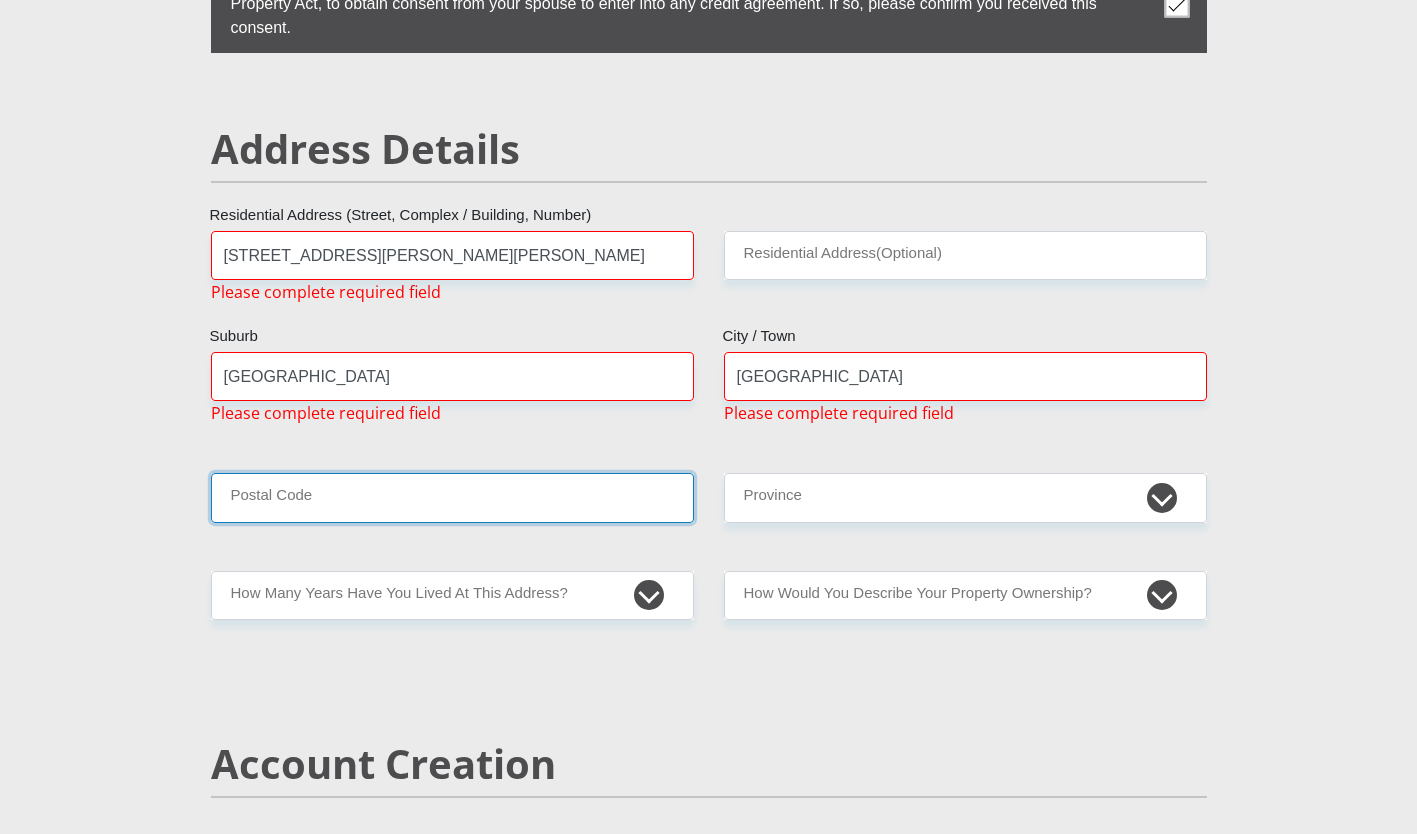 type on "1684" 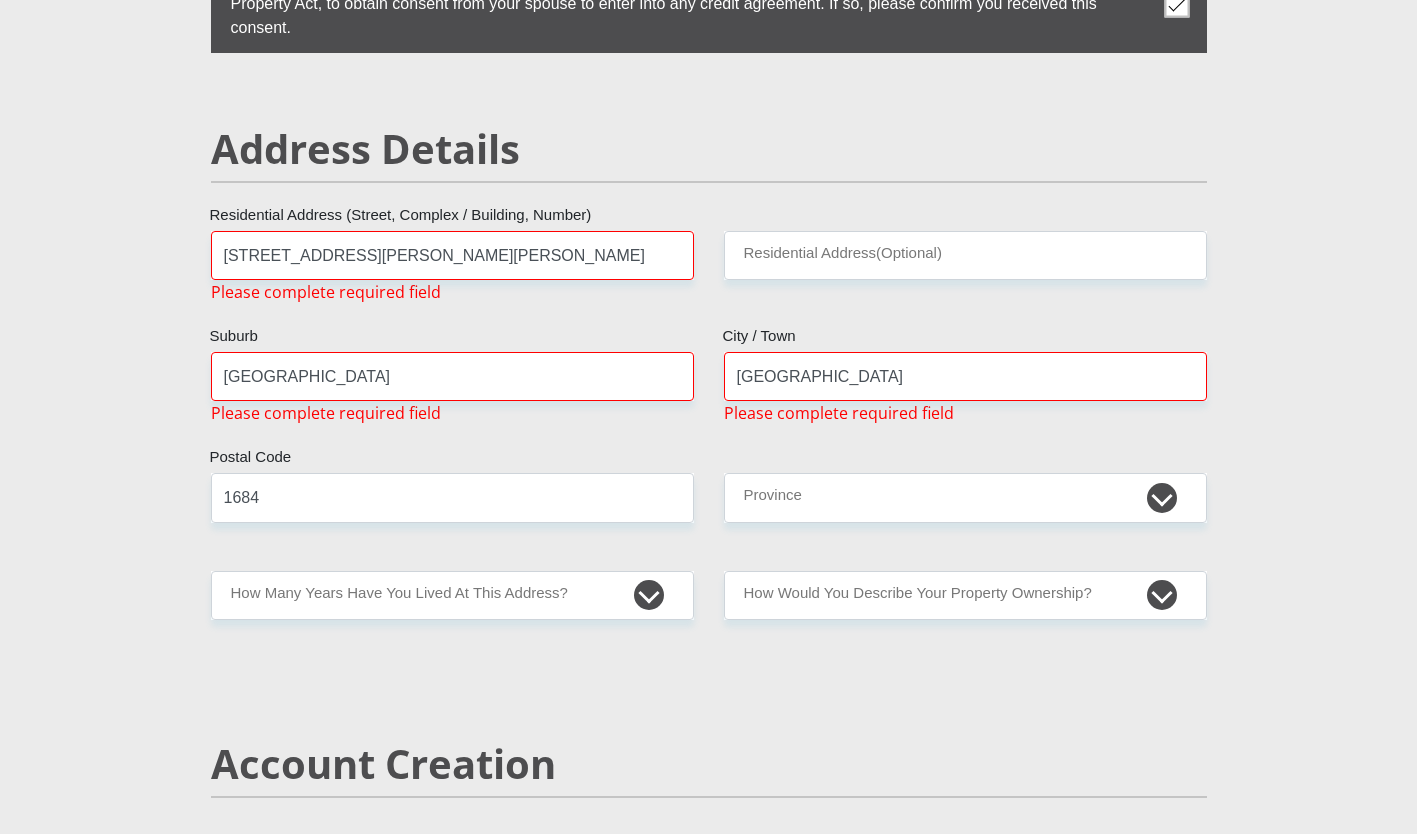 type on "[EMAIL_ADDRESS][DOMAIN_NAME]" 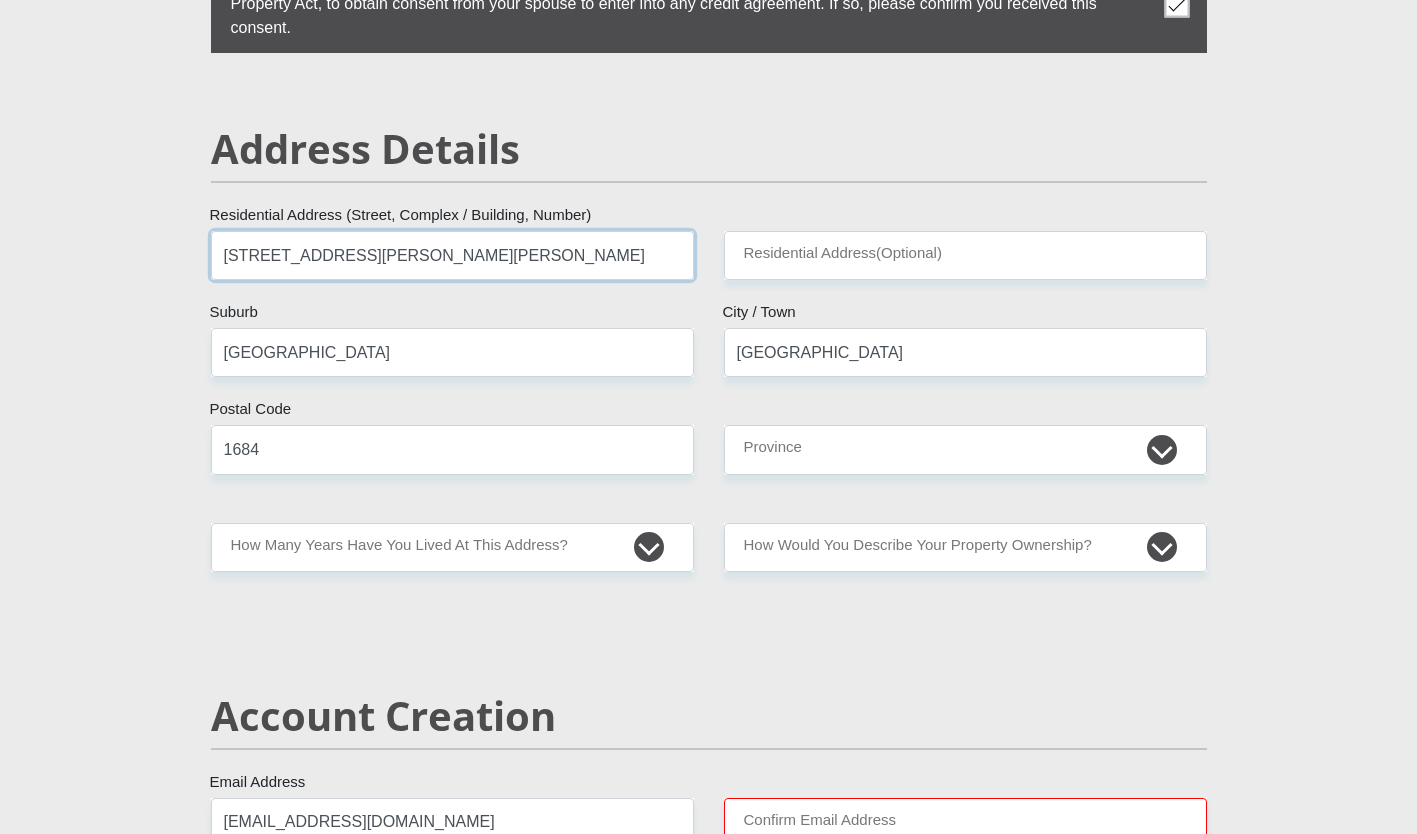 type on "[STREET_ADDRESS]" 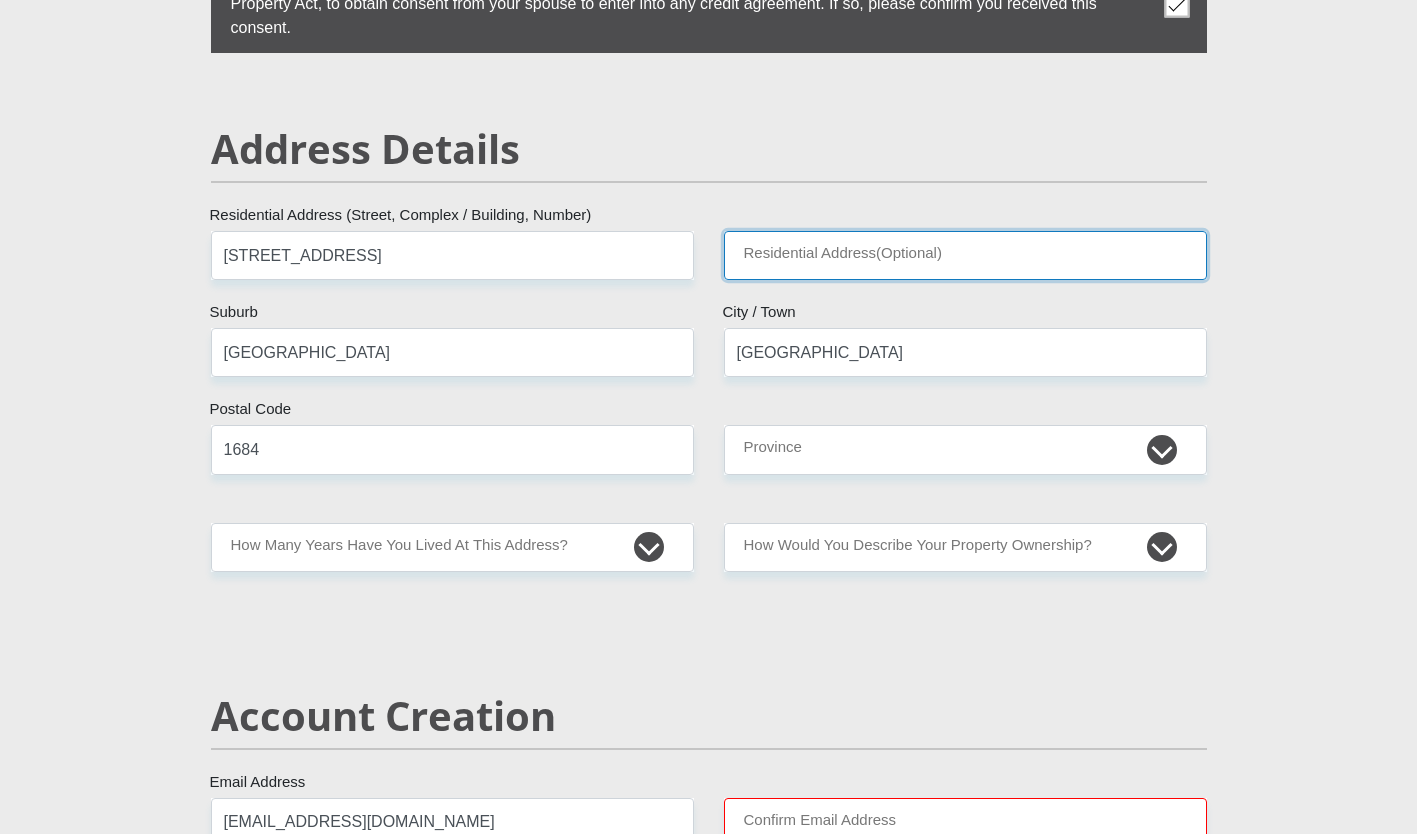 type on "[GEOGRAPHIC_DATA] Phase 2" 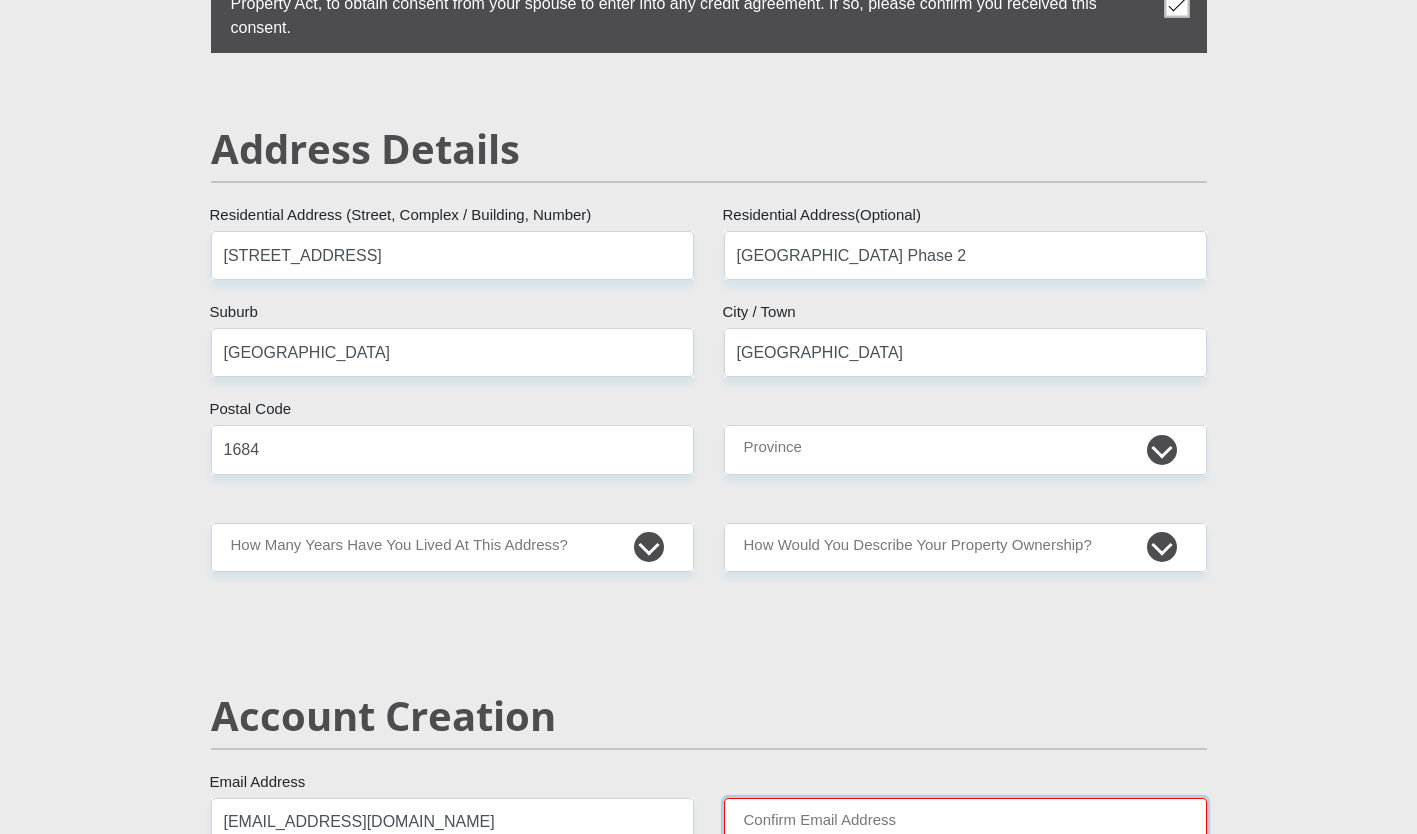 type on "[EMAIL_ADDRESS][DOMAIN_NAME]" 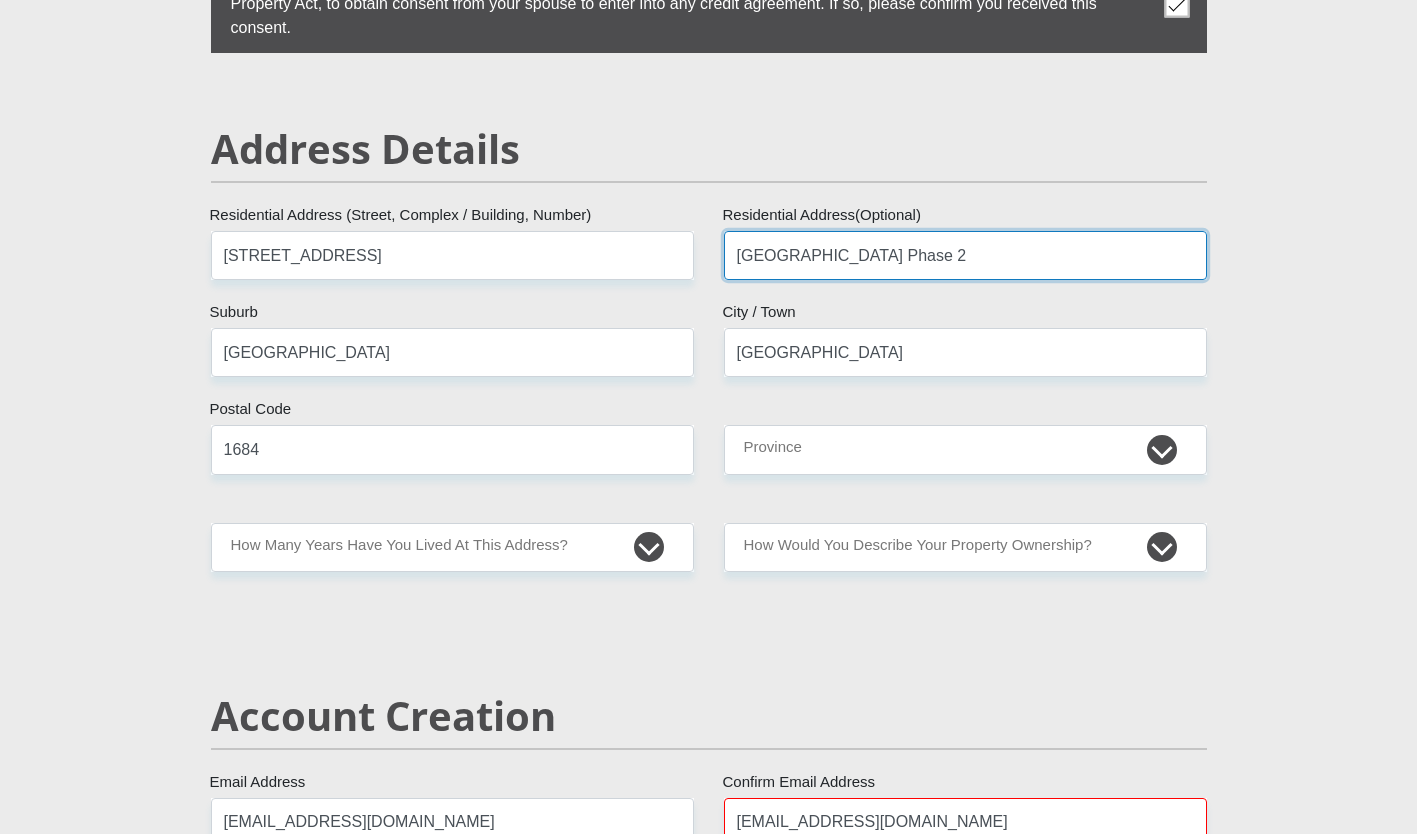 click on "[GEOGRAPHIC_DATA] Phase 2" at bounding box center (965, 255) 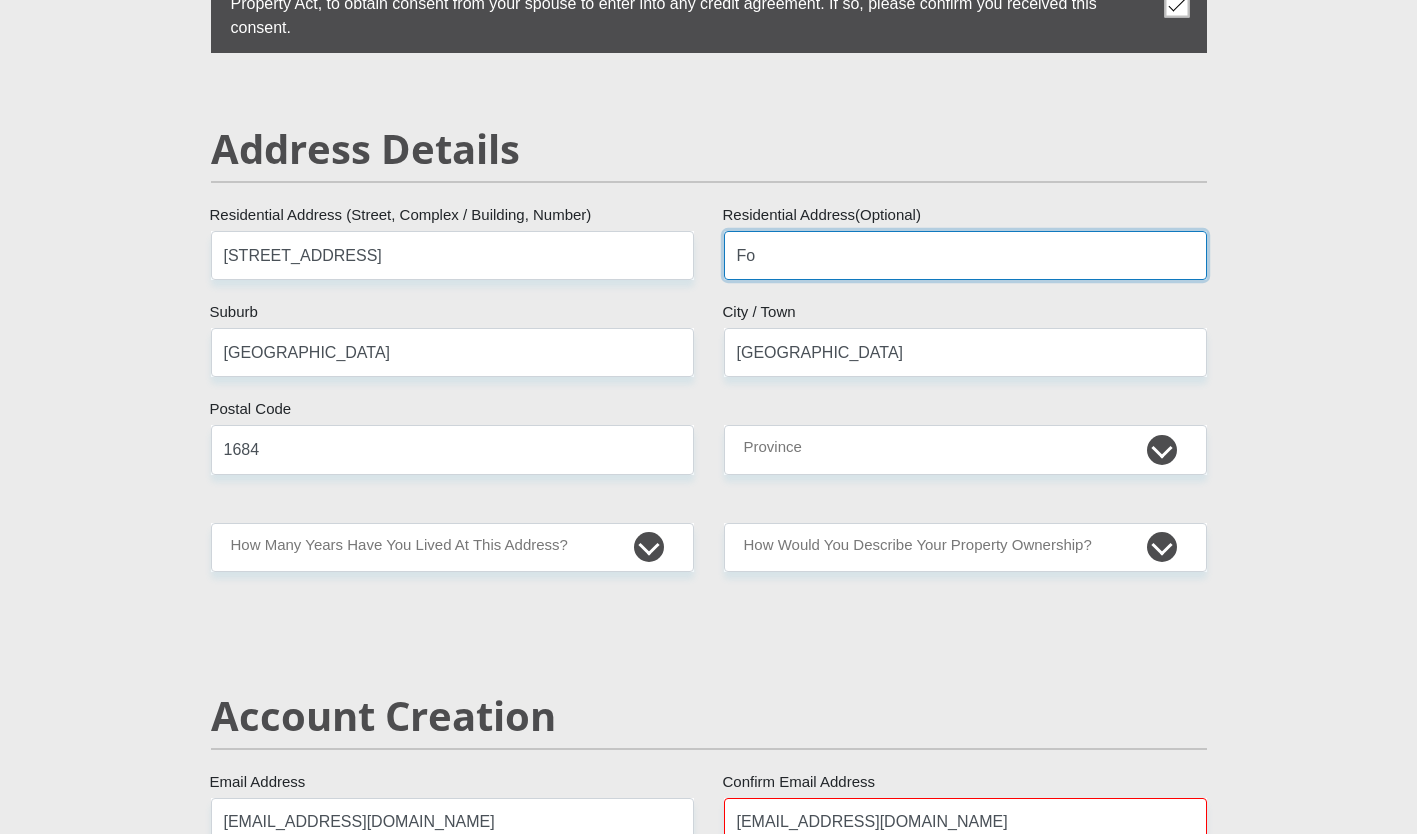 type on "F" 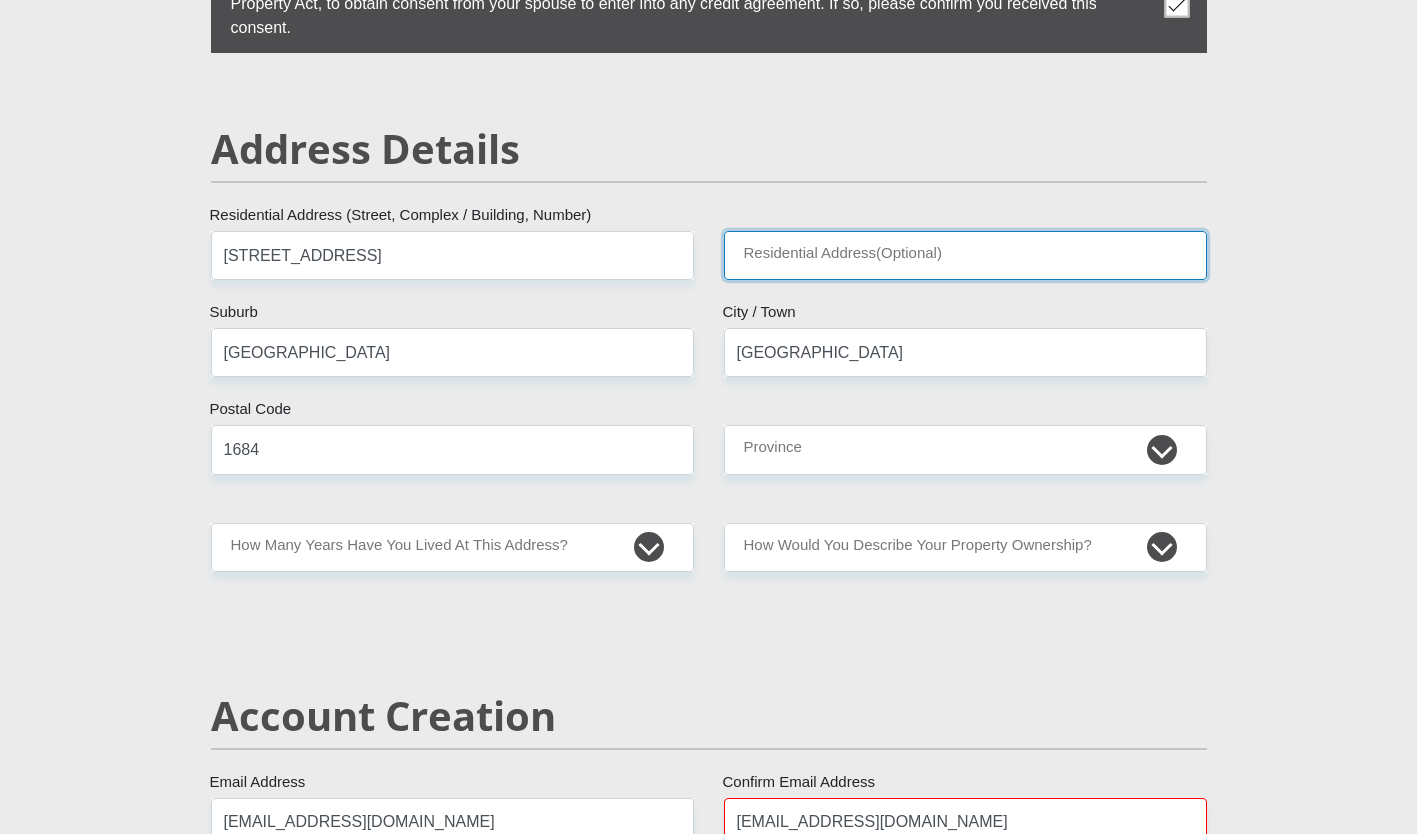 type 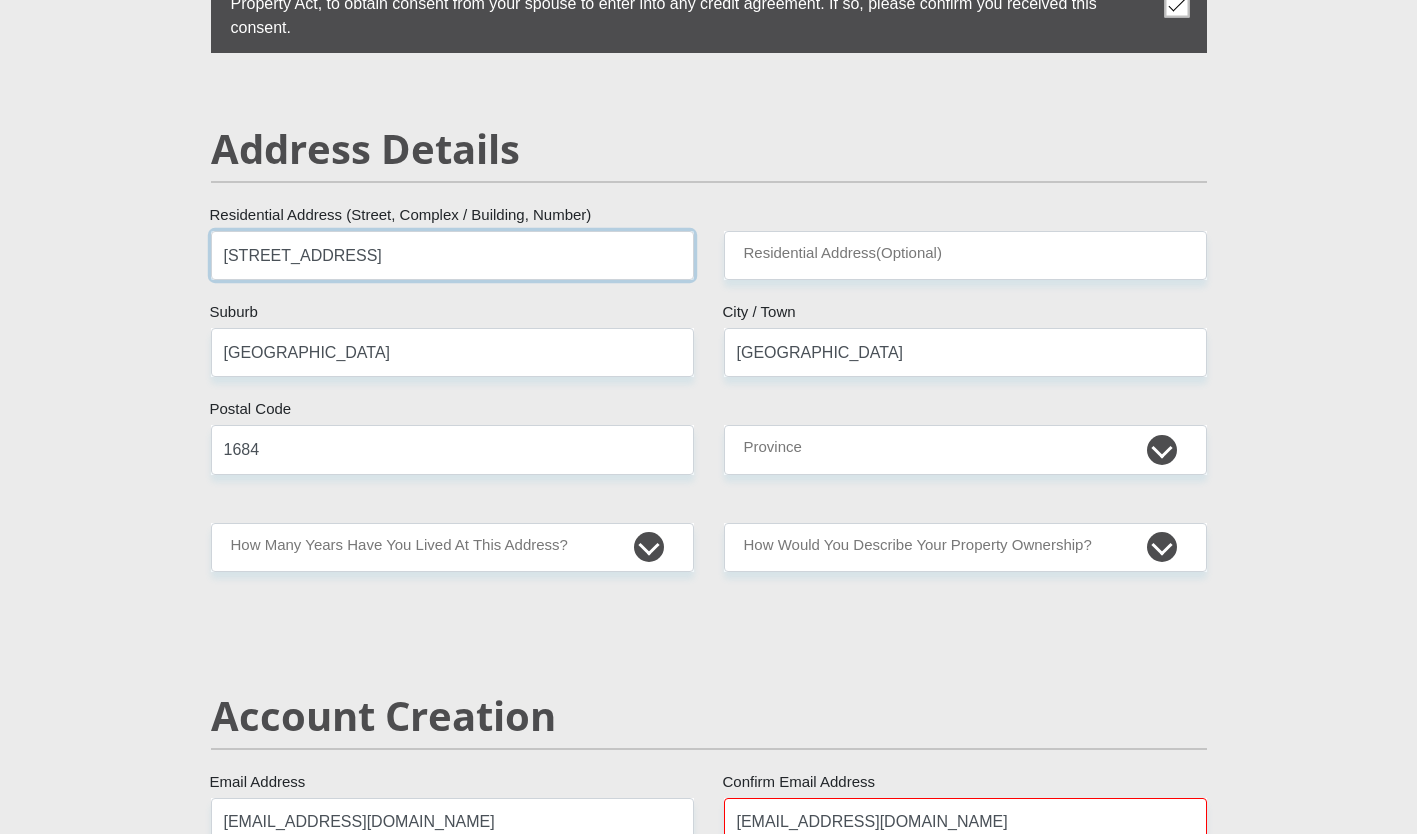 click on "[STREET_ADDRESS]" at bounding box center [452, 255] 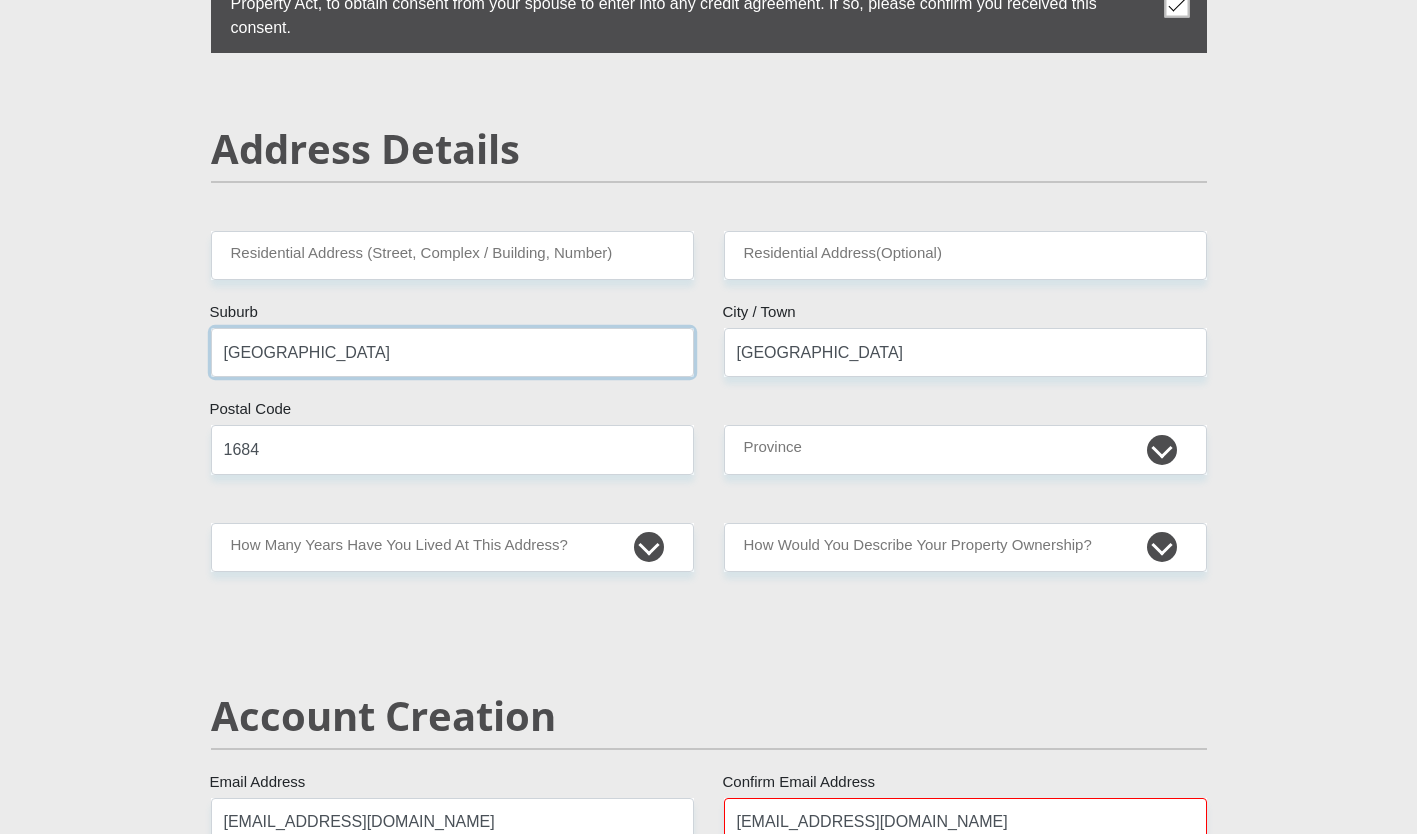 type 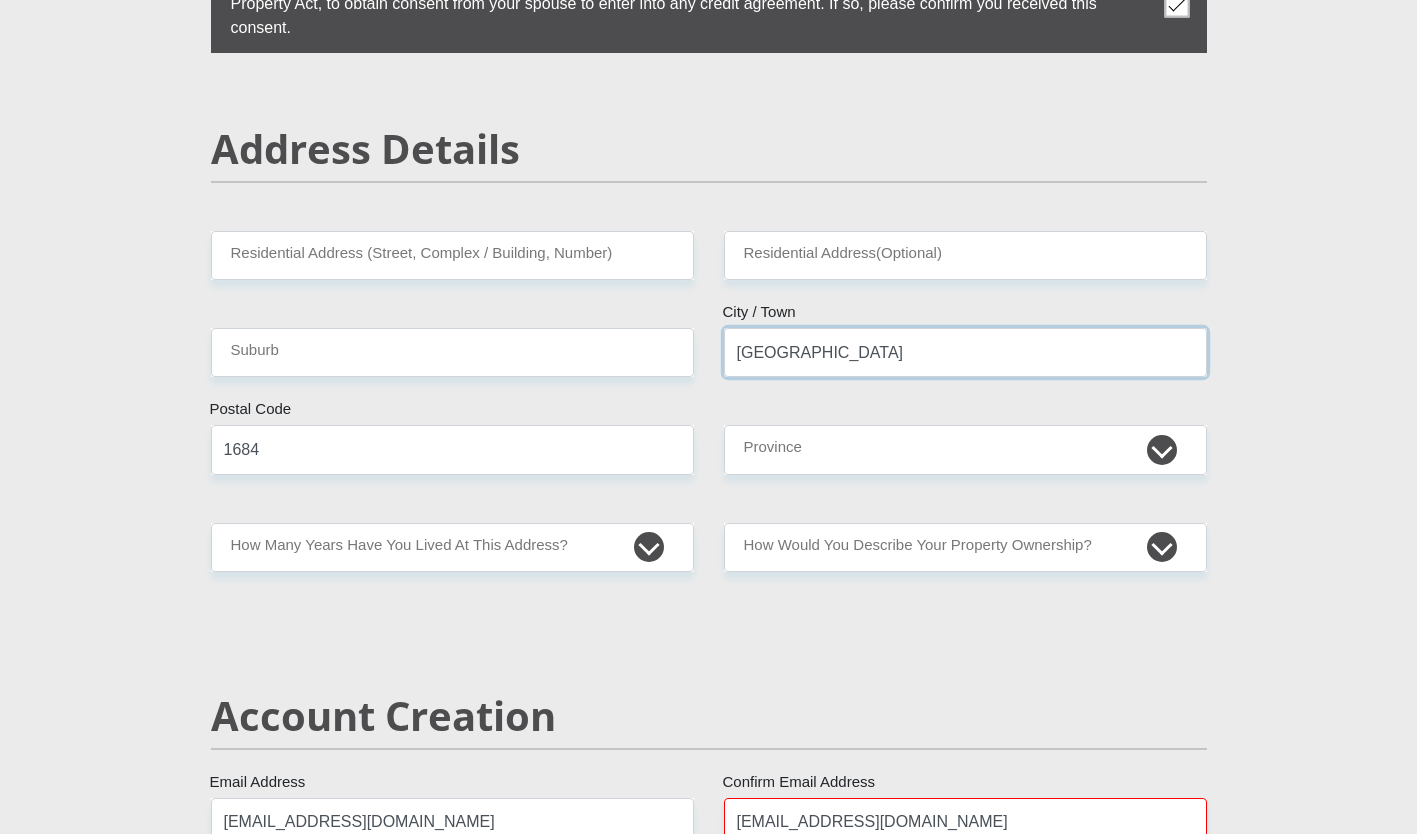 type 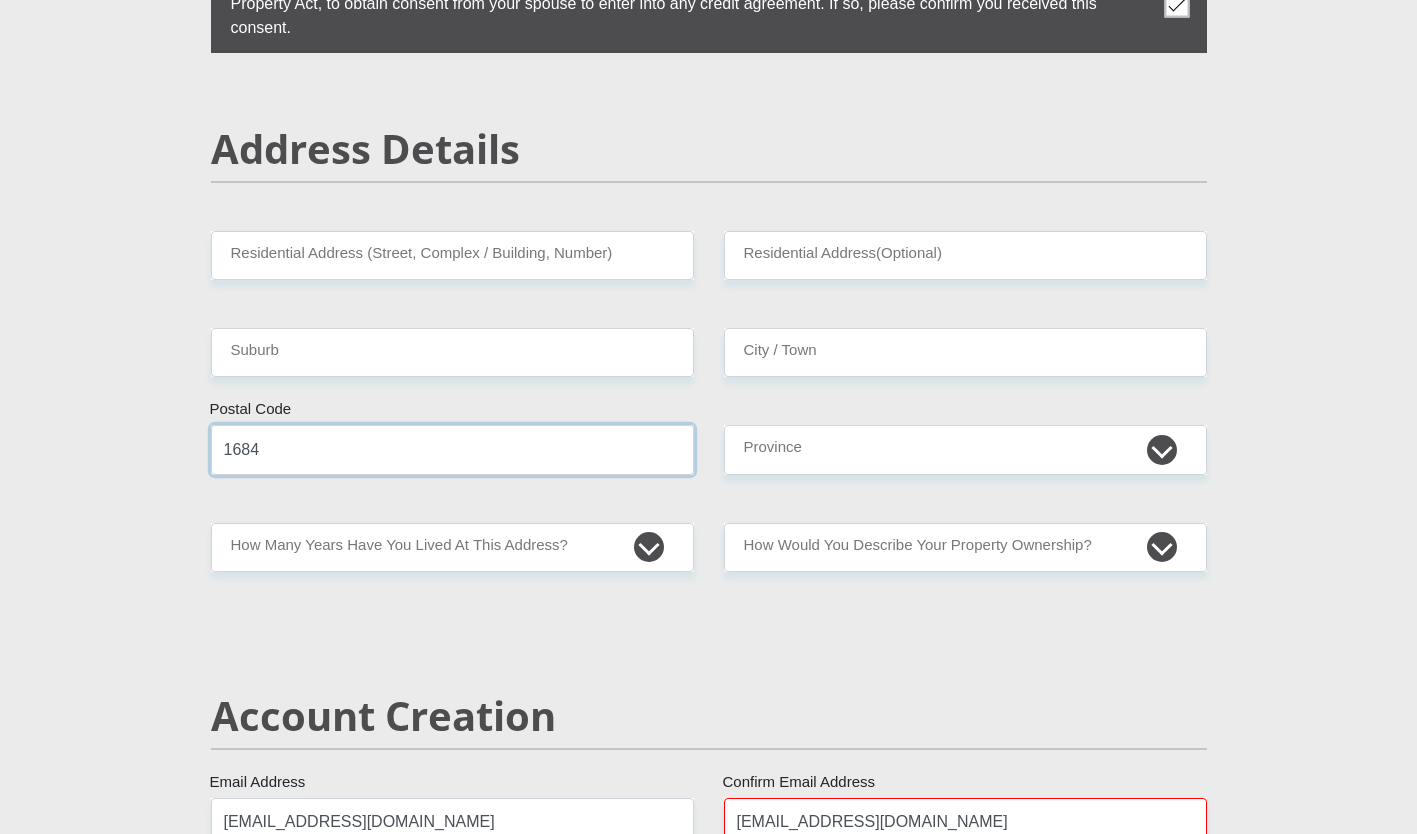 type 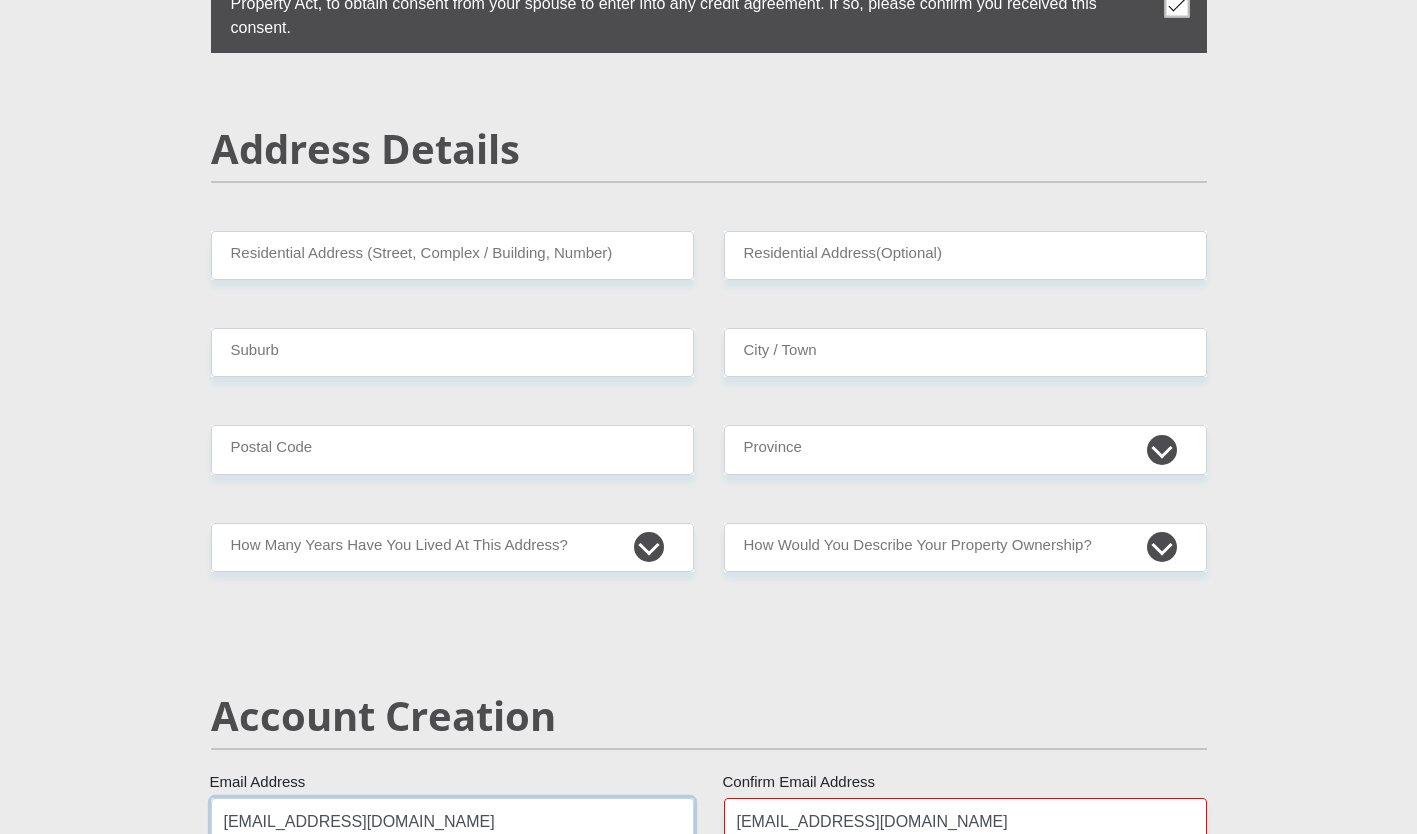 type 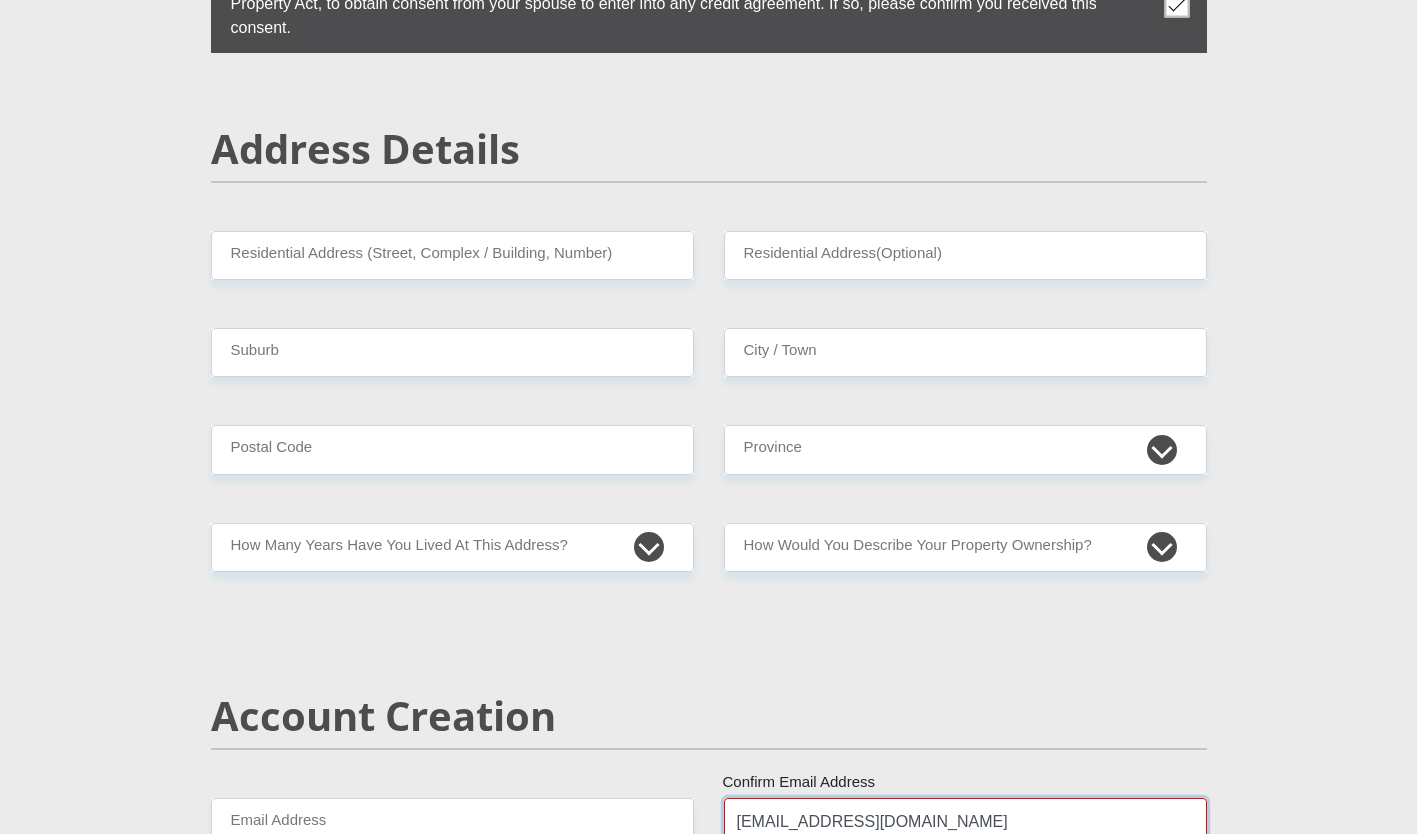 type 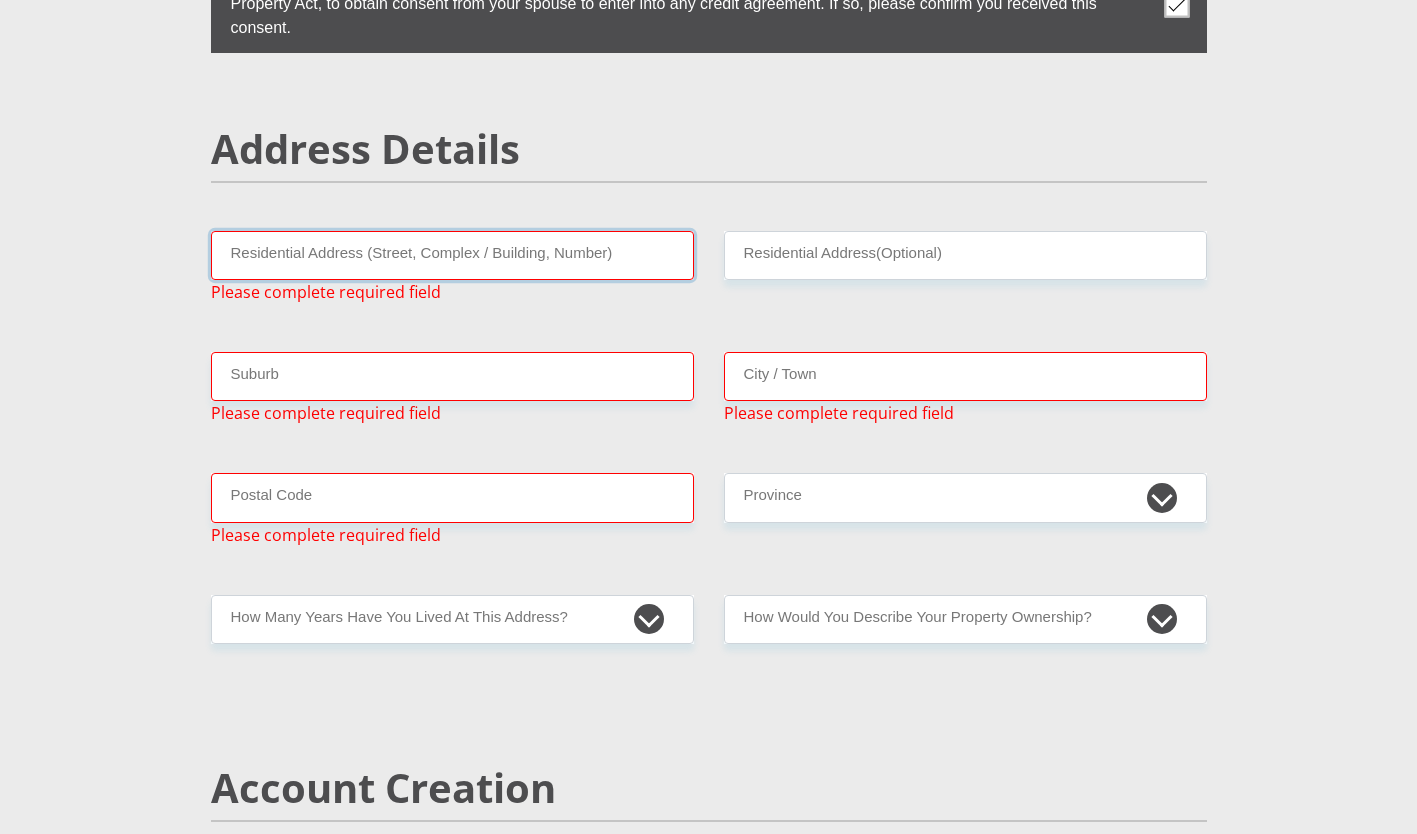 click on "Residential Address (Street, Complex / Building, Number)" at bounding box center (452, 255) 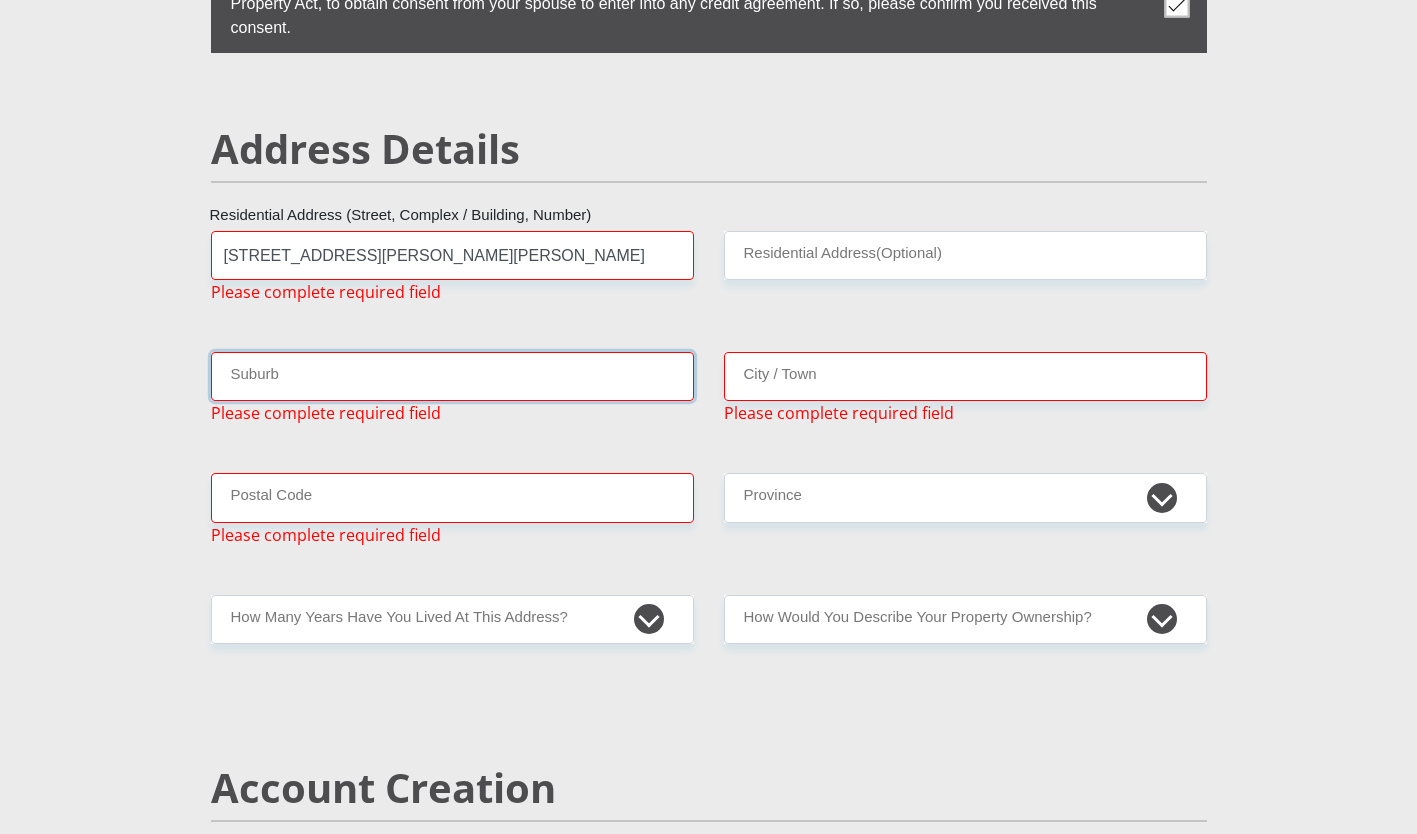 type on "[GEOGRAPHIC_DATA]" 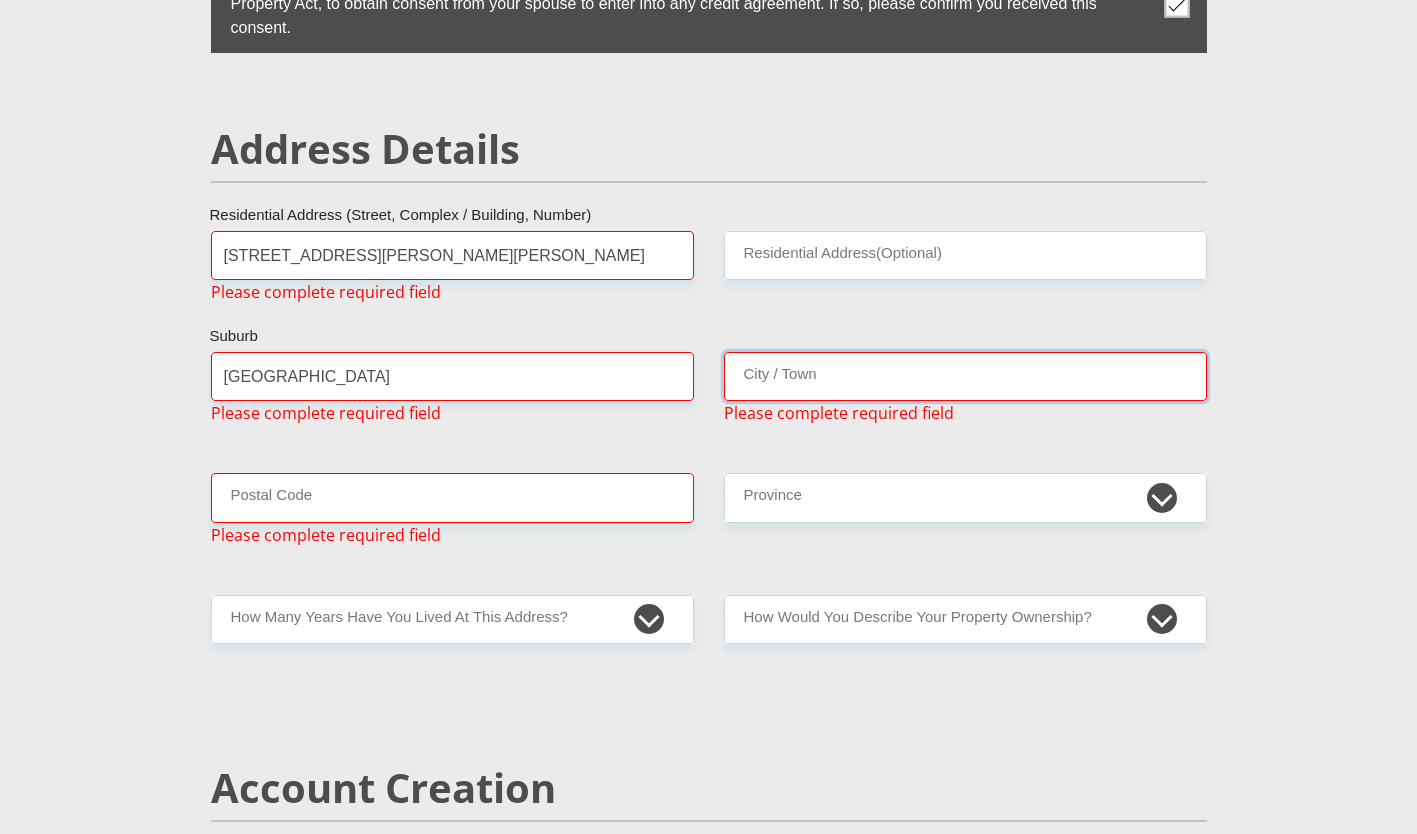 type on "[GEOGRAPHIC_DATA]" 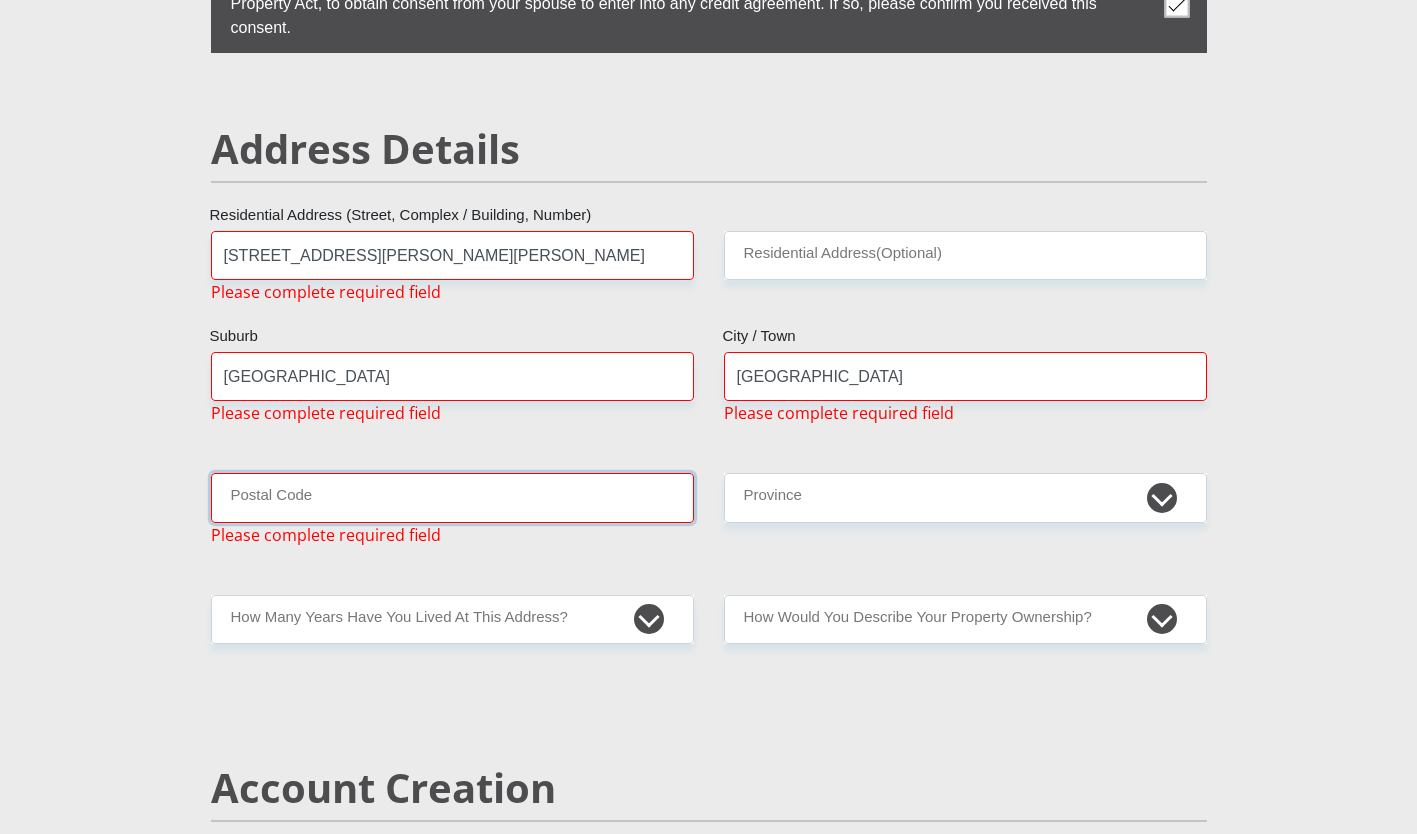 type on "1684" 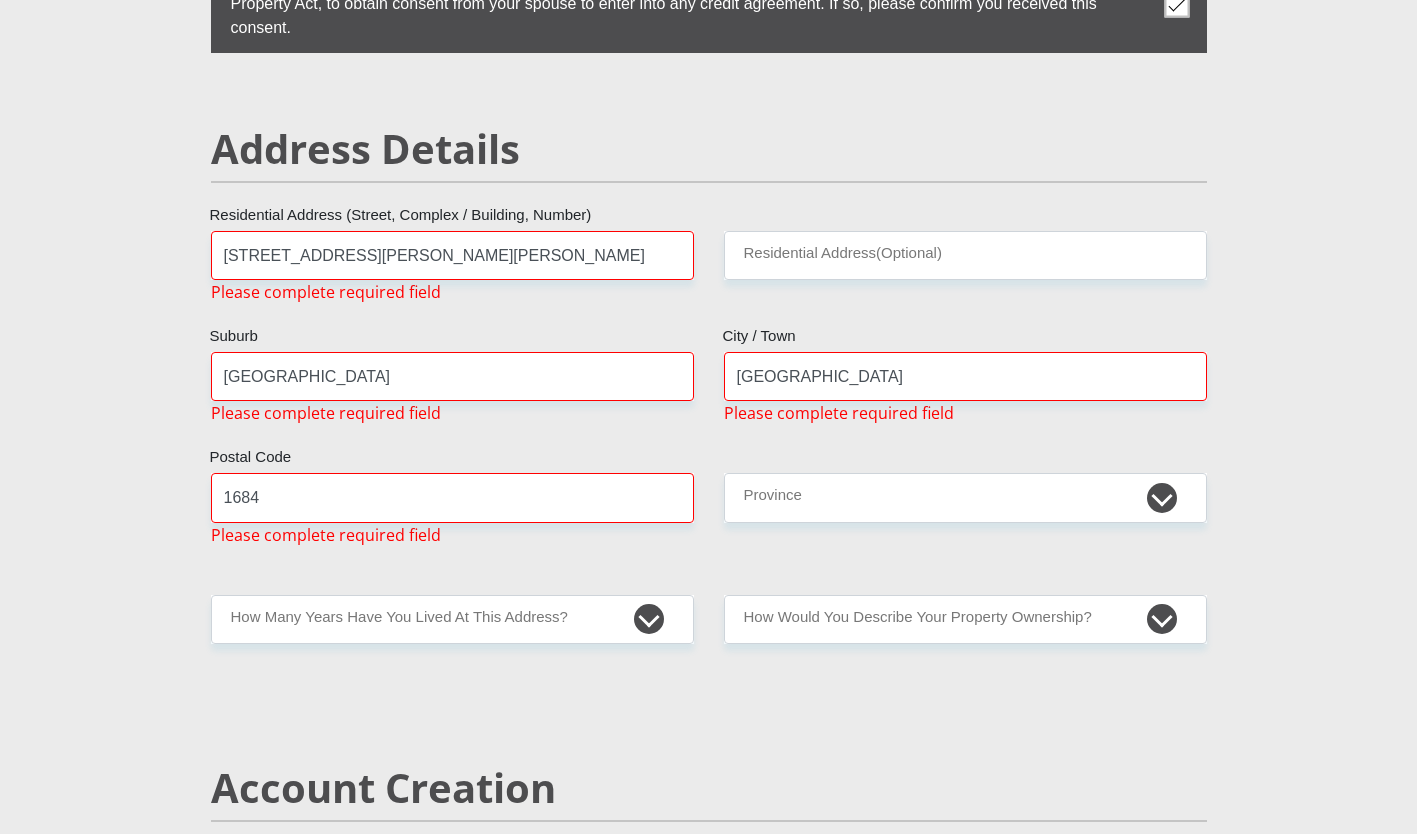 type on "[EMAIL_ADDRESS][DOMAIN_NAME]" 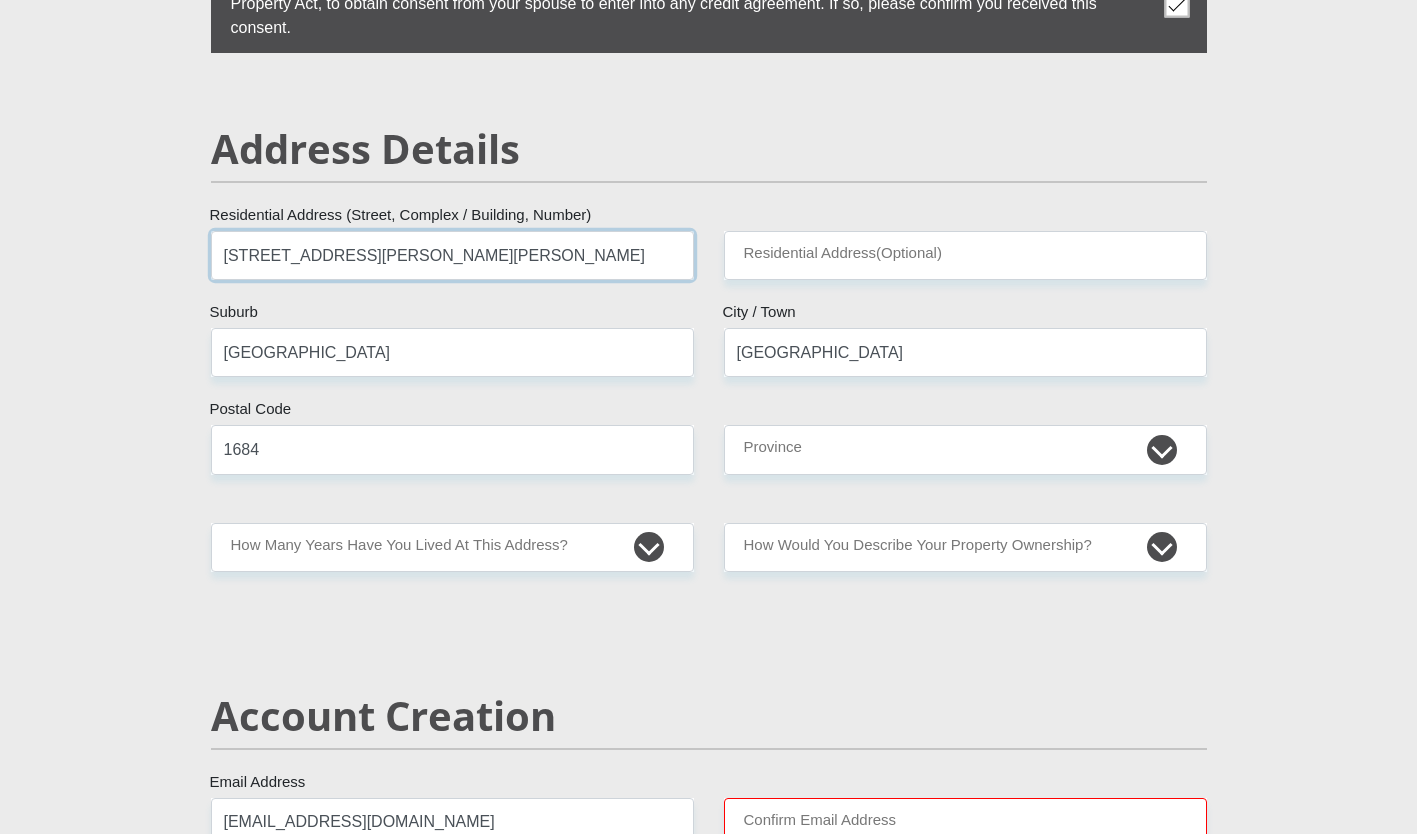 type on "[STREET_ADDRESS]" 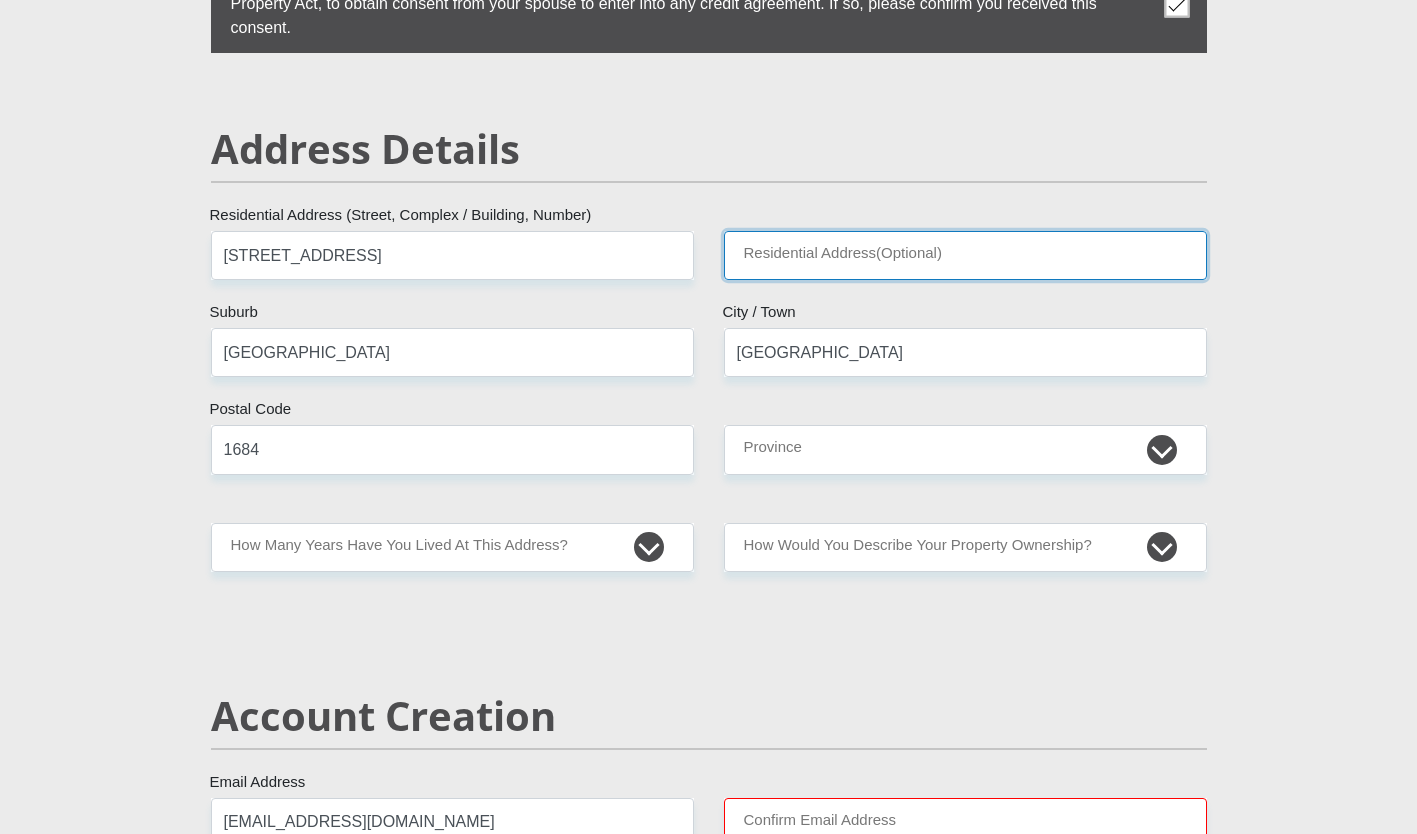 type on "[GEOGRAPHIC_DATA] Phase 2" 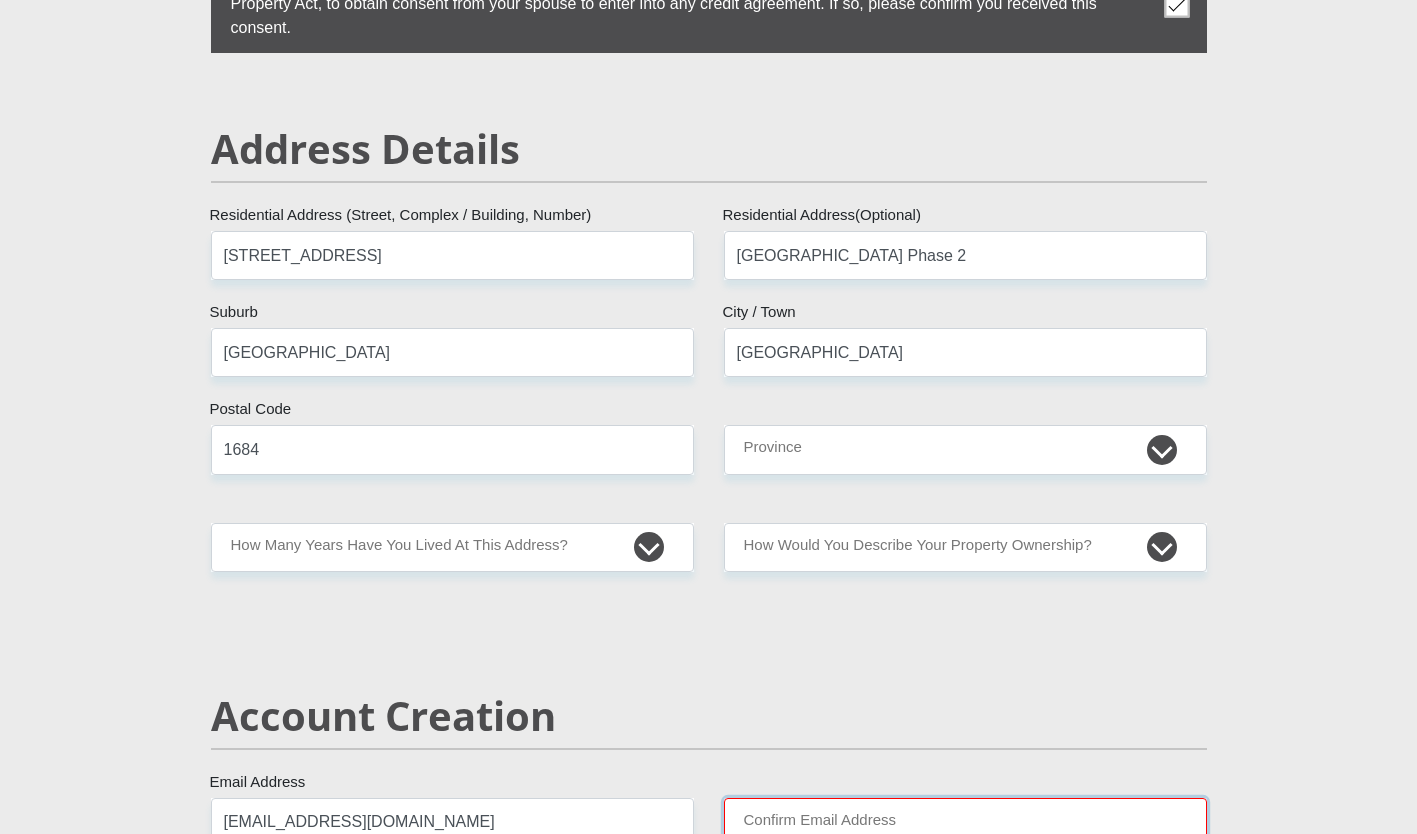 type on "[EMAIL_ADDRESS][DOMAIN_NAME]" 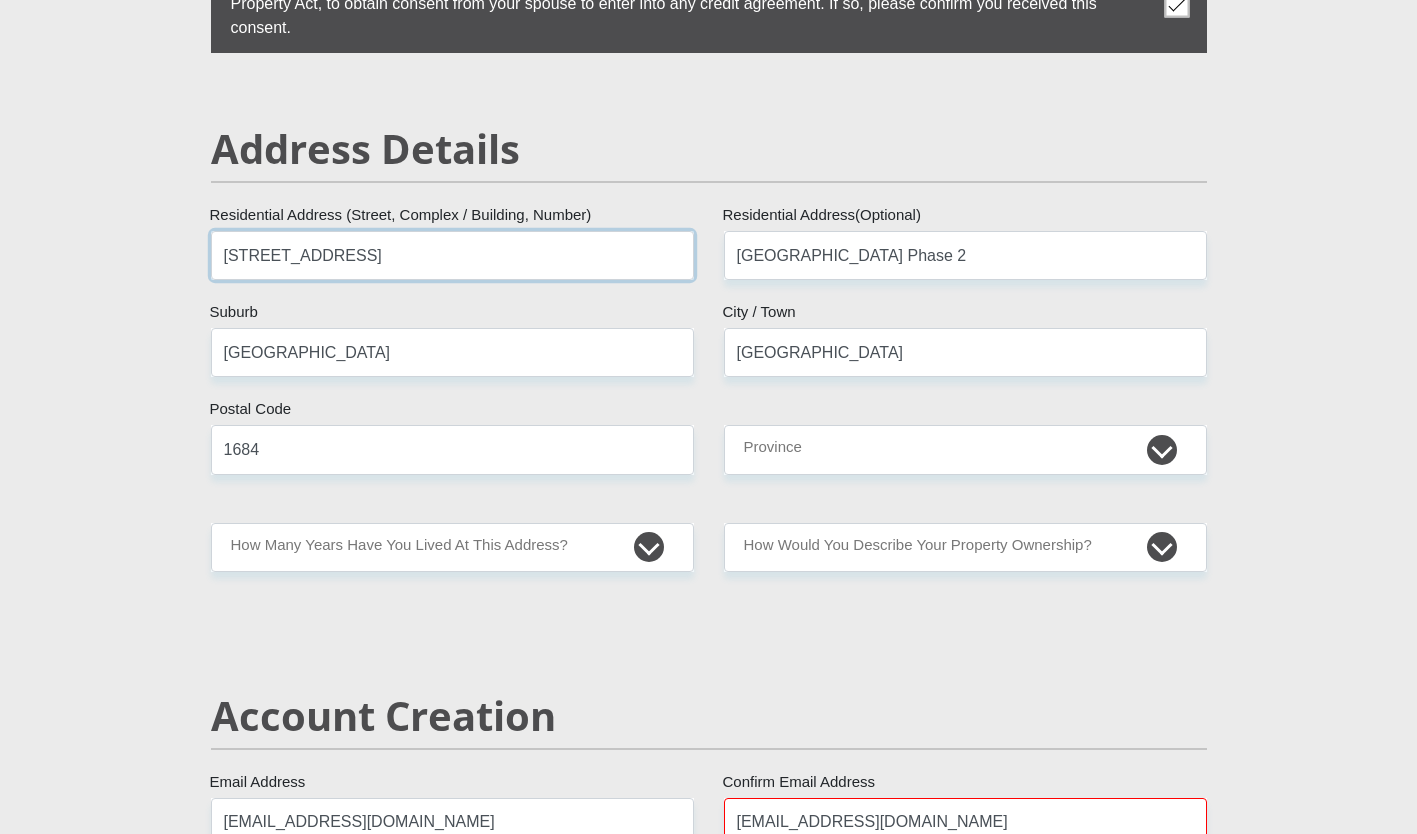 click on "[STREET_ADDRESS]" at bounding box center (452, 255) 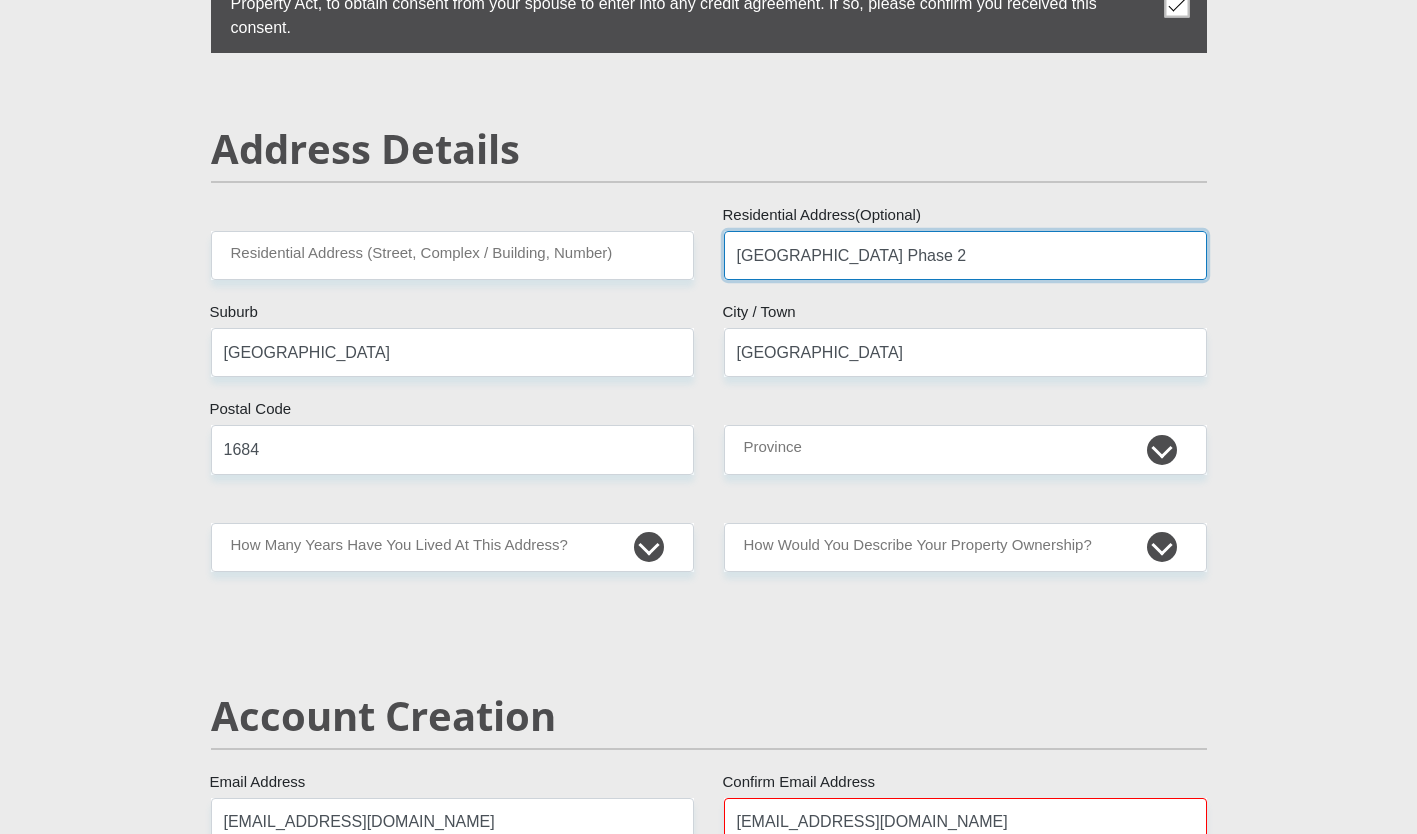 type 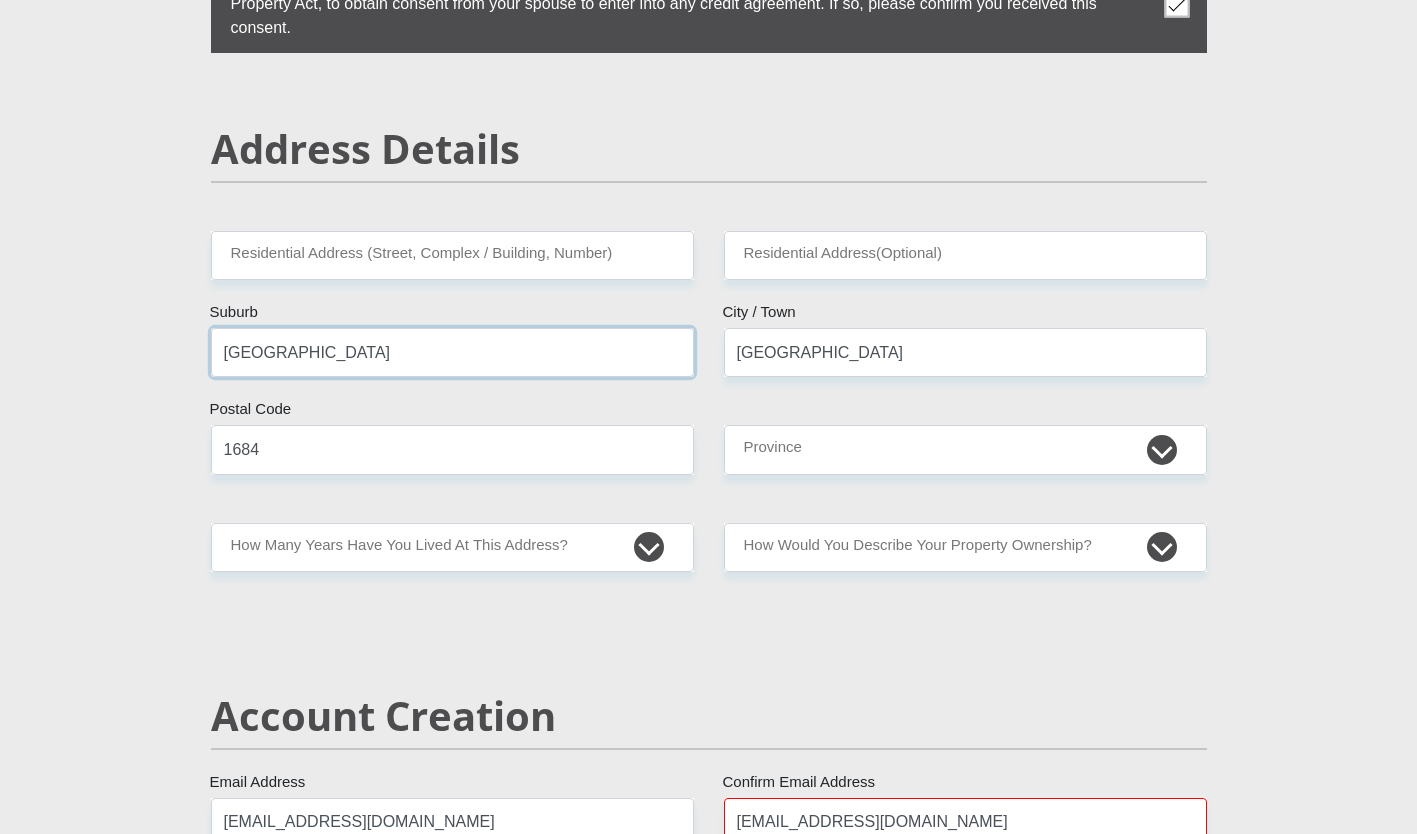 type 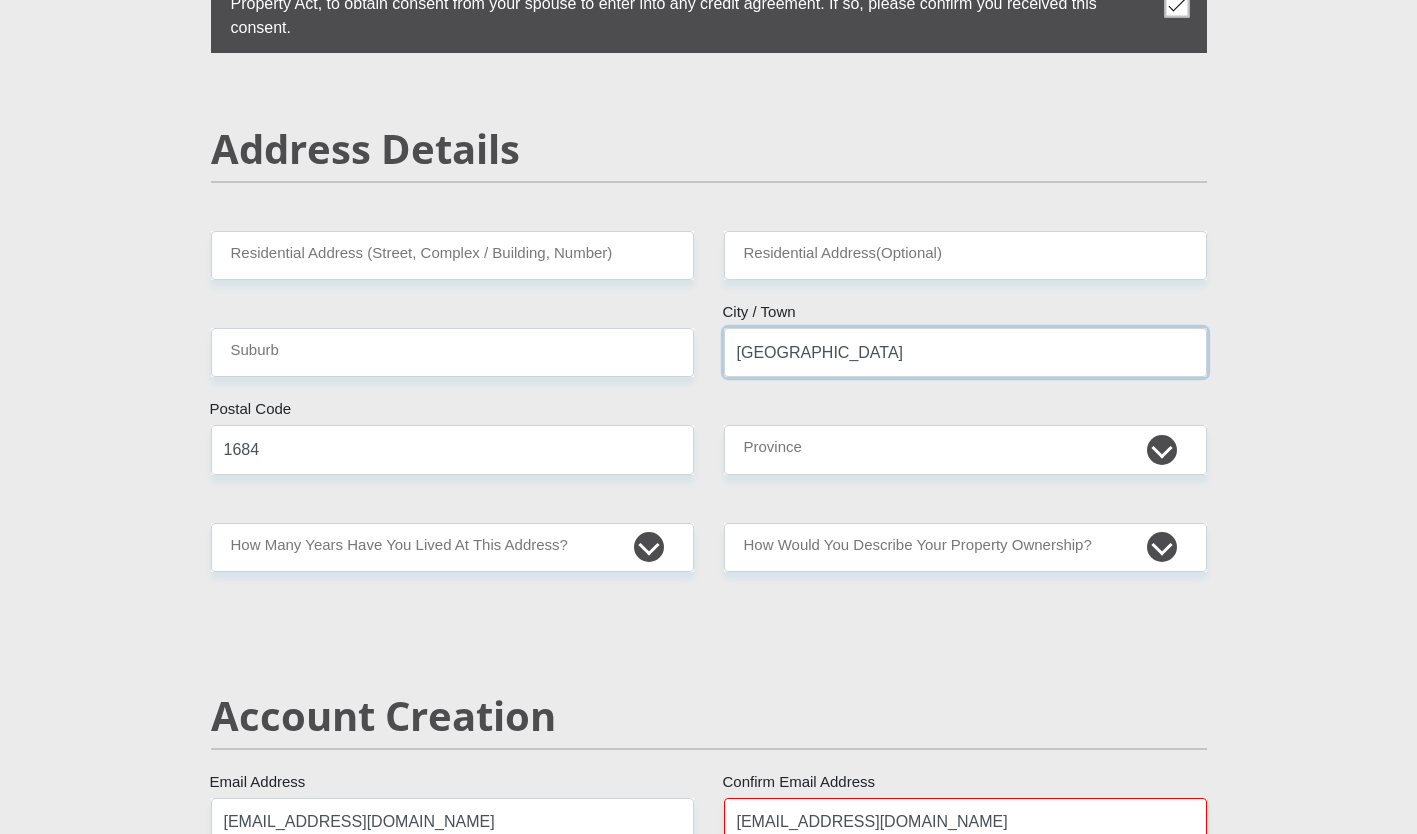 type 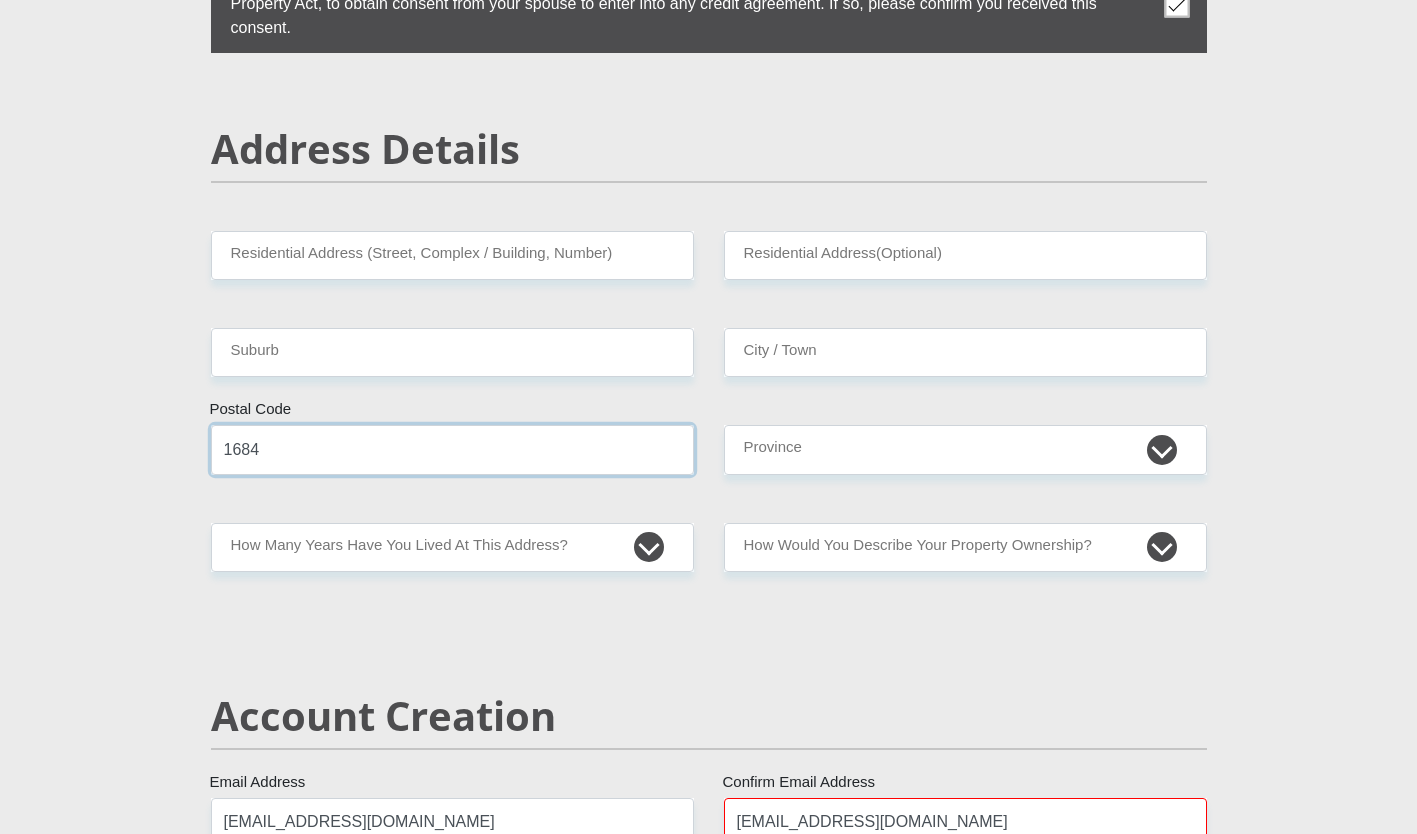 type 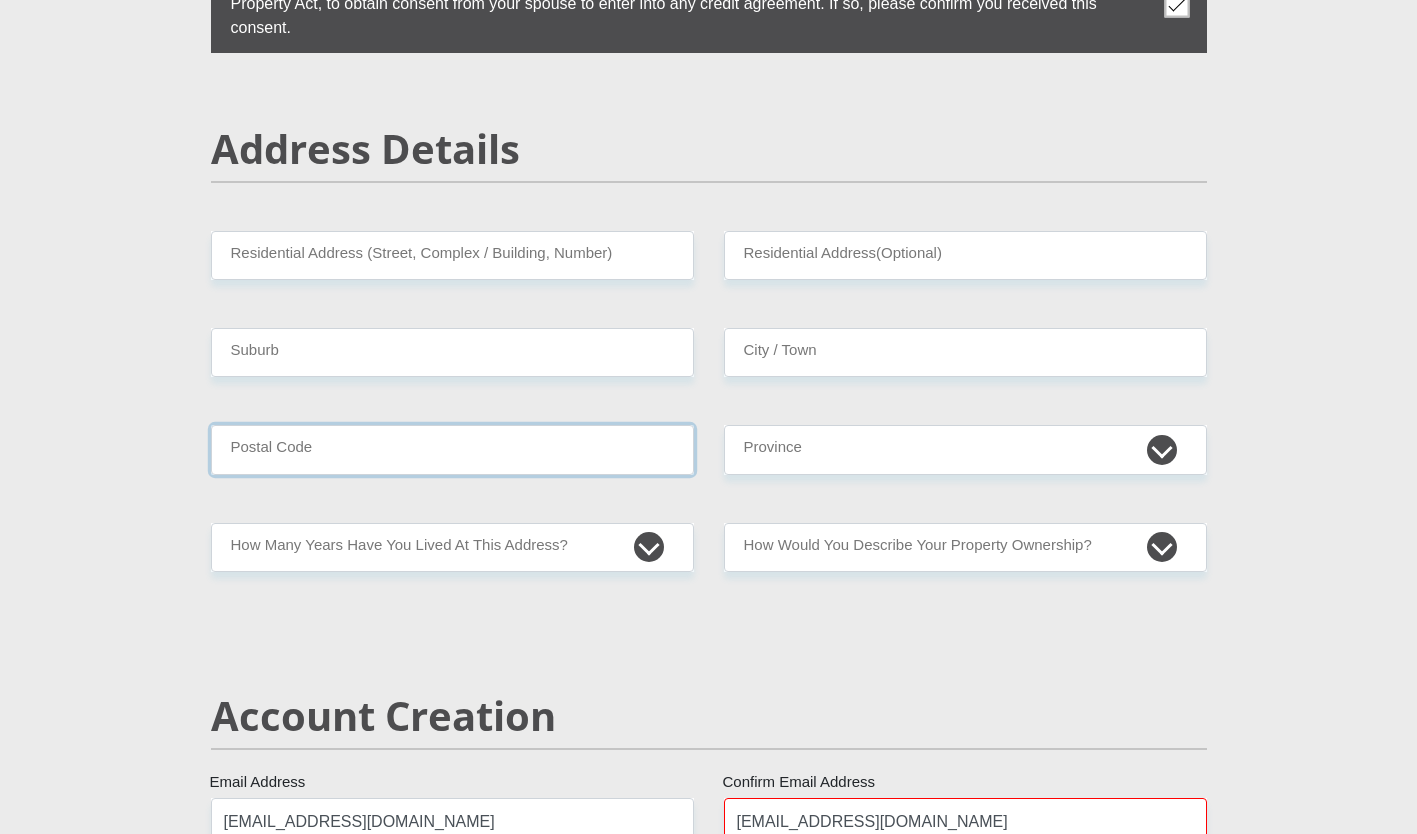 type 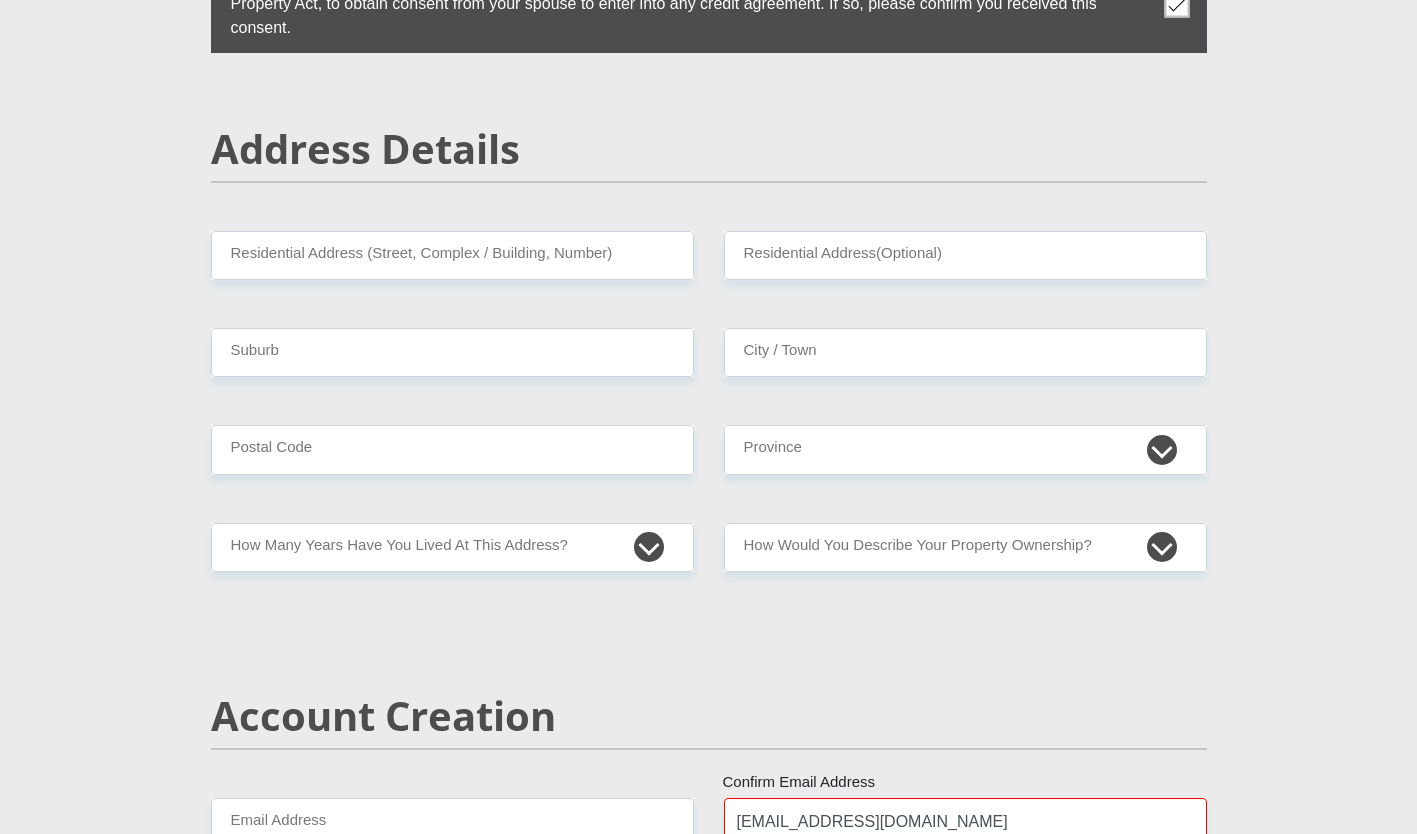 type 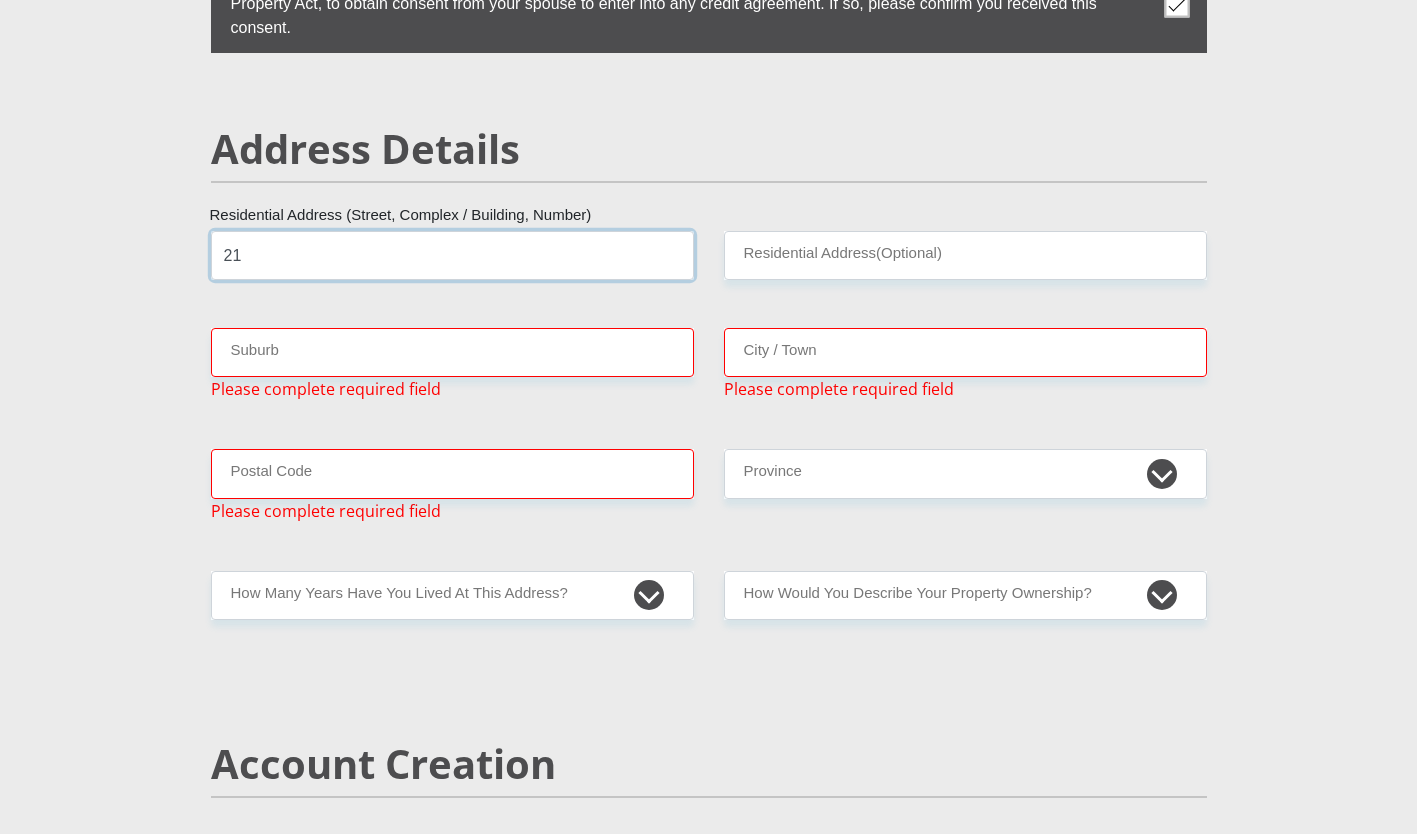 type on "[STREET_ADDRESS][PERSON_NAME][PERSON_NAME]" 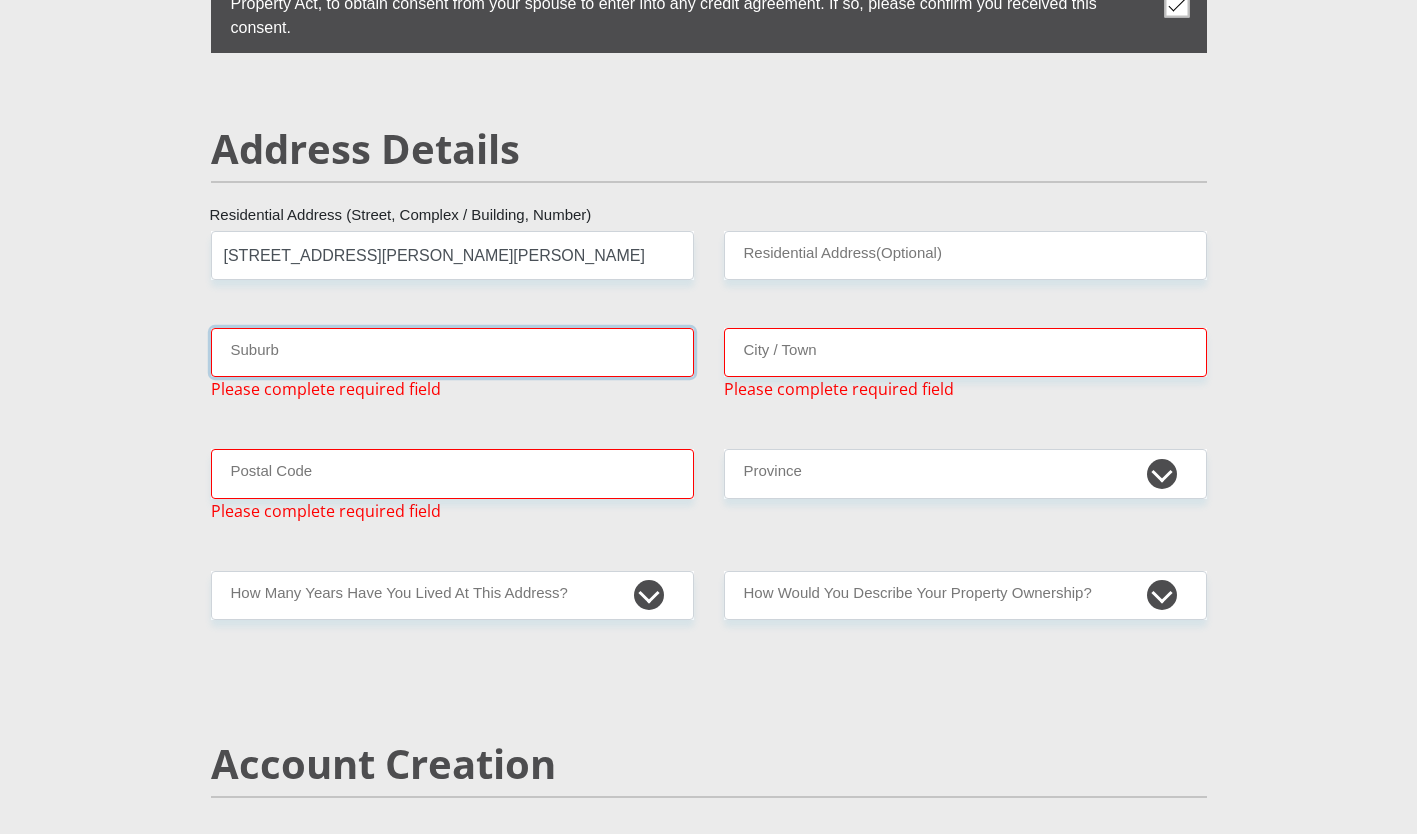 type on "[GEOGRAPHIC_DATA]" 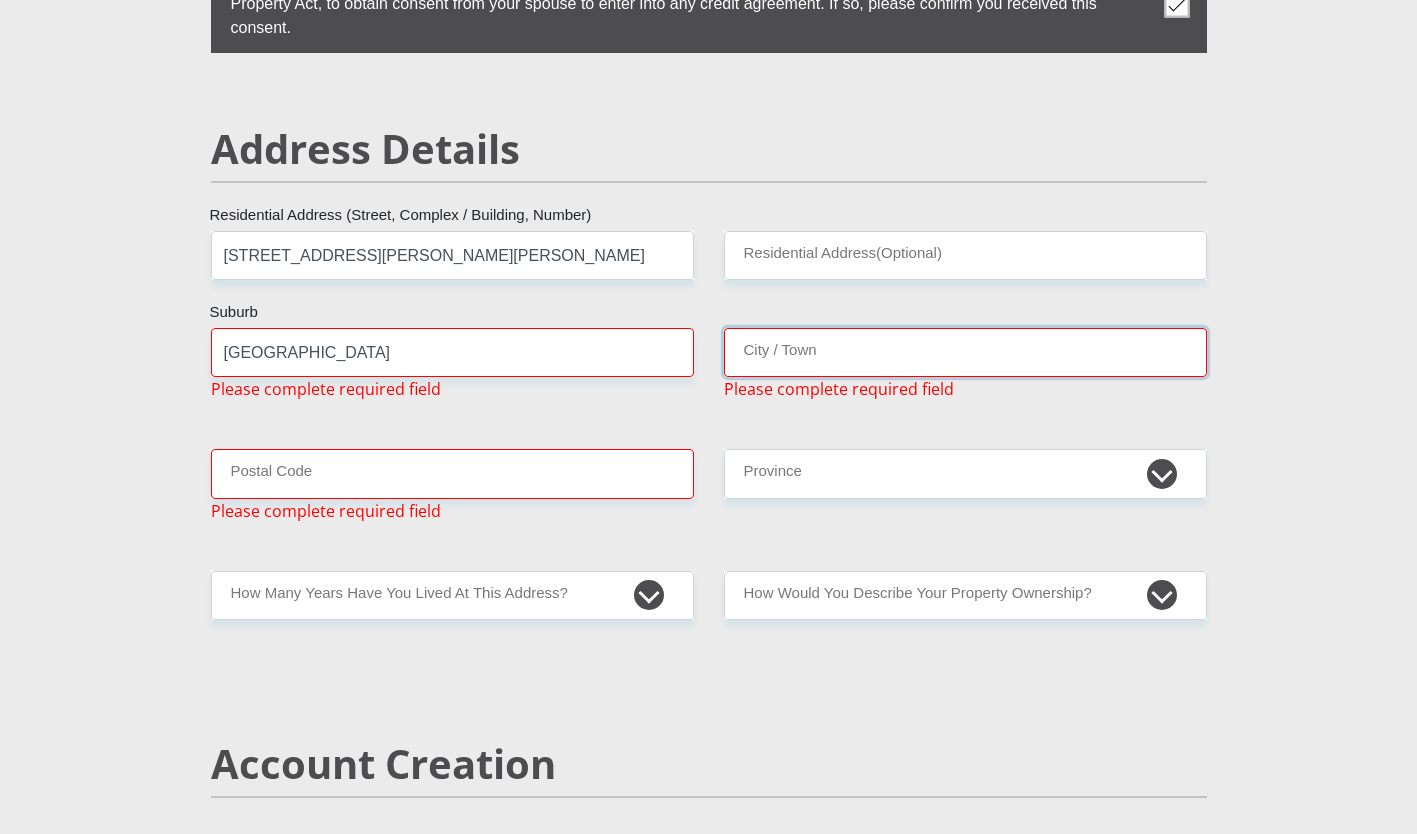 type on "[GEOGRAPHIC_DATA]" 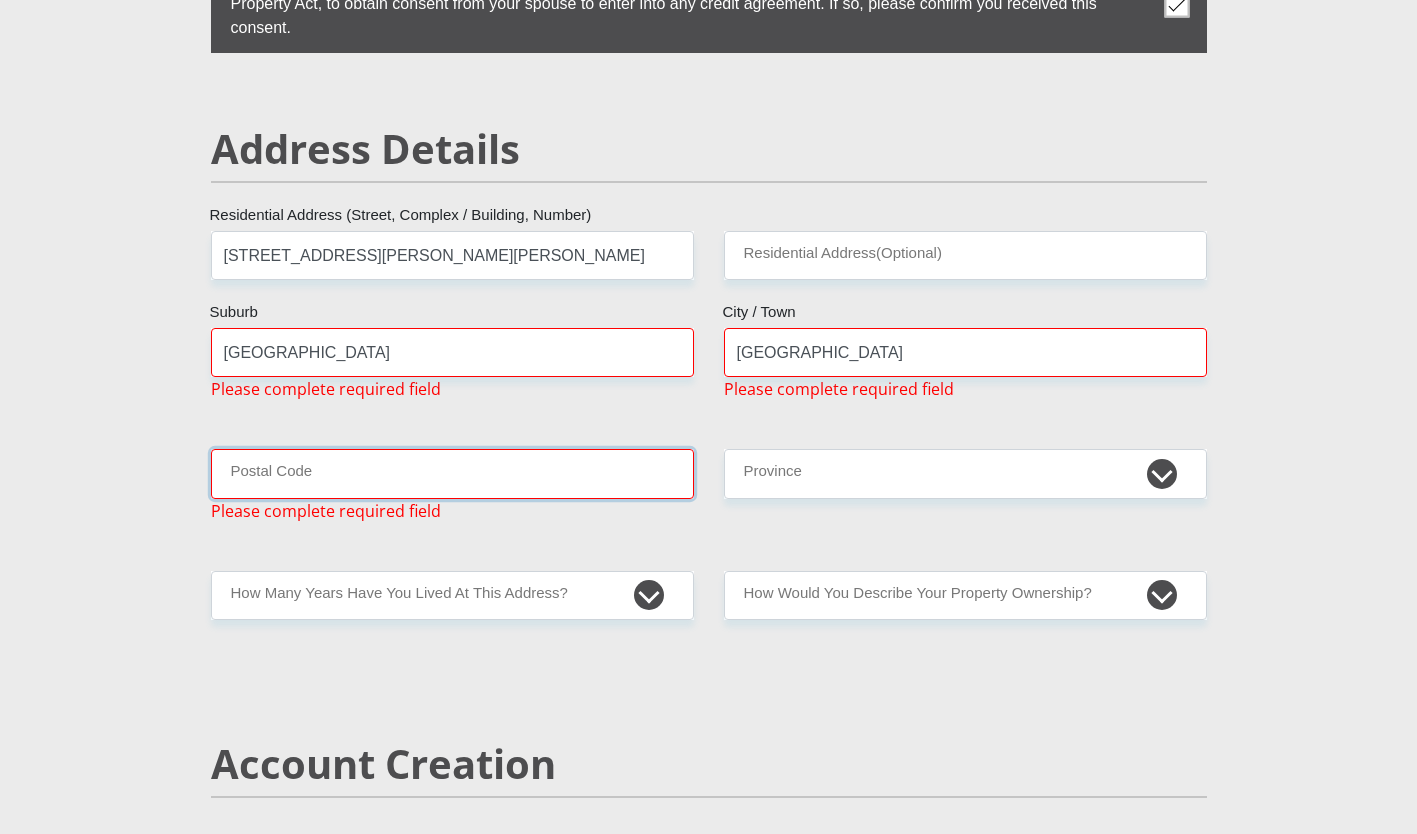type on "1684" 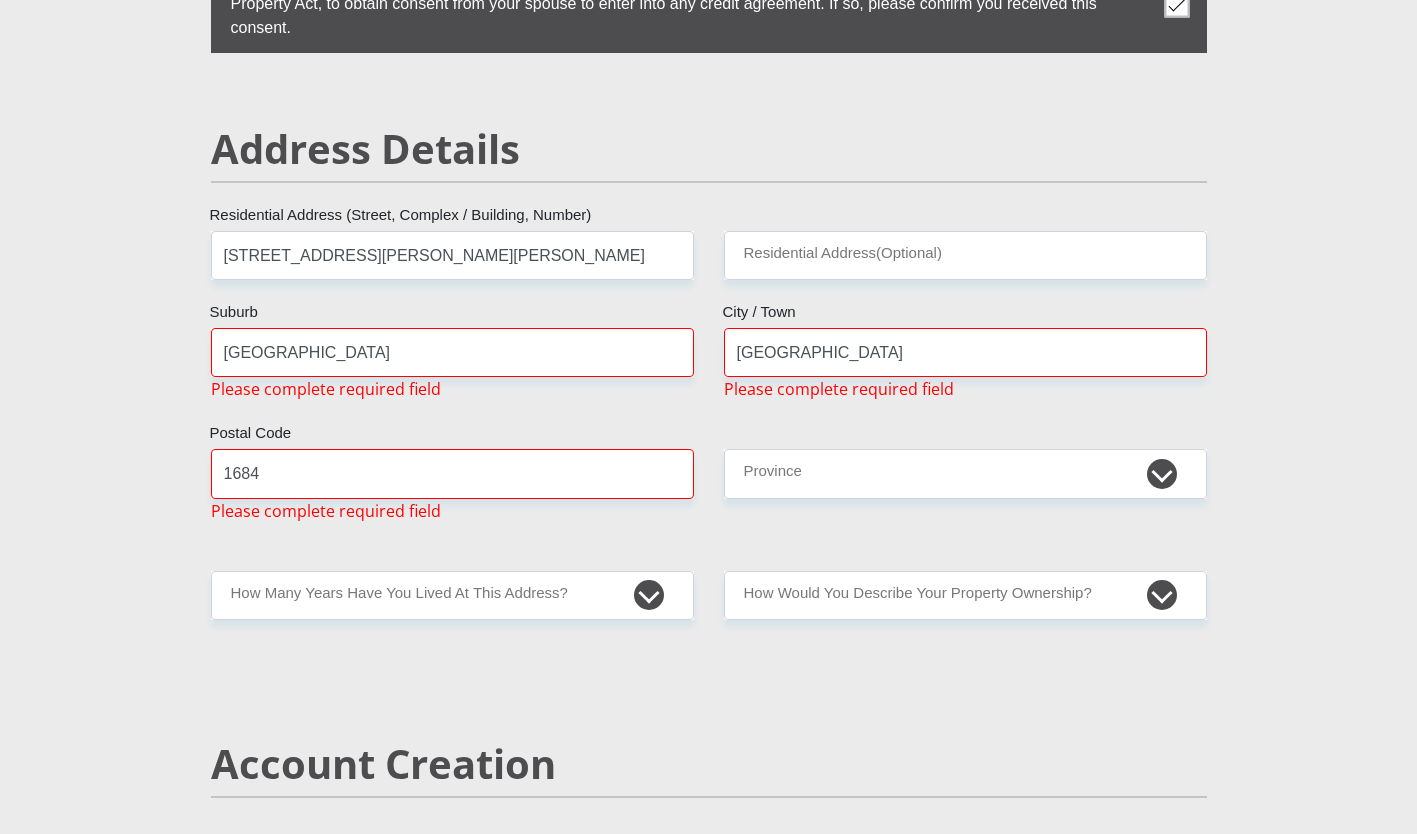 type on "[EMAIL_ADDRESS][DOMAIN_NAME]" 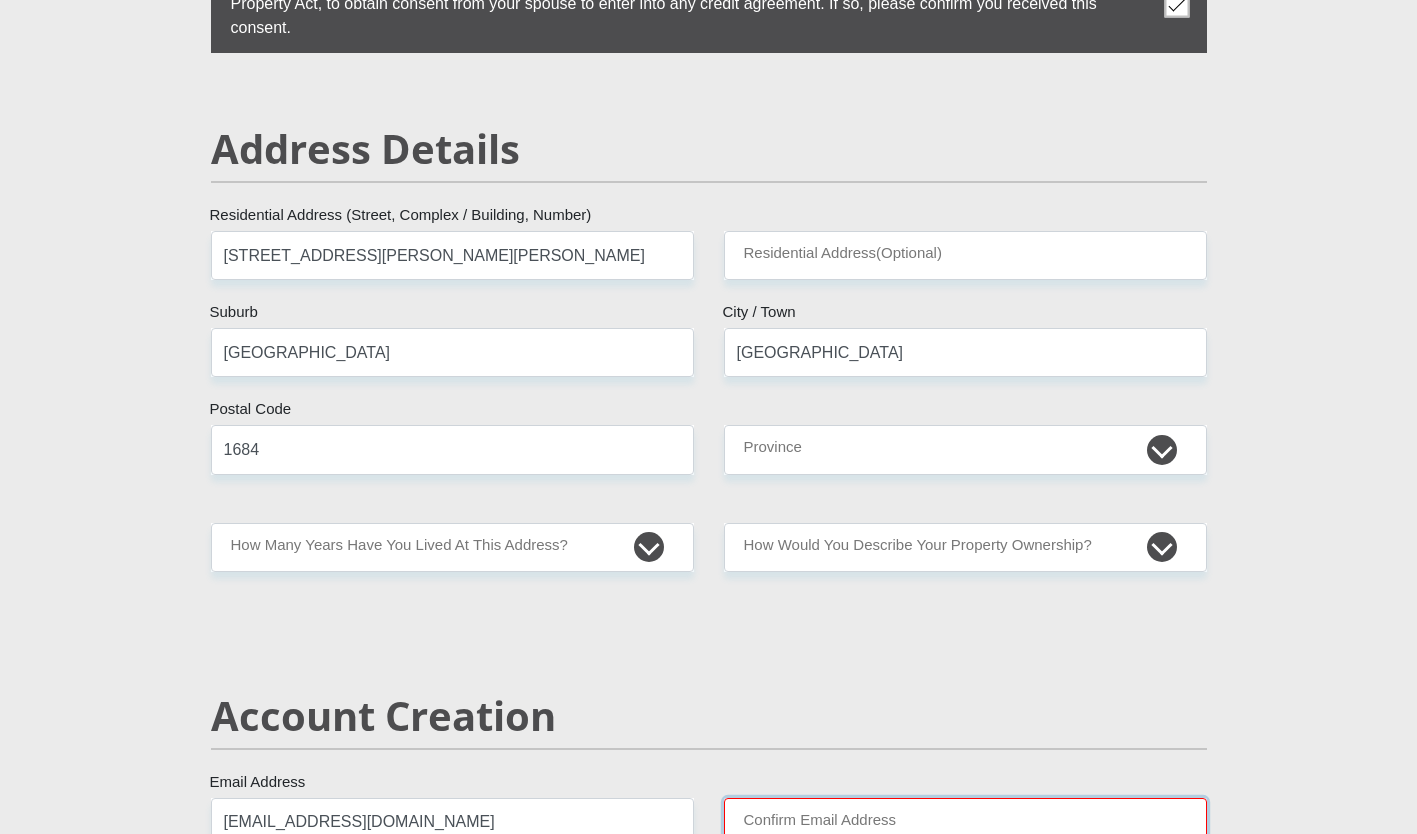 type on "[EMAIL_ADDRESS][DOMAIN_NAME]" 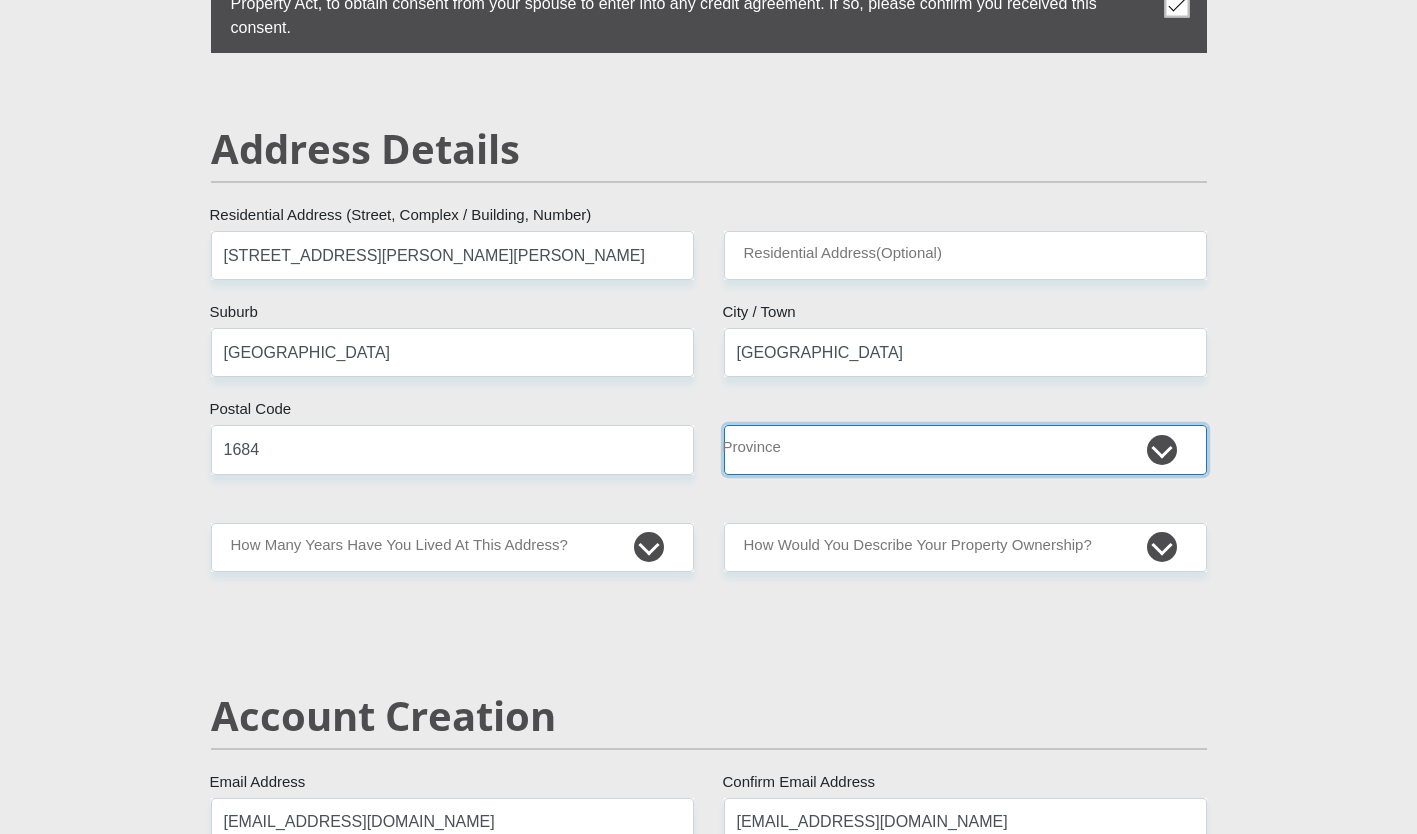 click on "Eastern Cape
Free State
[GEOGRAPHIC_DATA]
[GEOGRAPHIC_DATA][DATE]
[GEOGRAPHIC_DATA]
[GEOGRAPHIC_DATA]
[GEOGRAPHIC_DATA]
[GEOGRAPHIC_DATA]" at bounding box center (965, 449) 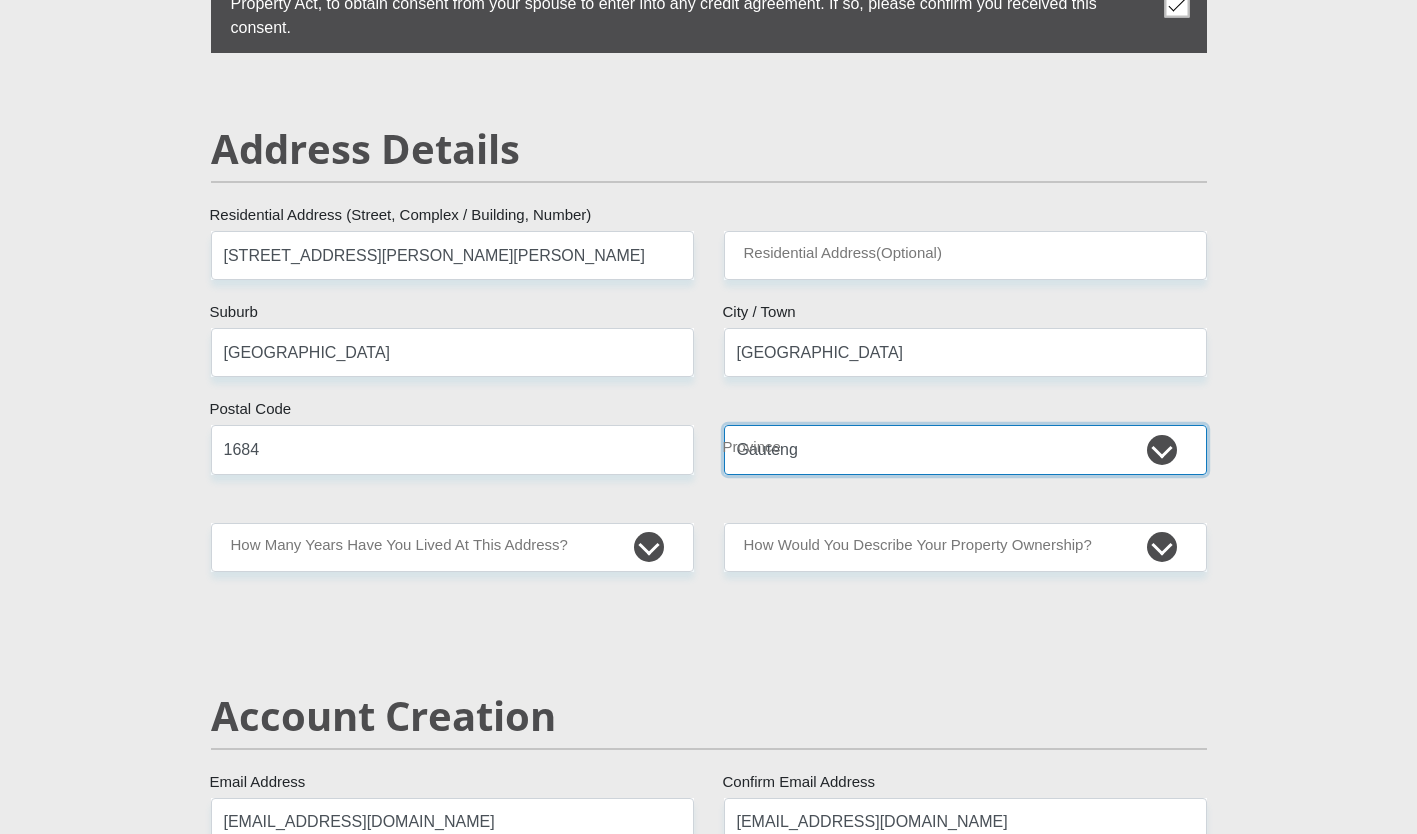 click on "Eastern Cape
Free State
[GEOGRAPHIC_DATA]
[GEOGRAPHIC_DATA][DATE]
[GEOGRAPHIC_DATA]
[GEOGRAPHIC_DATA]
[GEOGRAPHIC_DATA]
[GEOGRAPHIC_DATA]" at bounding box center [965, 449] 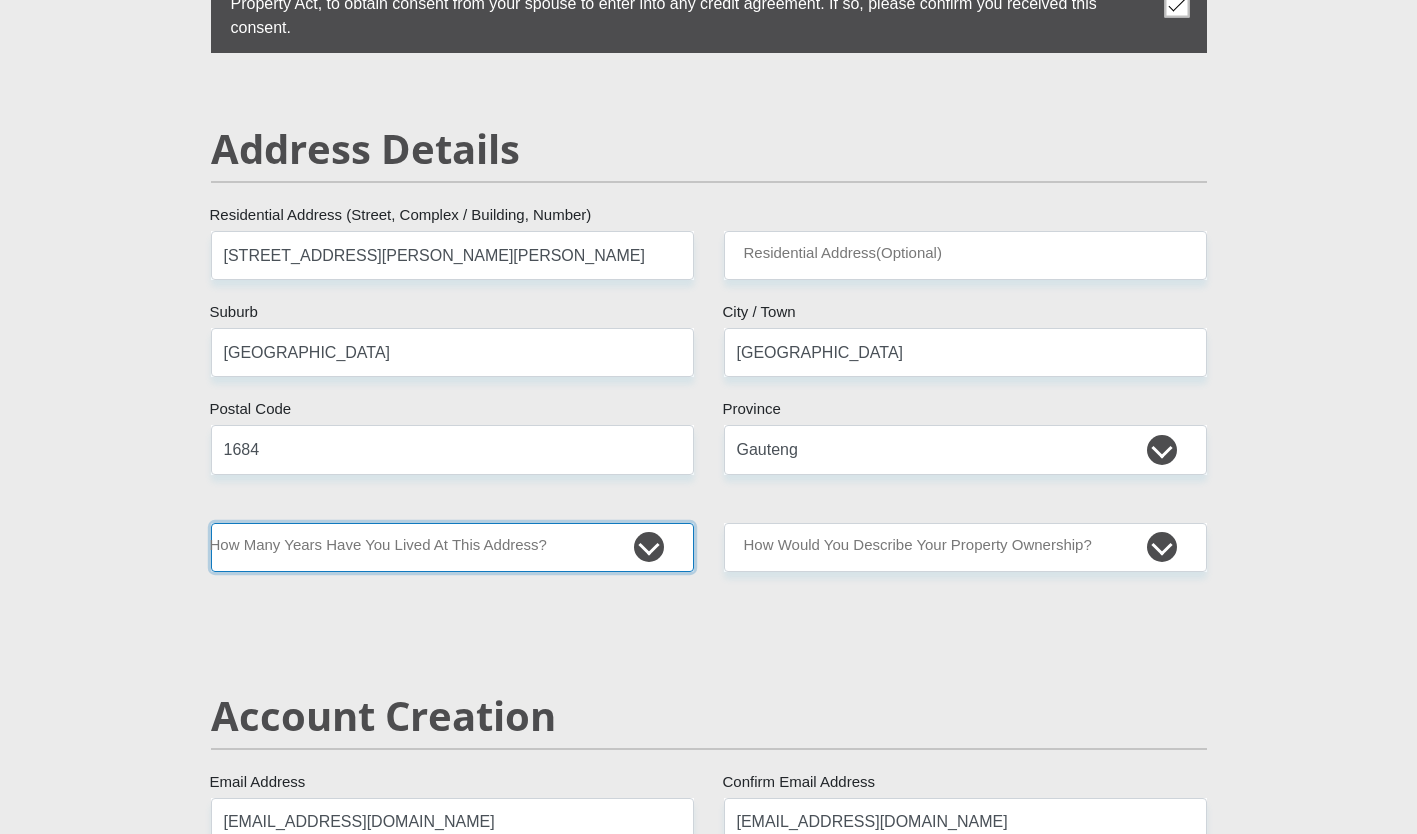 click on "less than 1 year
1-3 years
3-5 years
5+ years" at bounding box center (452, 547) 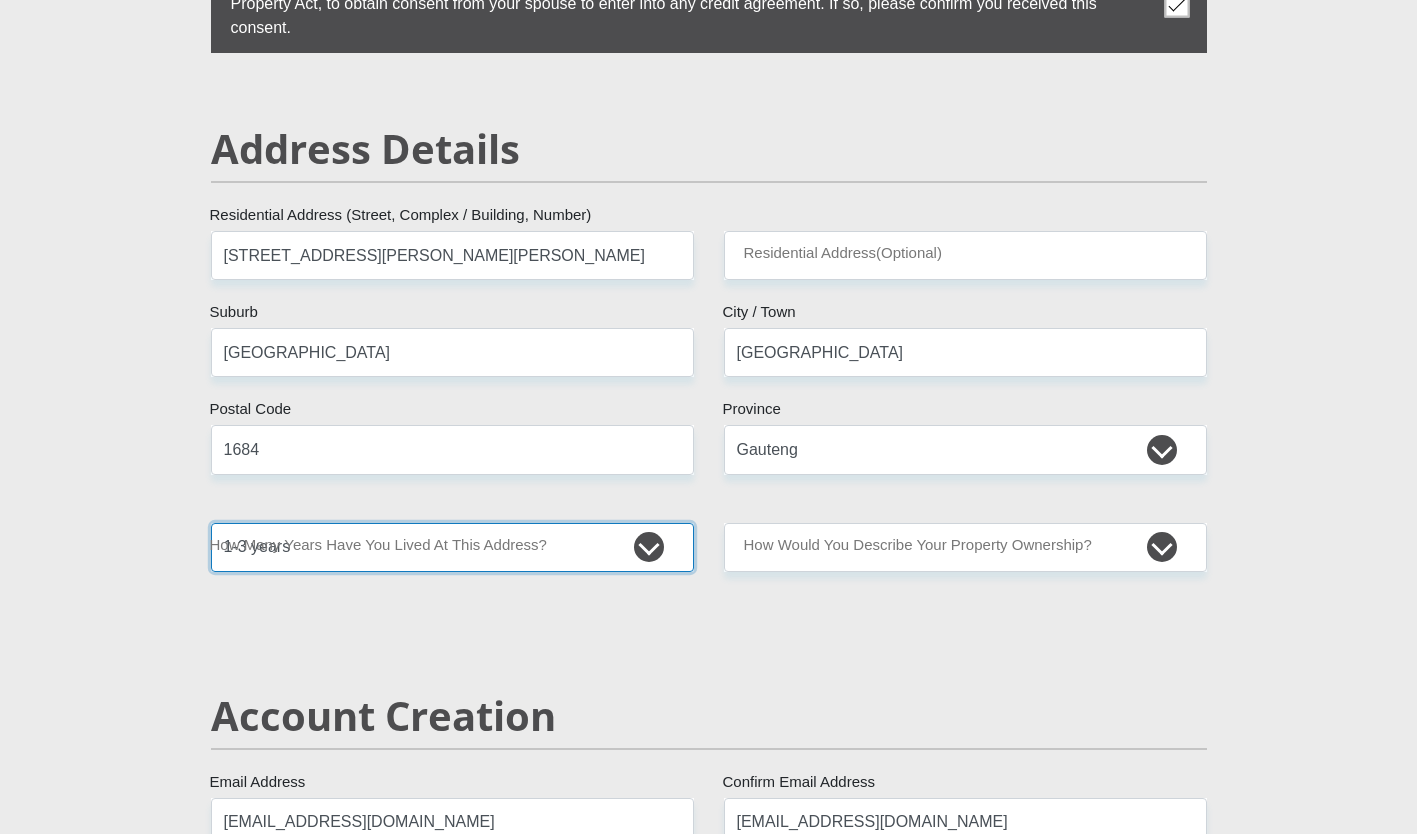 click on "less than 1 year
1-3 years
3-5 years
5+ years" at bounding box center [452, 547] 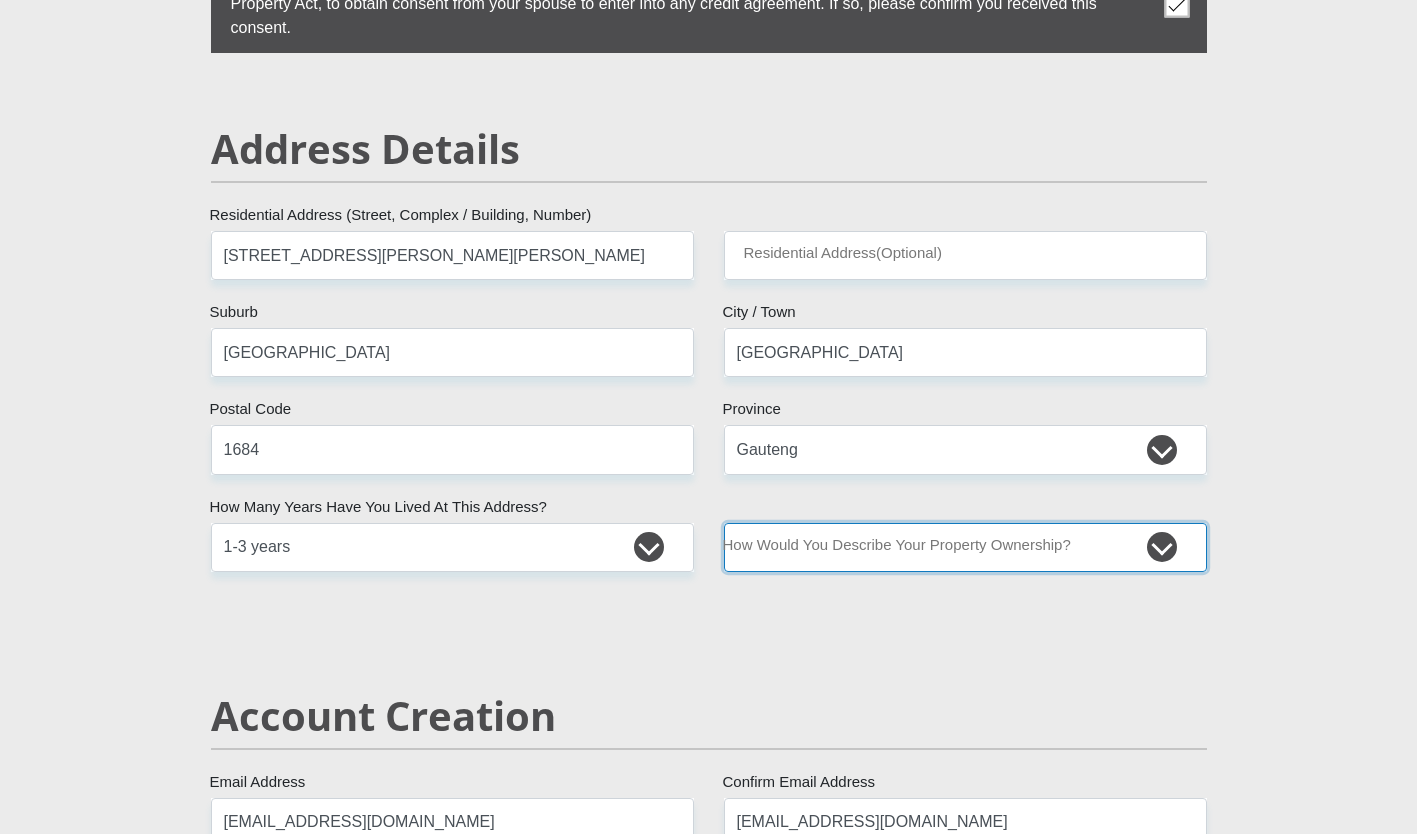 click on "Owned
Rented
Family Owned
Company Dwelling" at bounding box center [965, 547] 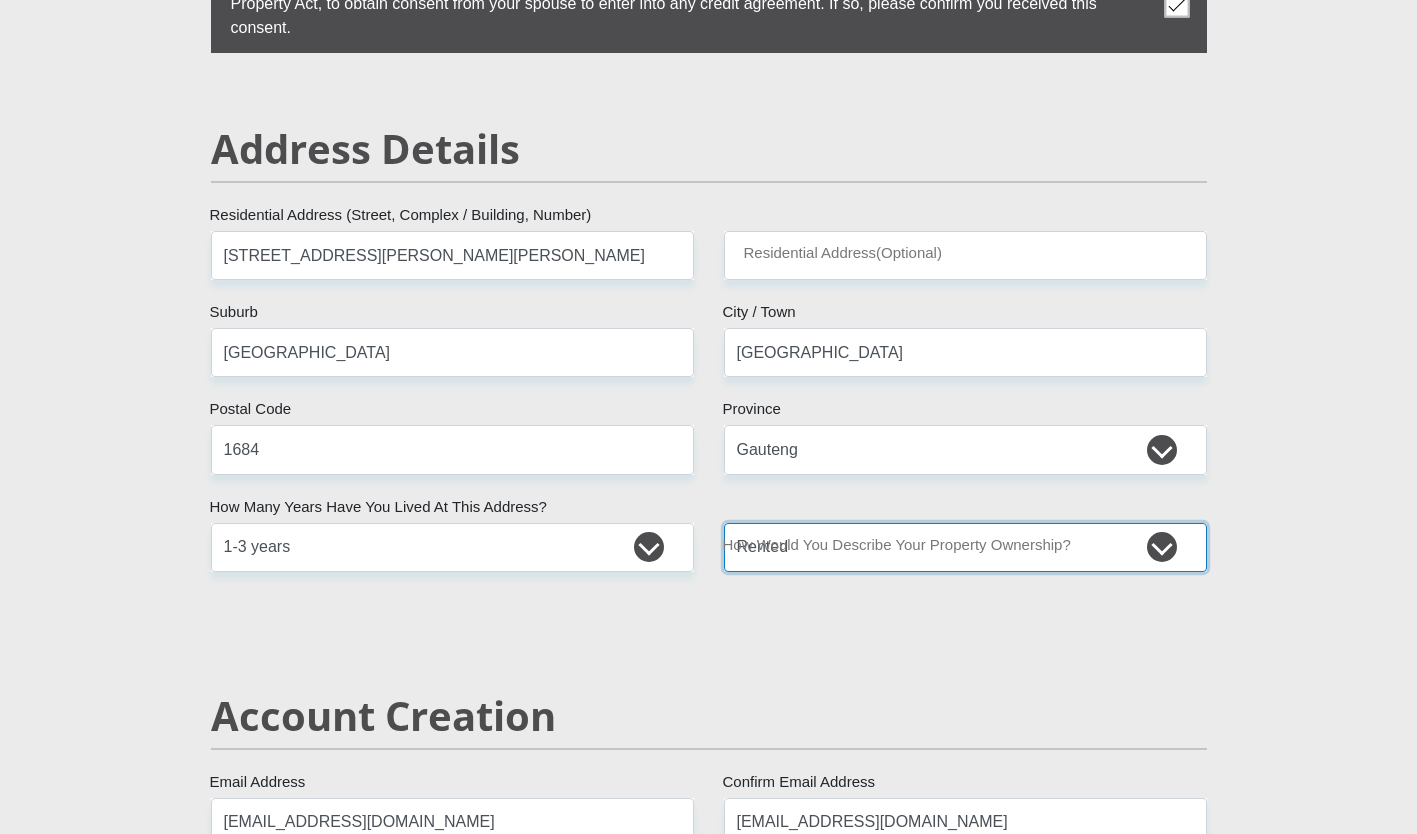 click on "Owned
Rented
Family Owned
Company Dwelling" at bounding box center (965, 547) 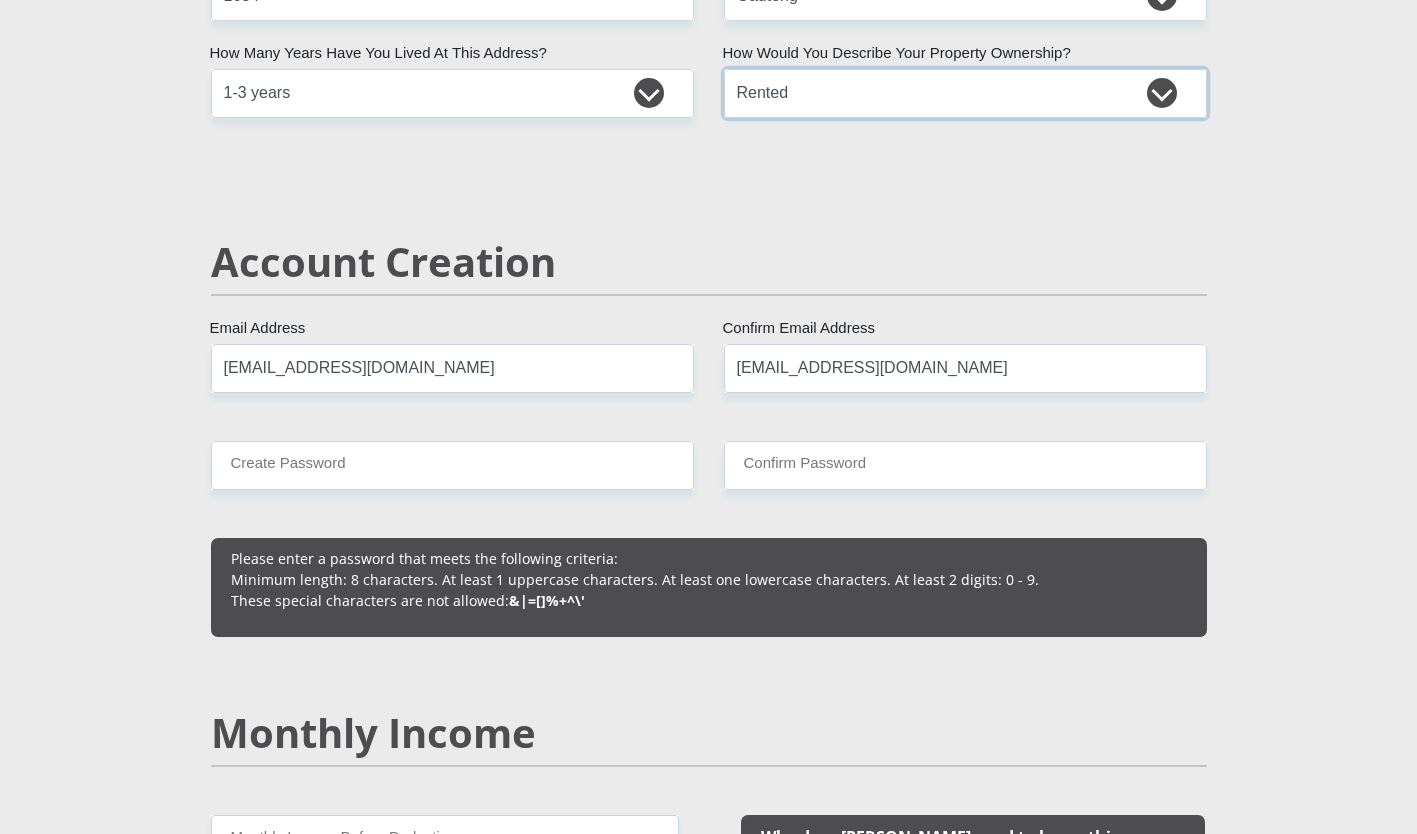 scroll, scrollTop: 1360, scrollLeft: 0, axis: vertical 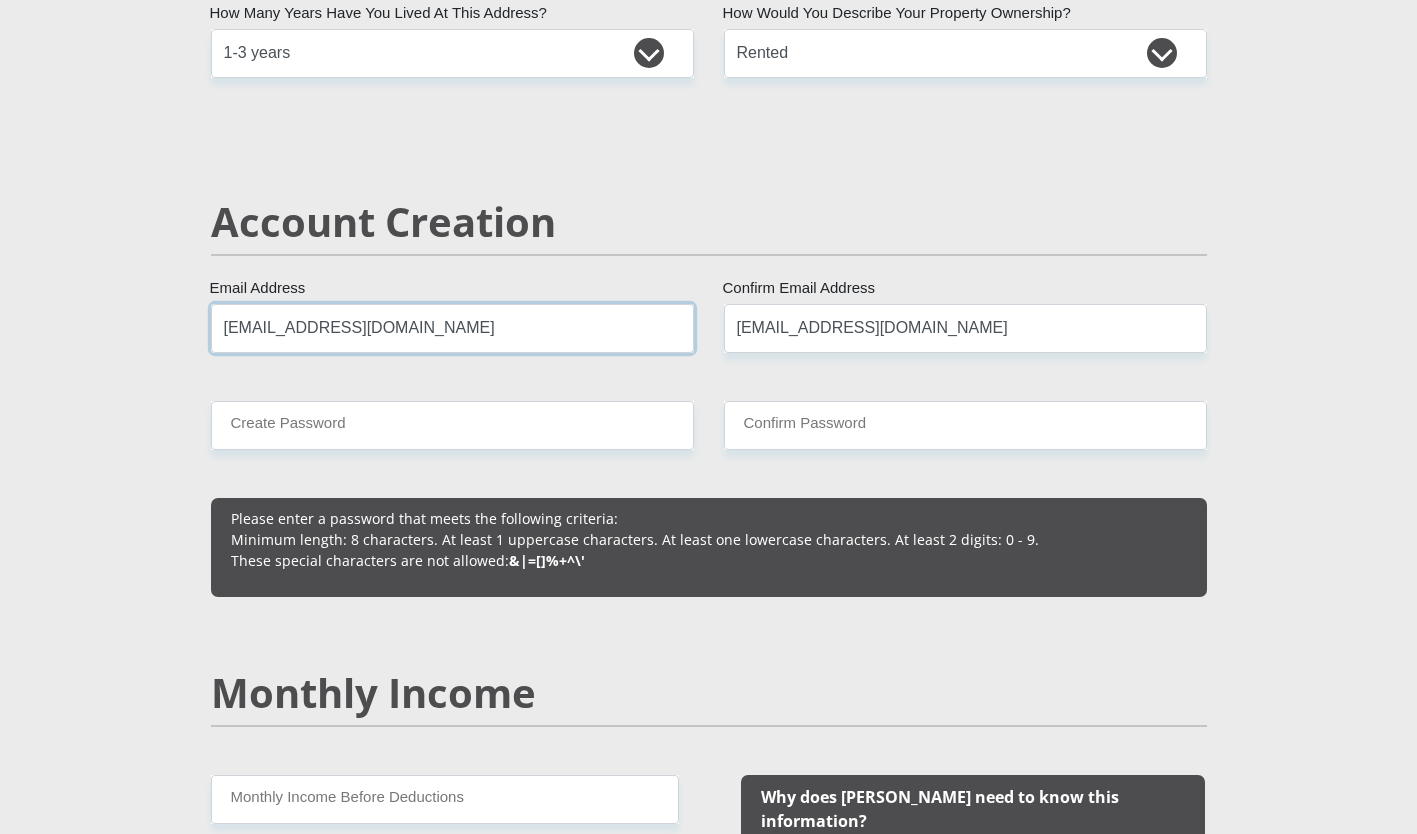 click on "[EMAIL_ADDRESS][DOMAIN_NAME]" at bounding box center [452, 328] 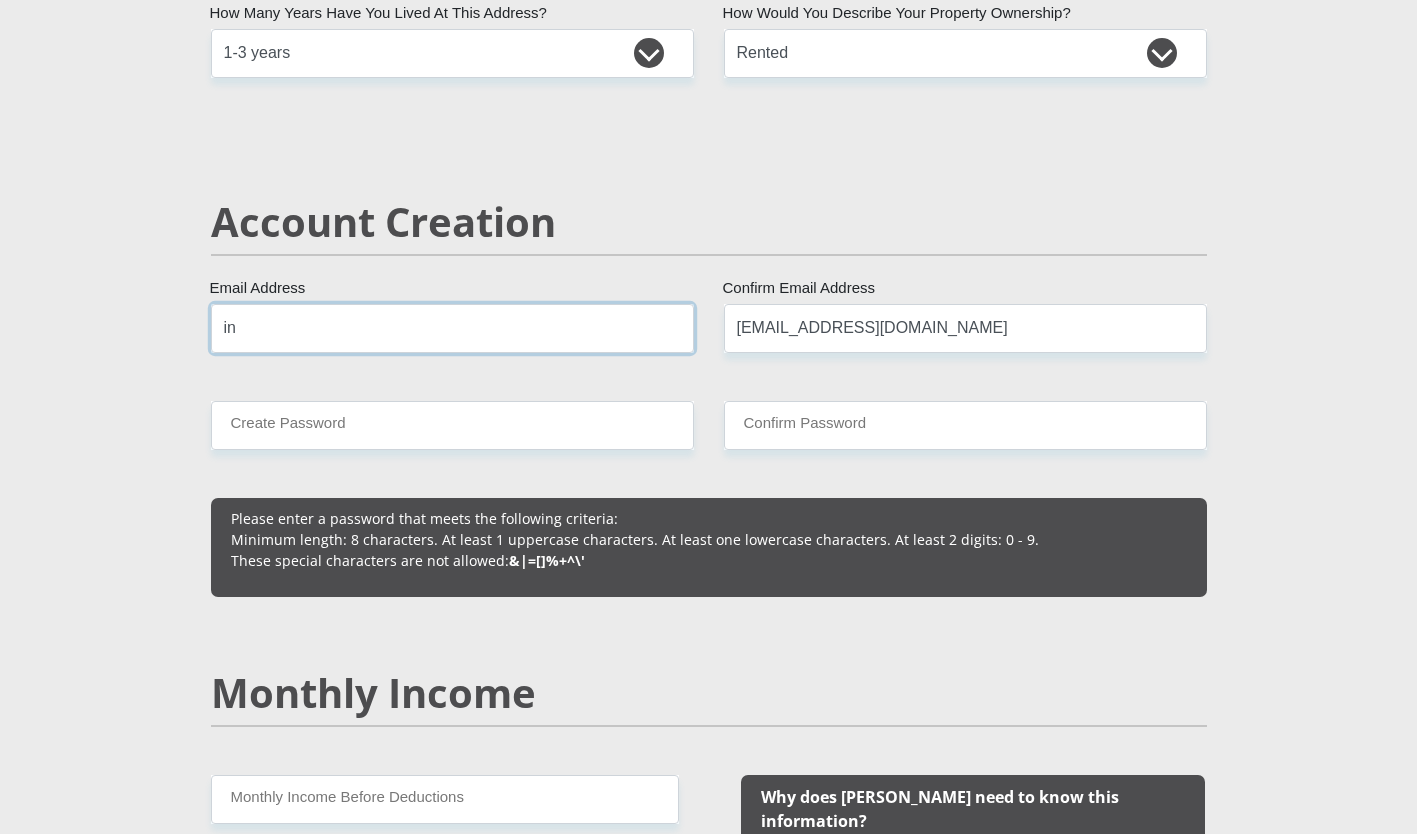 type on "i" 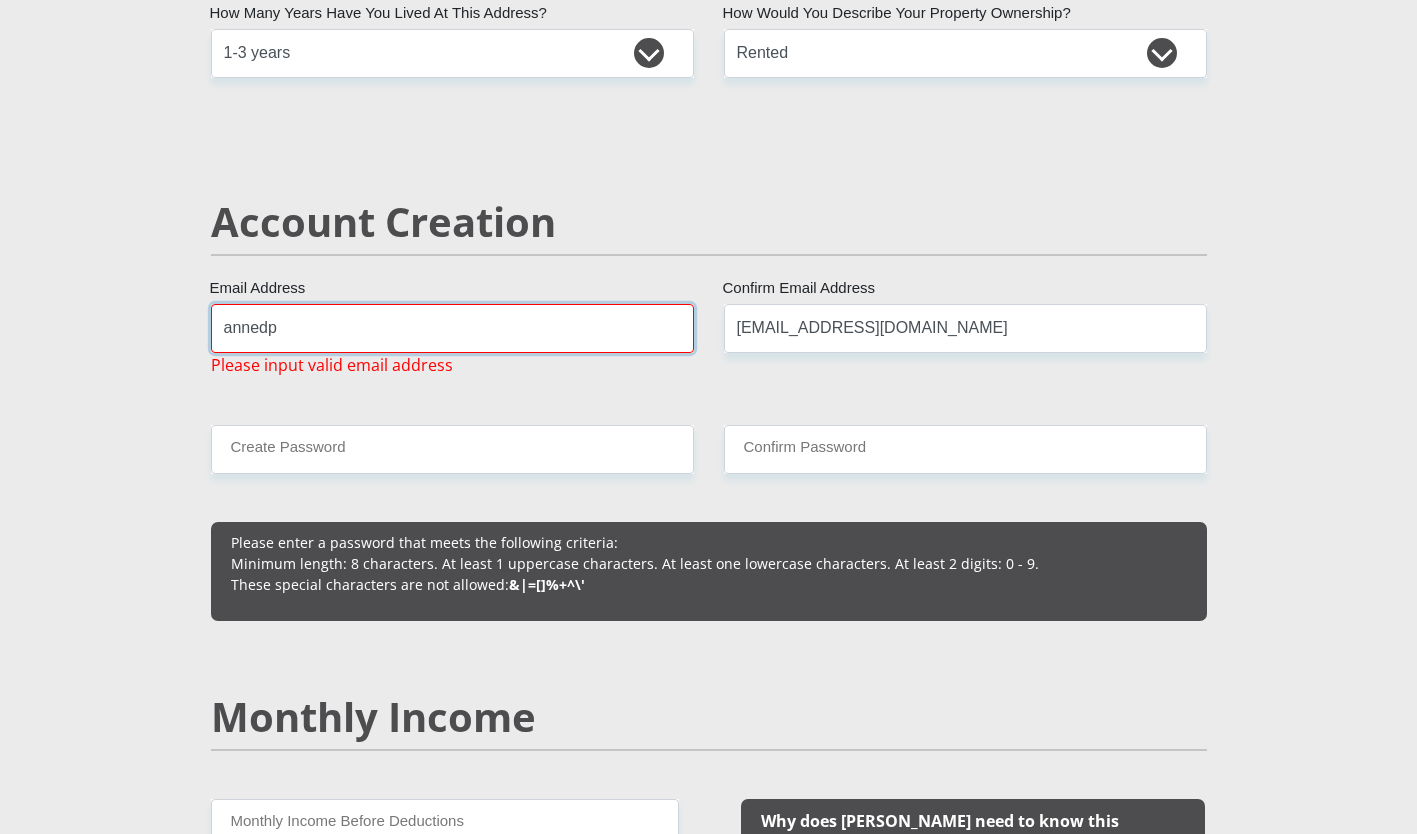 type on "[EMAIL_ADDRESS][DOMAIN_NAME]" 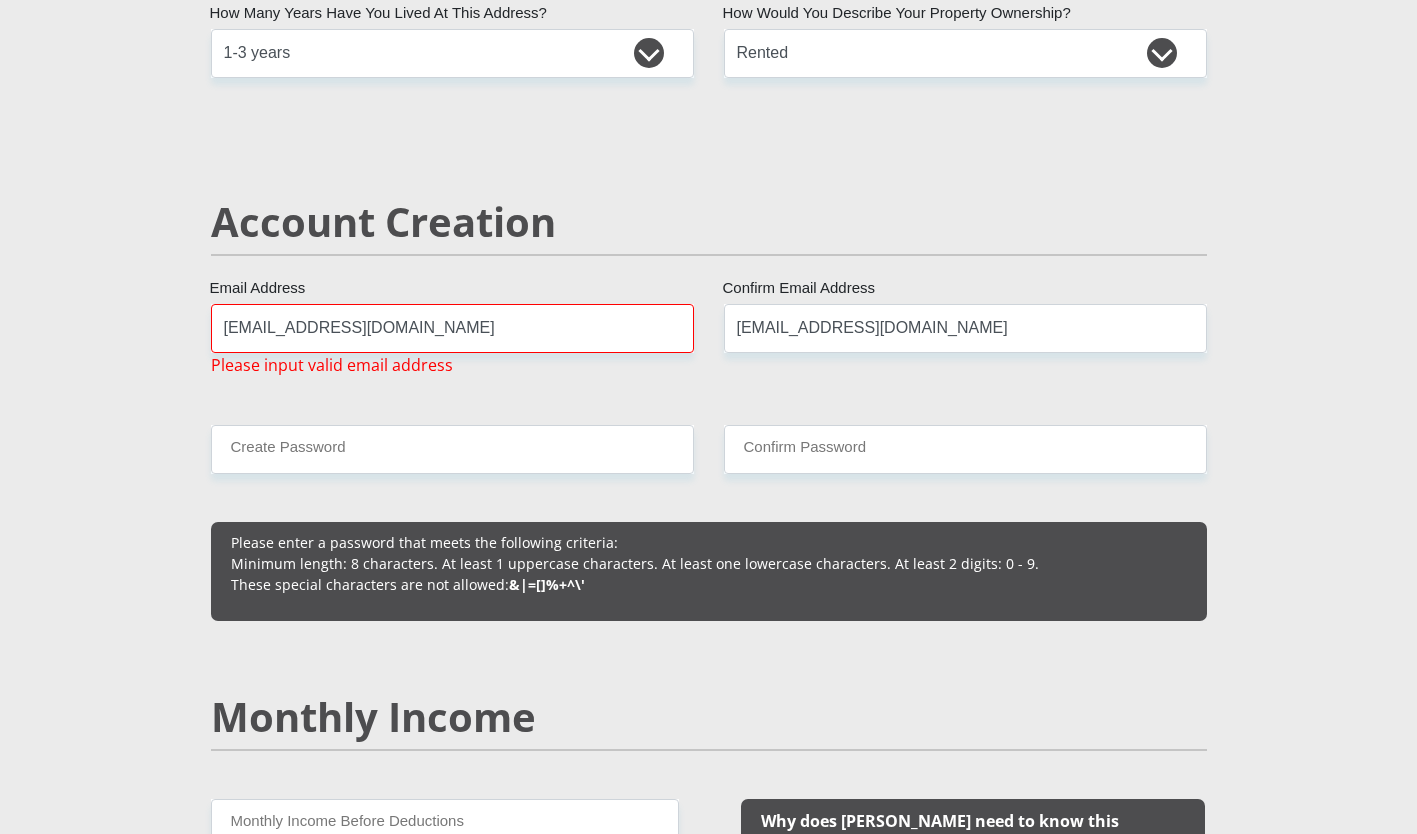 type on "Du Preez" 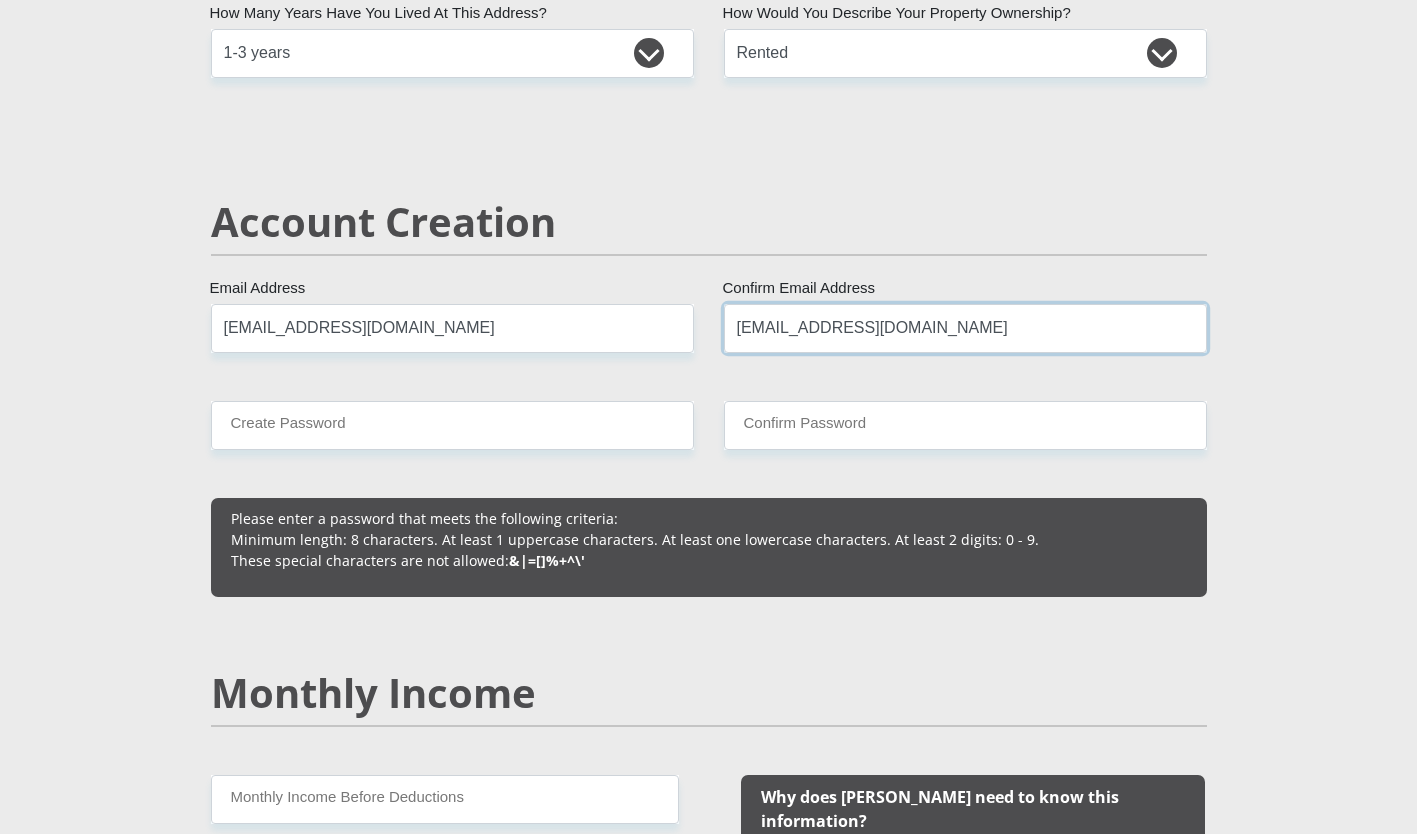 click on "[EMAIL_ADDRESS][DOMAIN_NAME]" at bounding box center [965, 328] 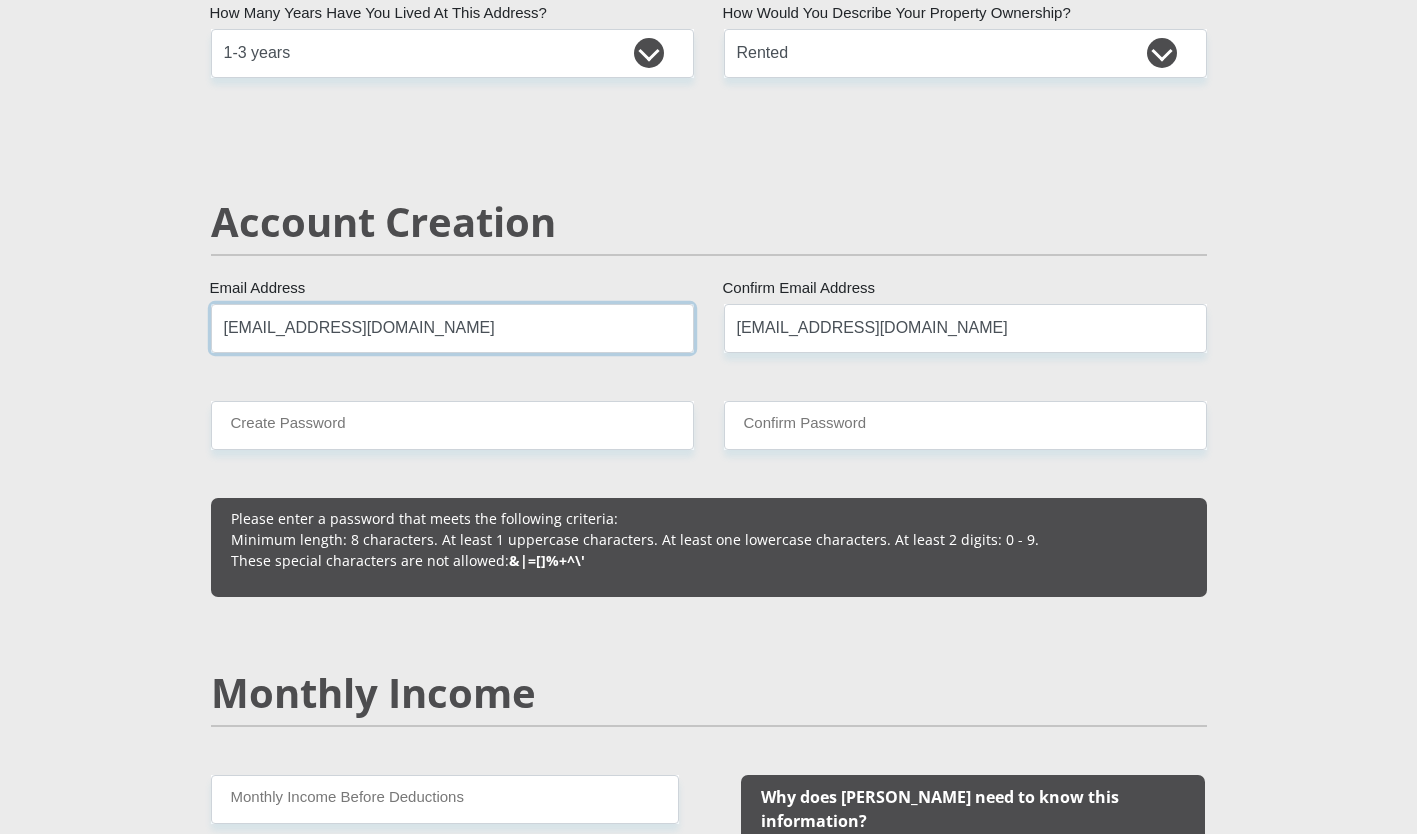 click on "[EMAIL_ADDRESS][DOMAIN_NAME]" at bounding box center [452, 328] 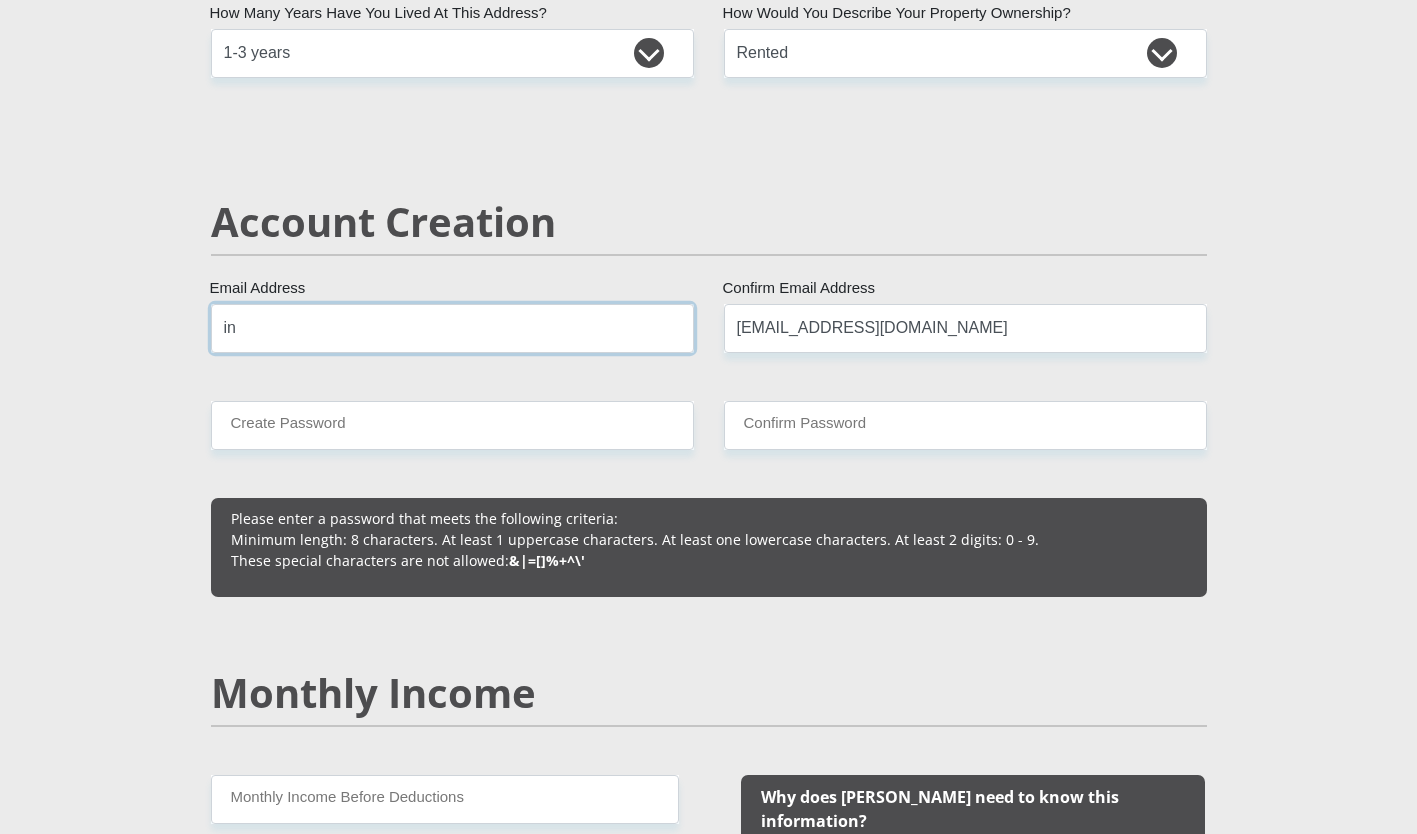 type on "i" 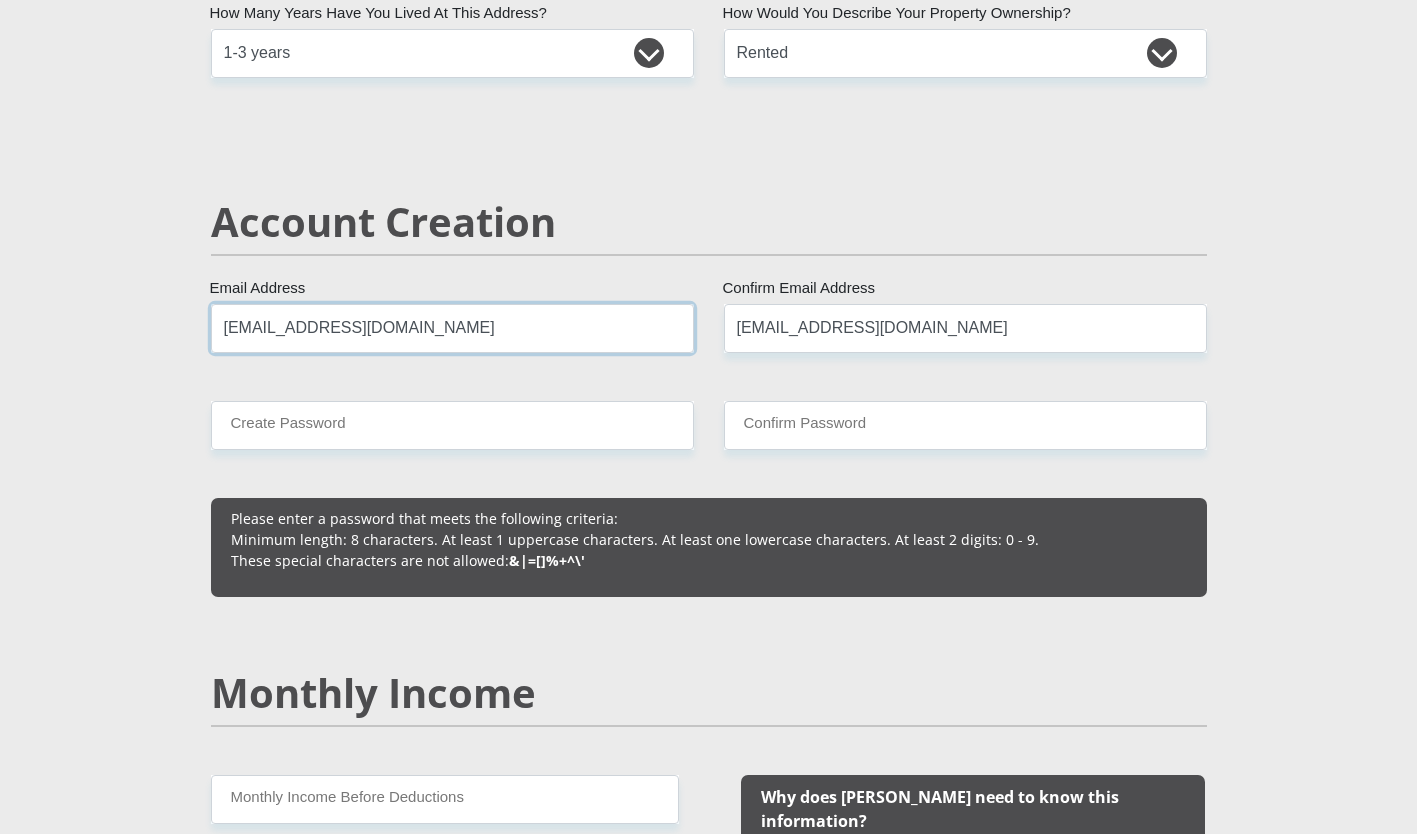 type on "[EMAIL_ADDRESS][DOMAIN_NAME]" 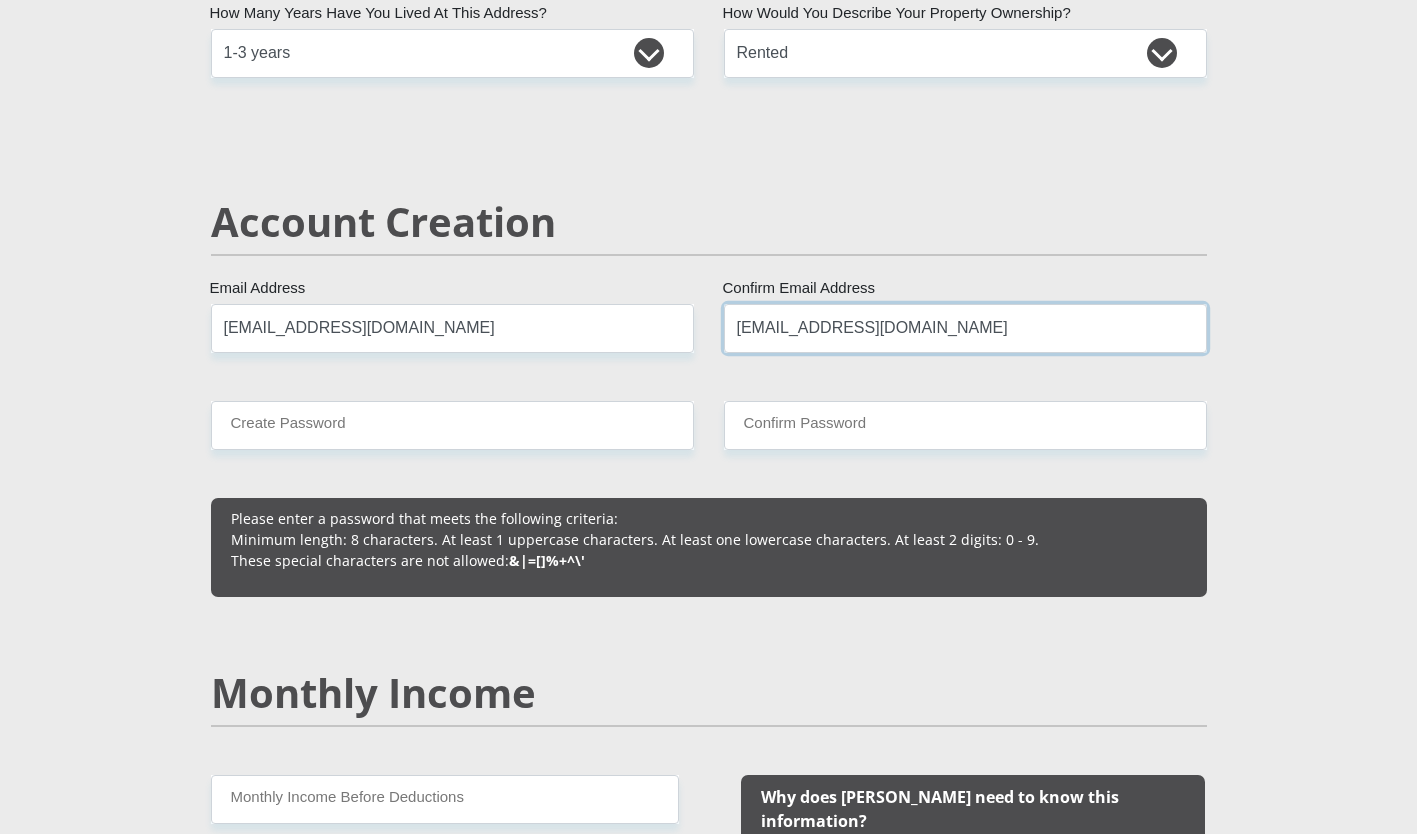 click on "[EMAIL_ADDRESS][DOMAIN_NAME]" at bounding box center (965, 328) 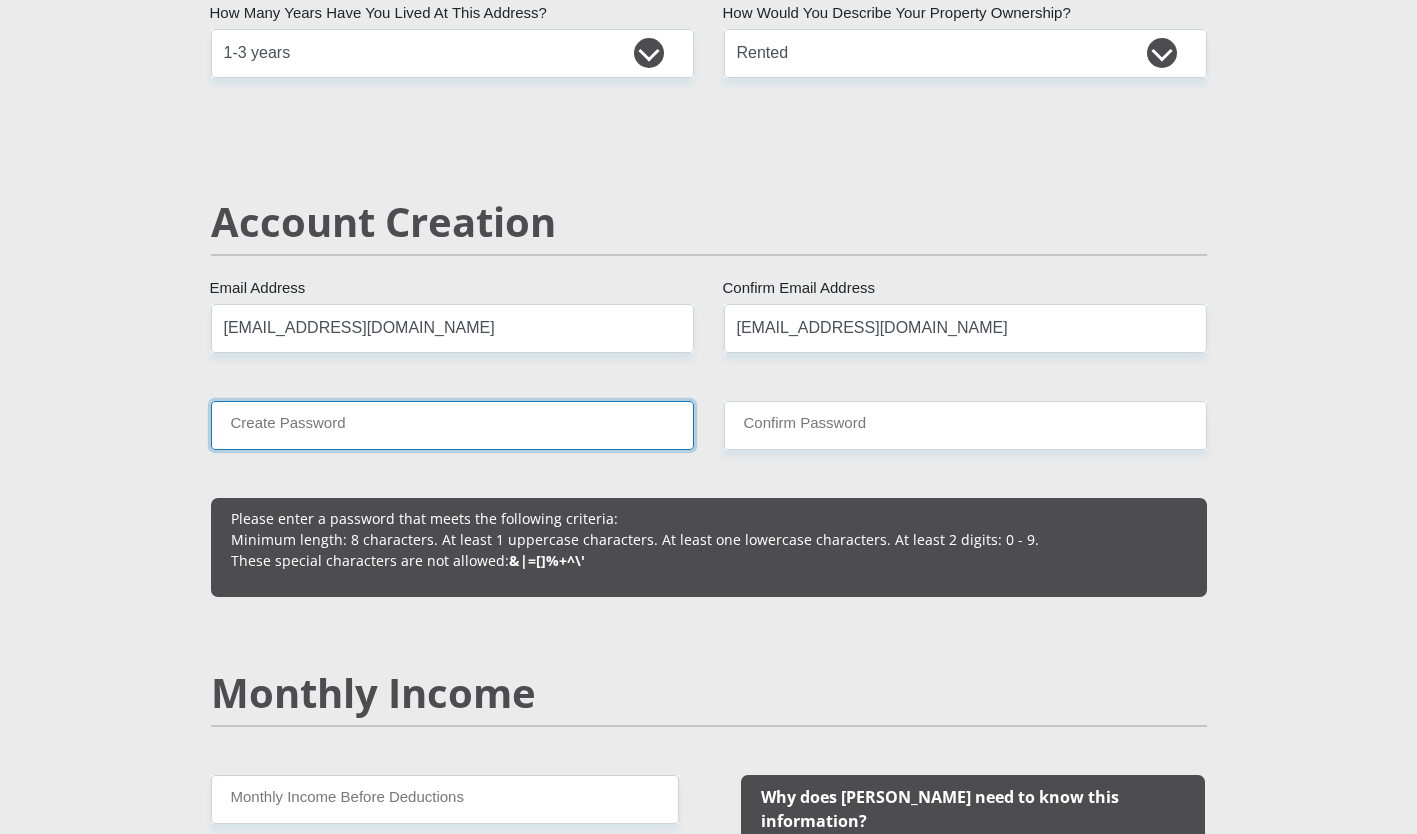 click on "Create Password" at bounding box center [452, 425] 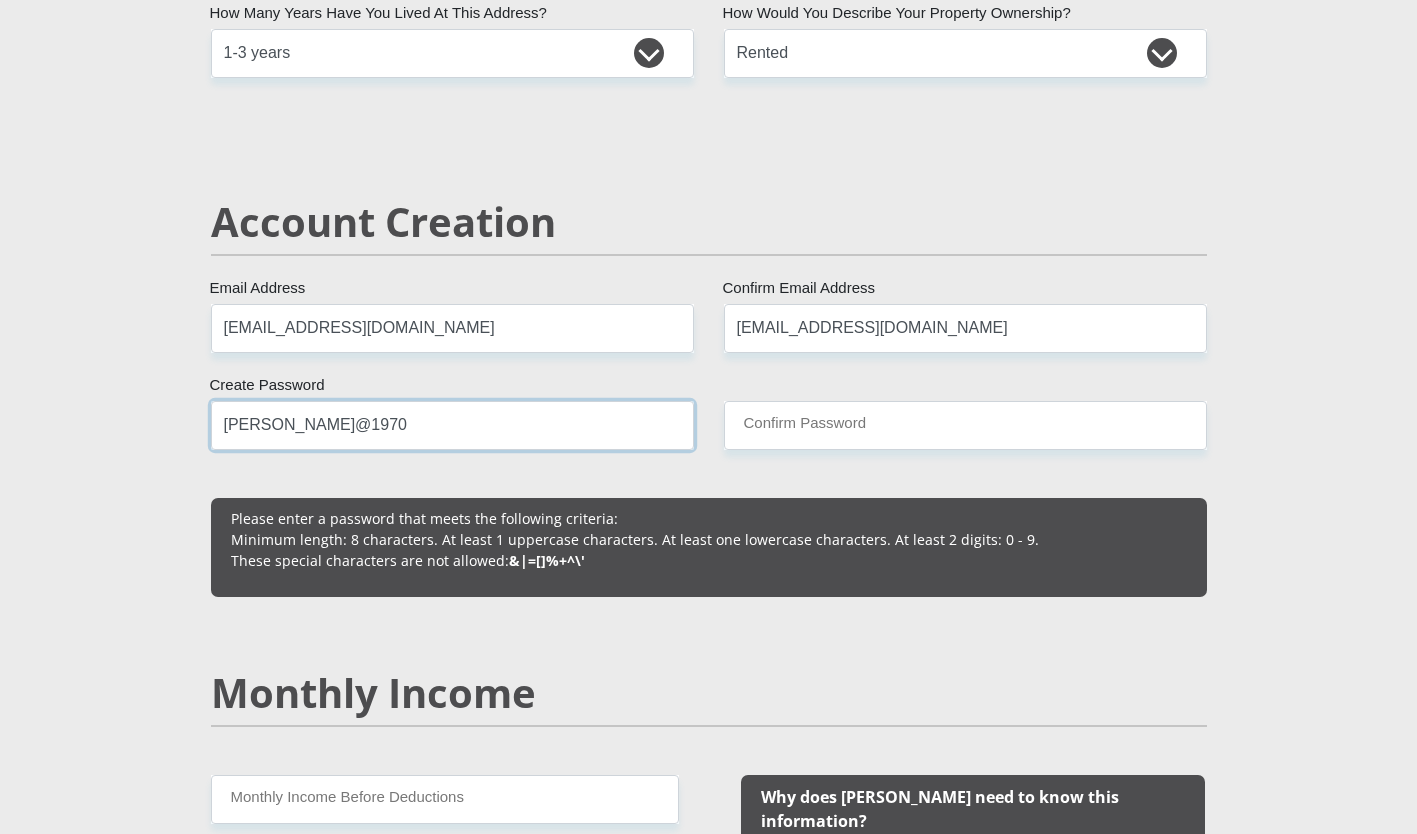 type on "[PERSON_NAME]@1970" 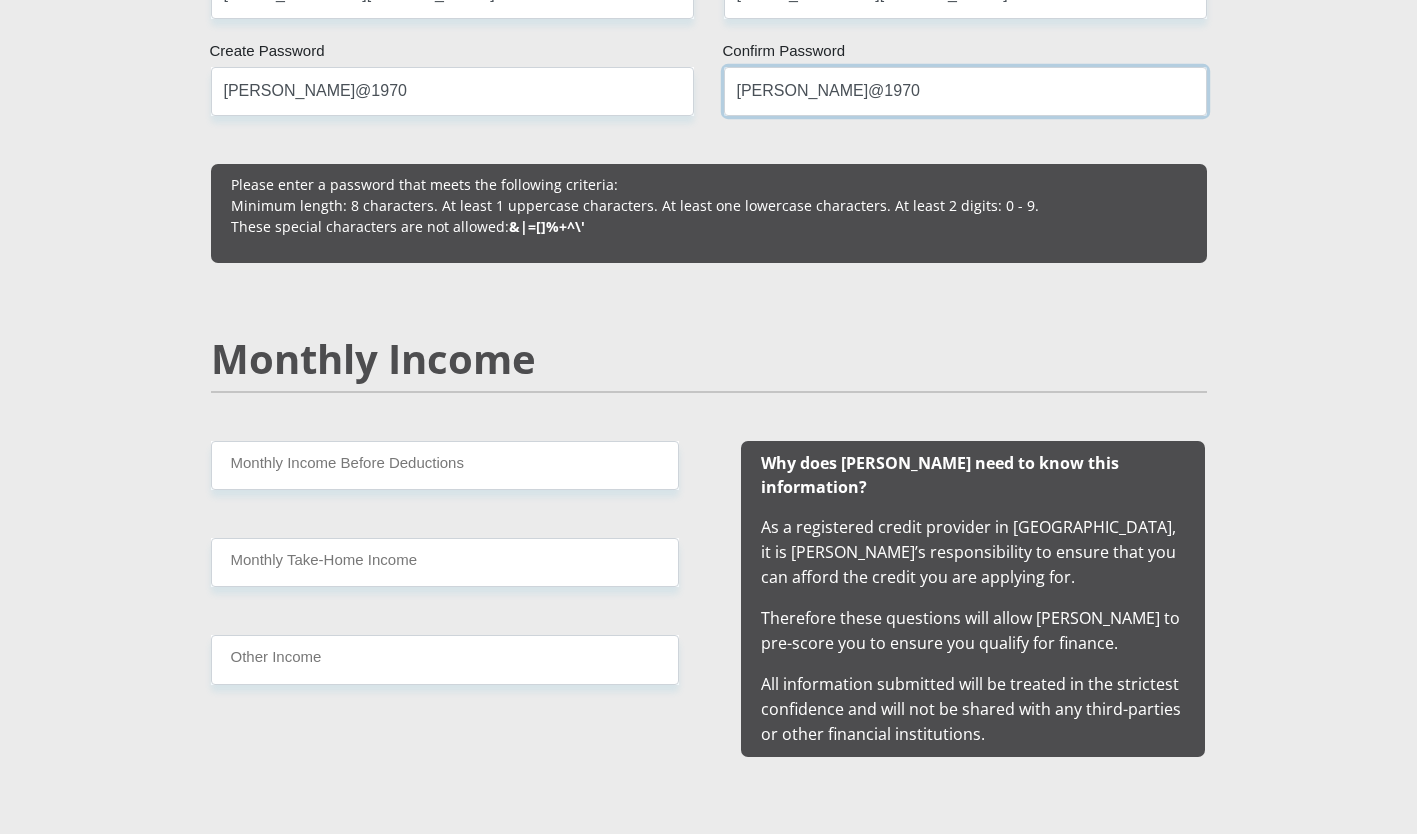 scroll, scrollTop: 1853, scrollLeft: 0, axis: vertical 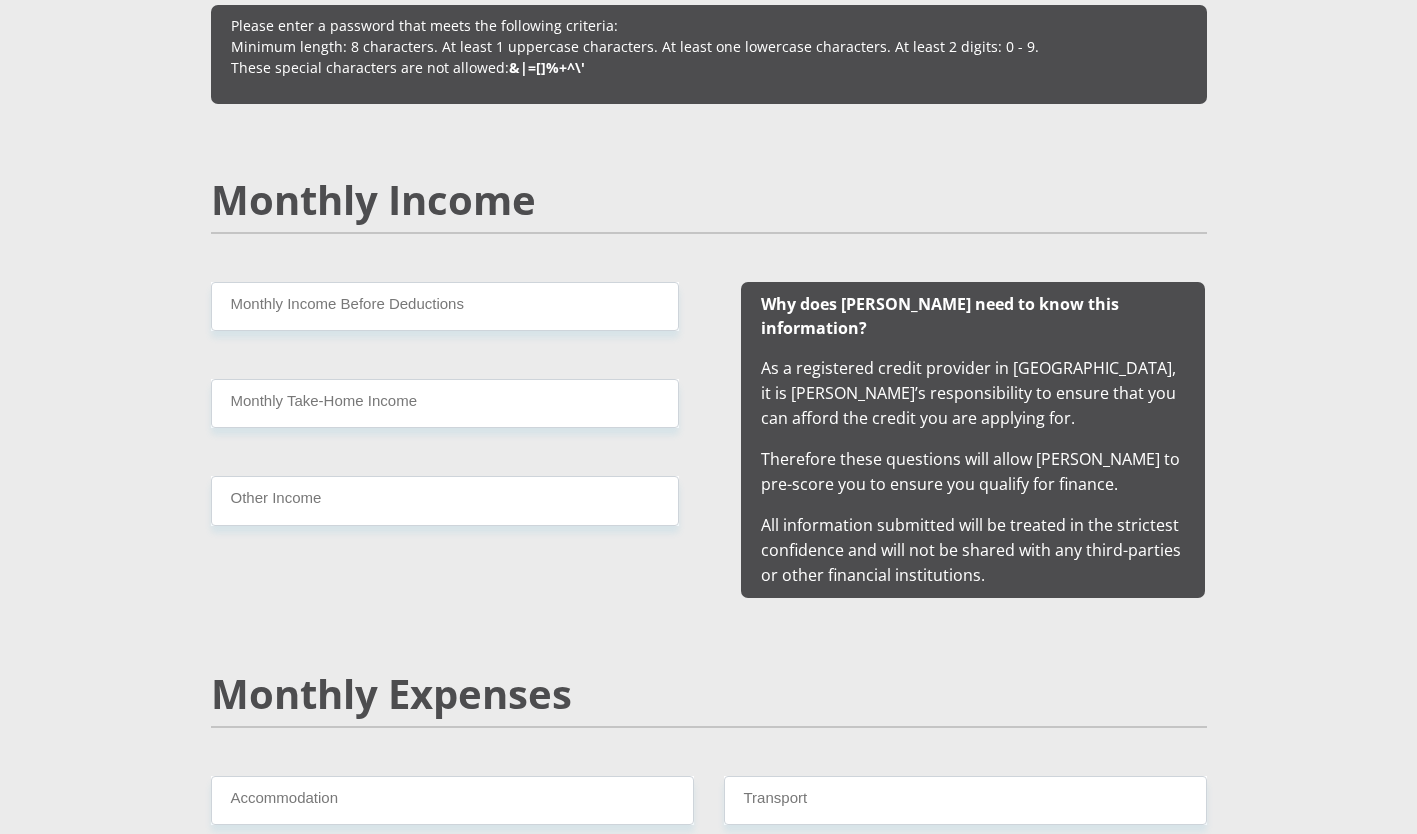 type on "[PERSON_NAME]@1970" 